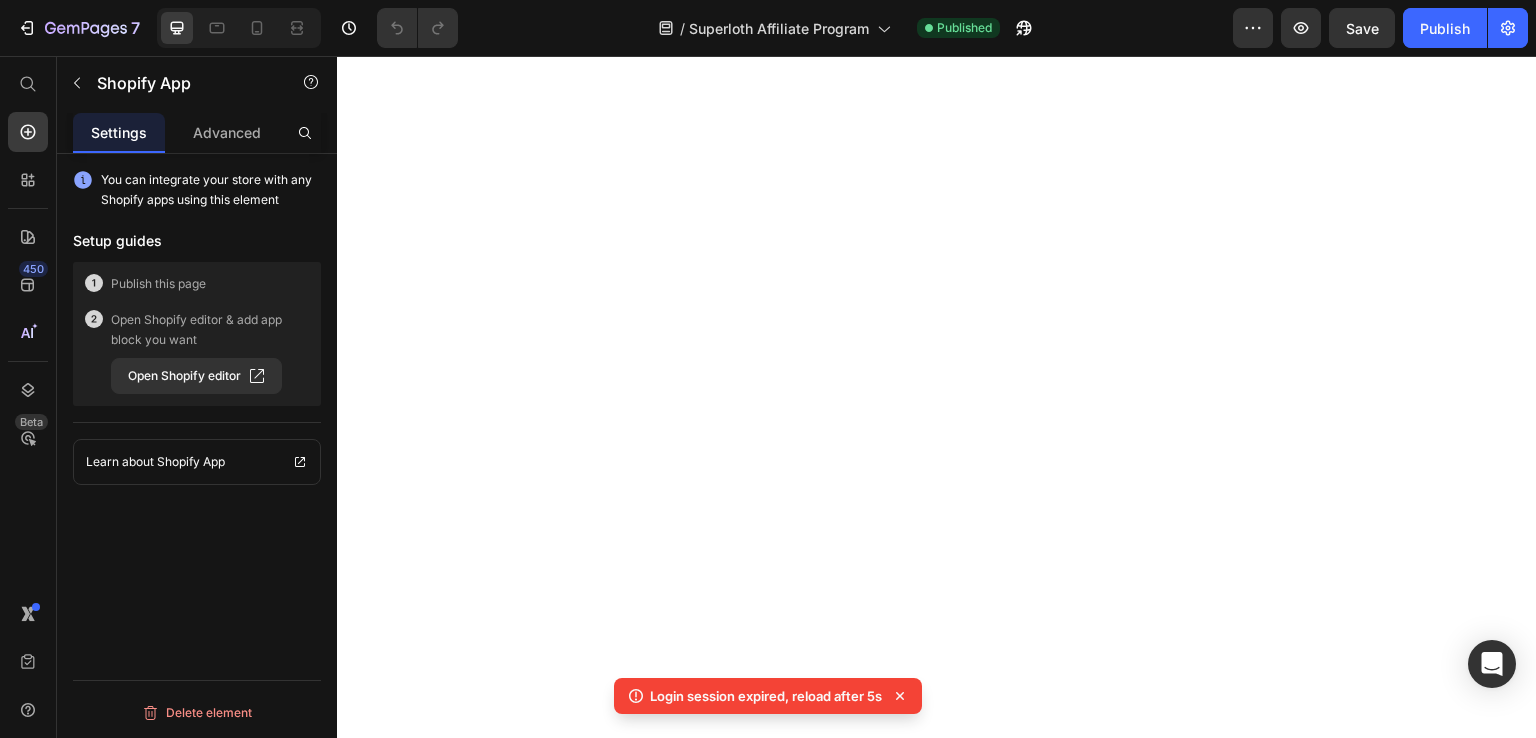 scroll, scrollTop: 0, scrollLeft: 0, axis: both 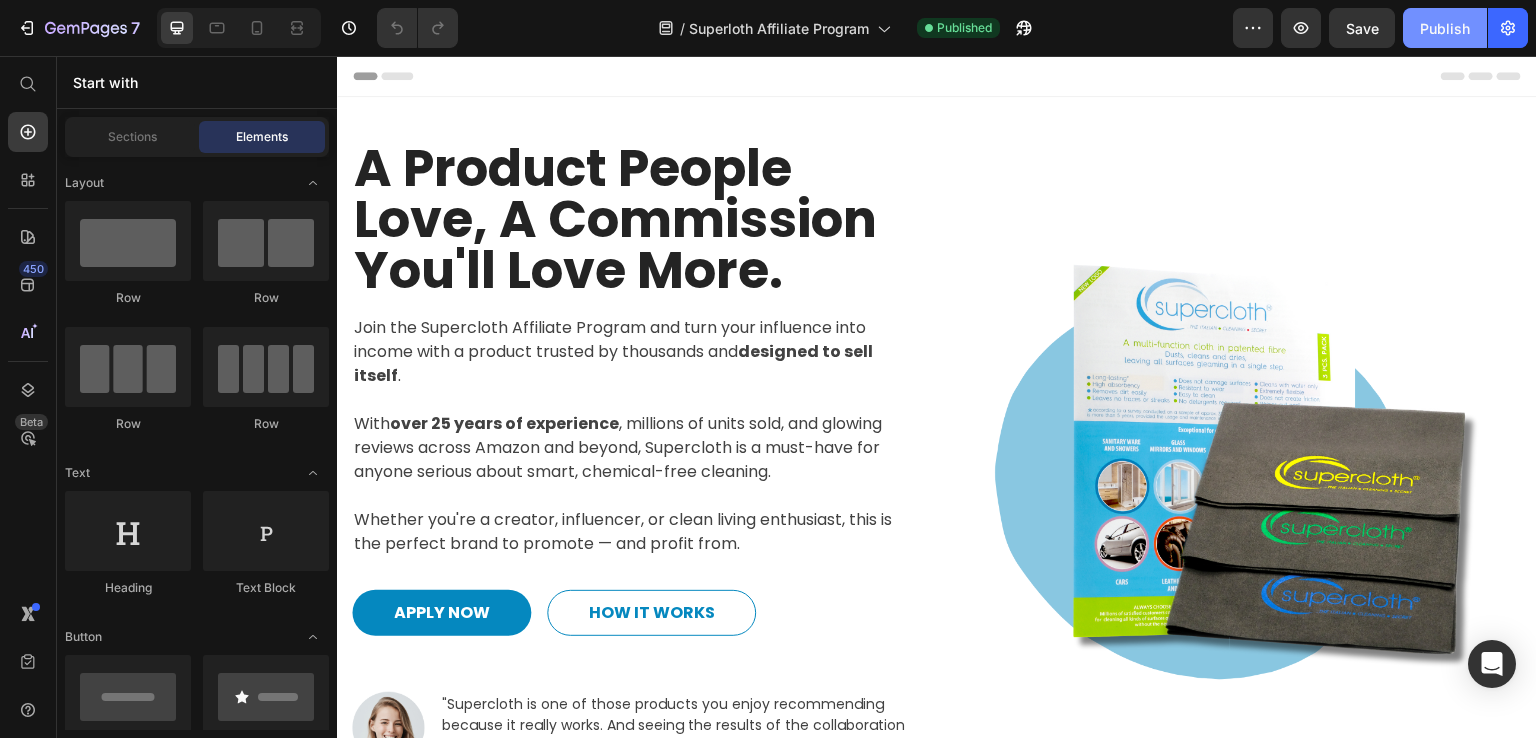 click on "Publish" at bounding box center (1445, 28) 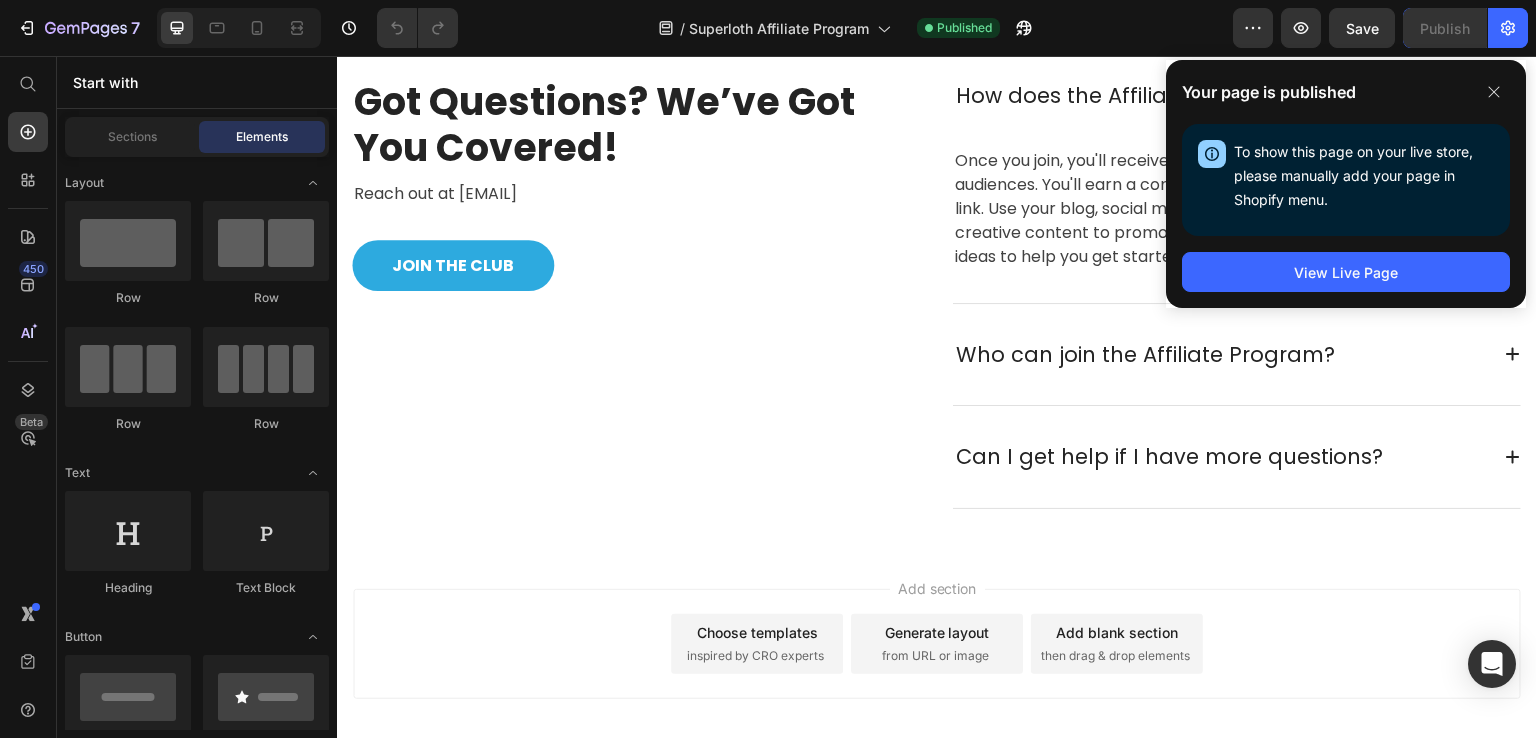 scroll, scrollTop: 2168, scrollLeft: 0, axis: vertical 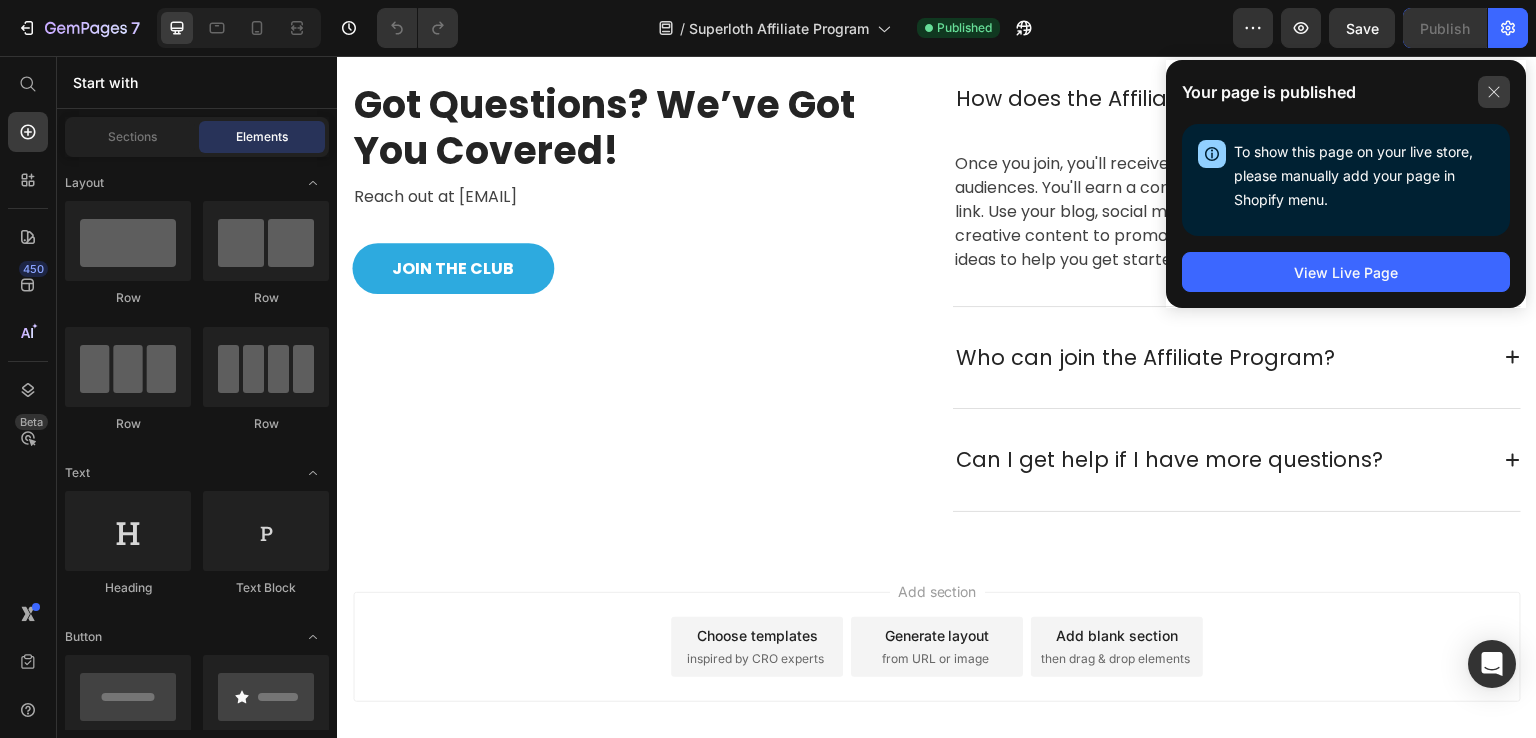 click 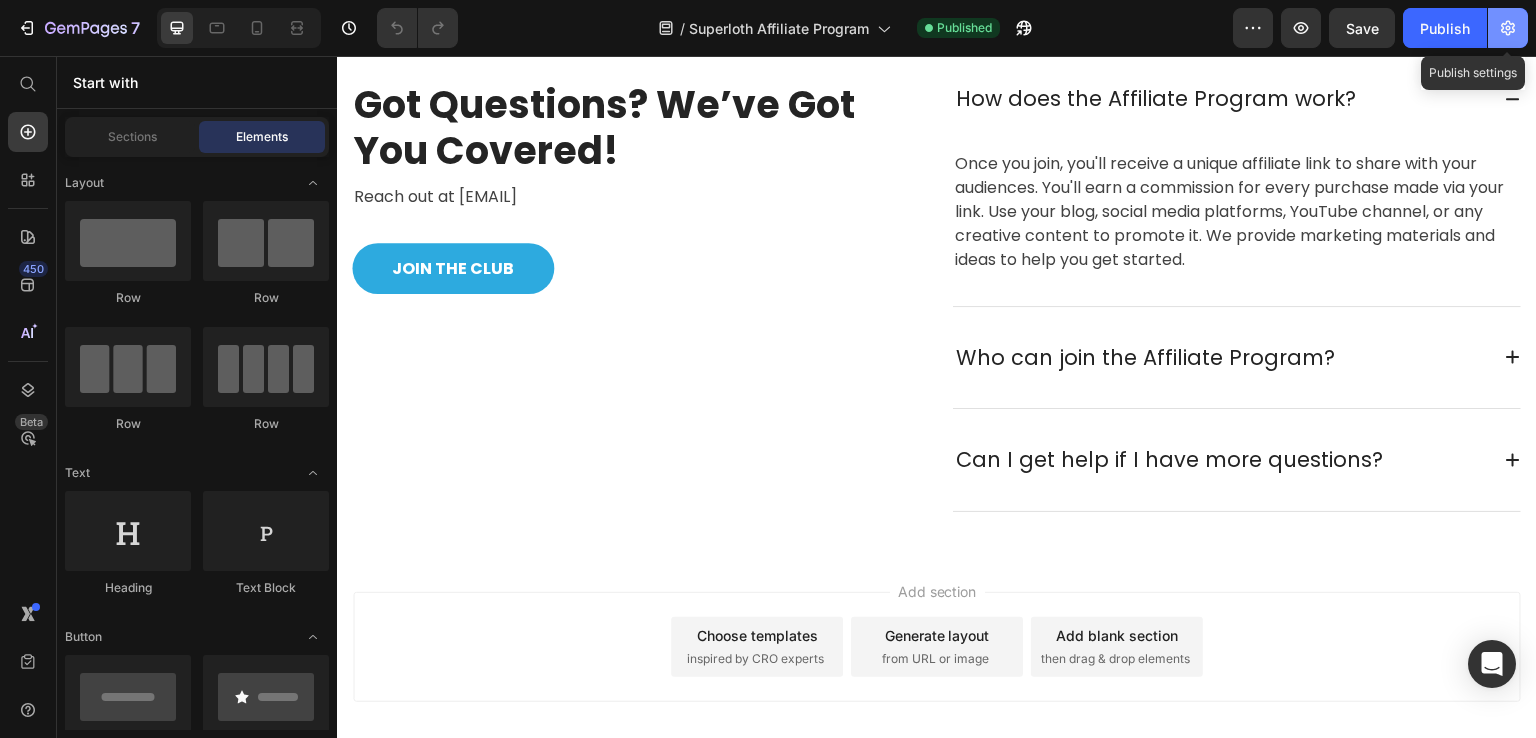 click 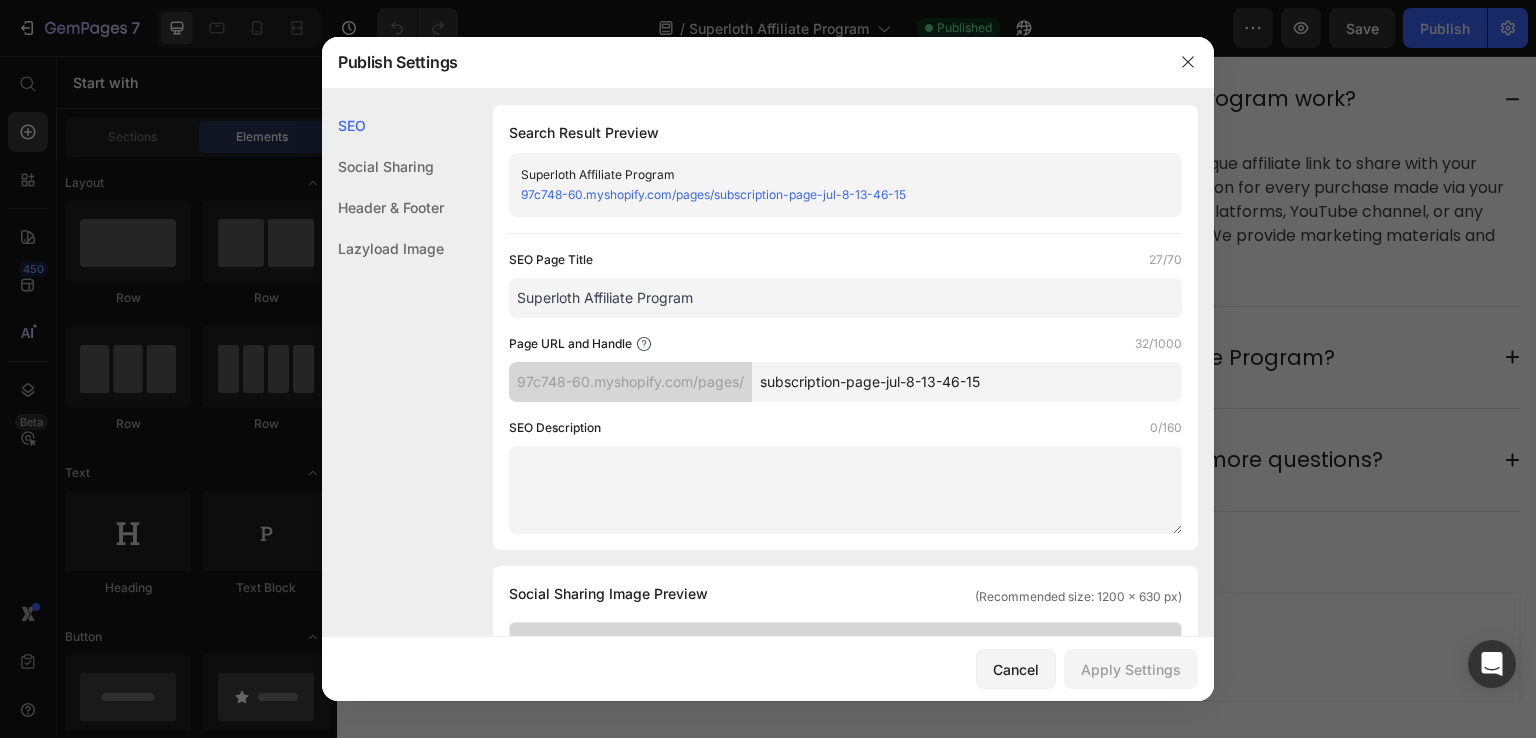 drag, startPoint x: 1004, startPoint y: 376, endPoint x: 756, endPoint y: 368, distance: 248.129 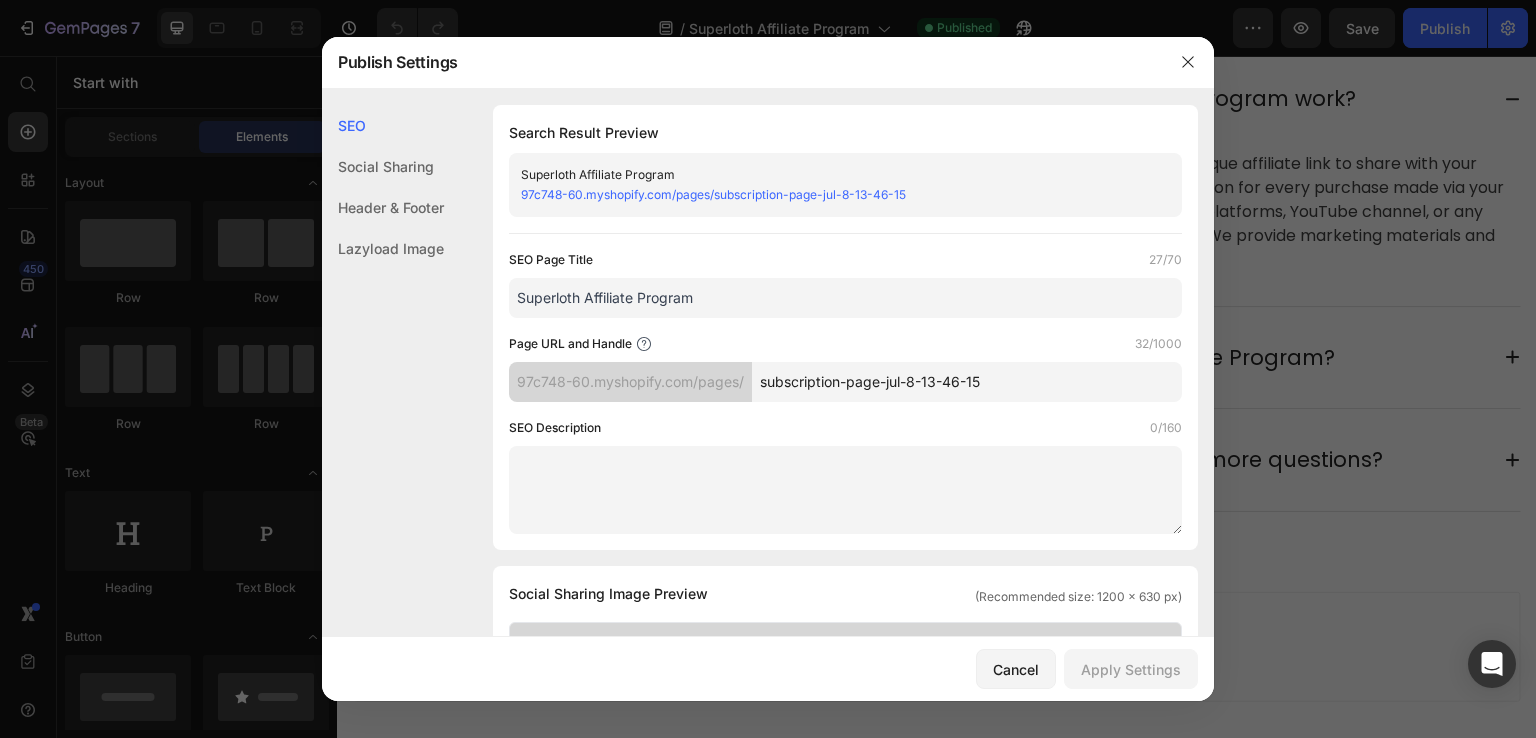 click on "subscription-page-jul-8-13-46-15" at bounding box center [967, 382] 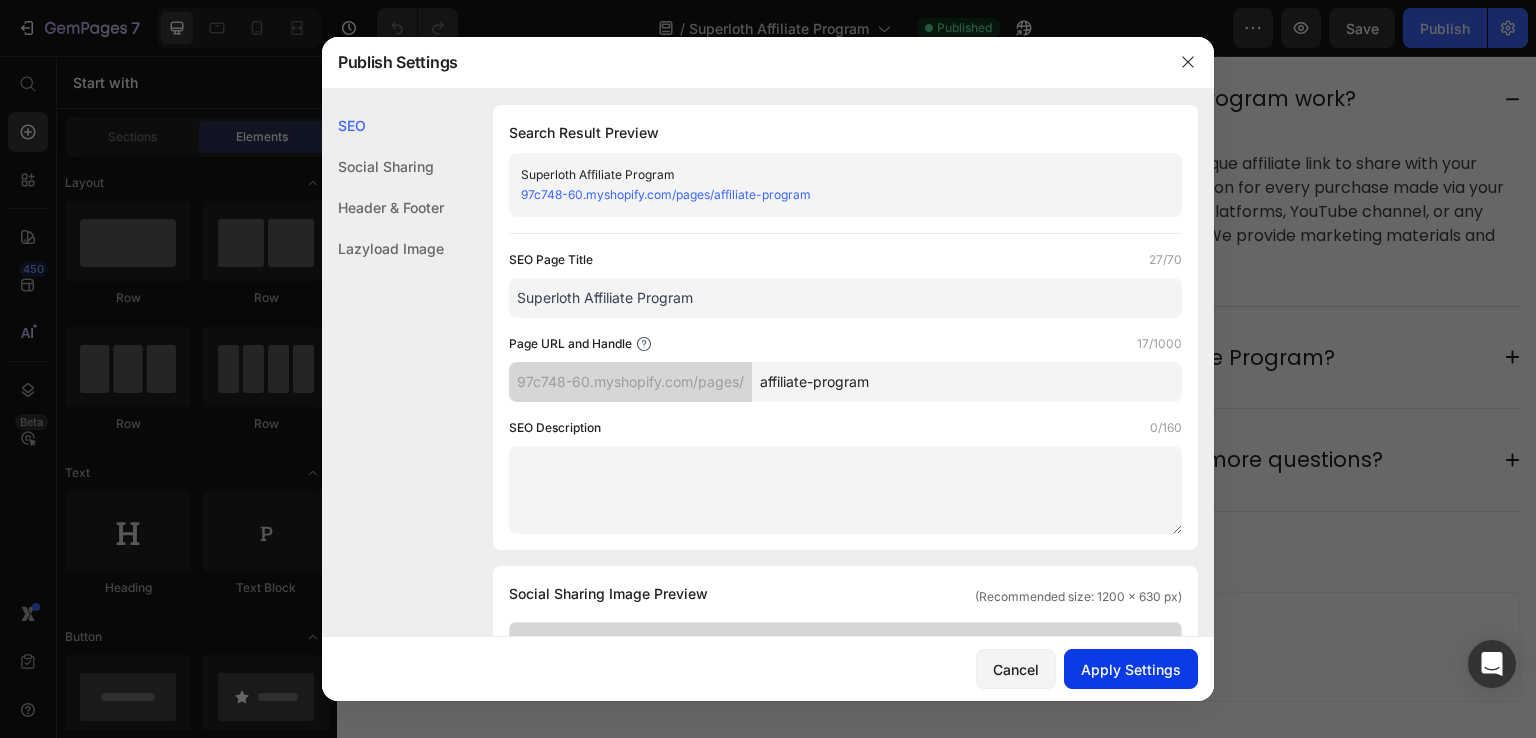 type on "affiliate-program" 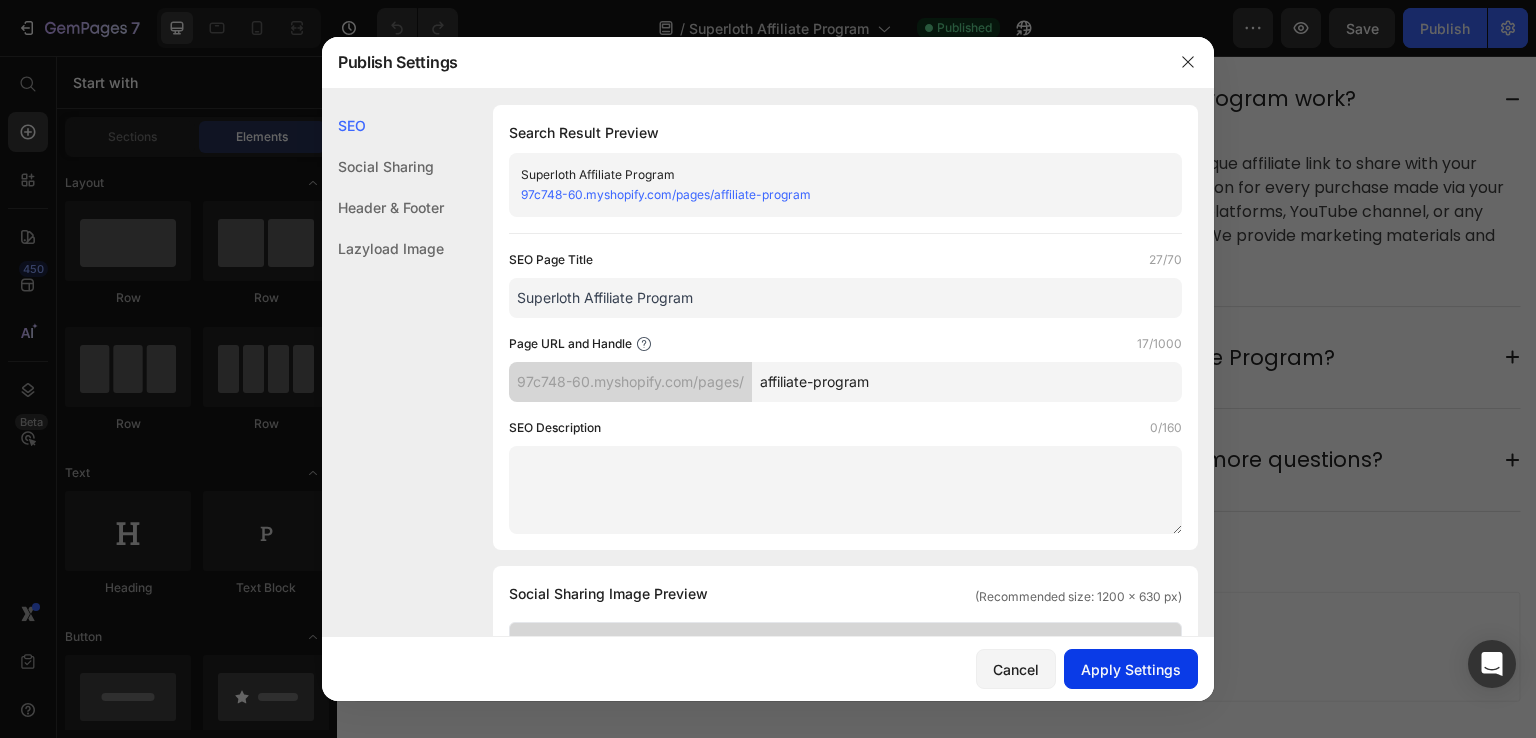 click on "Apply Settings" at bounding box center [1131, 669] 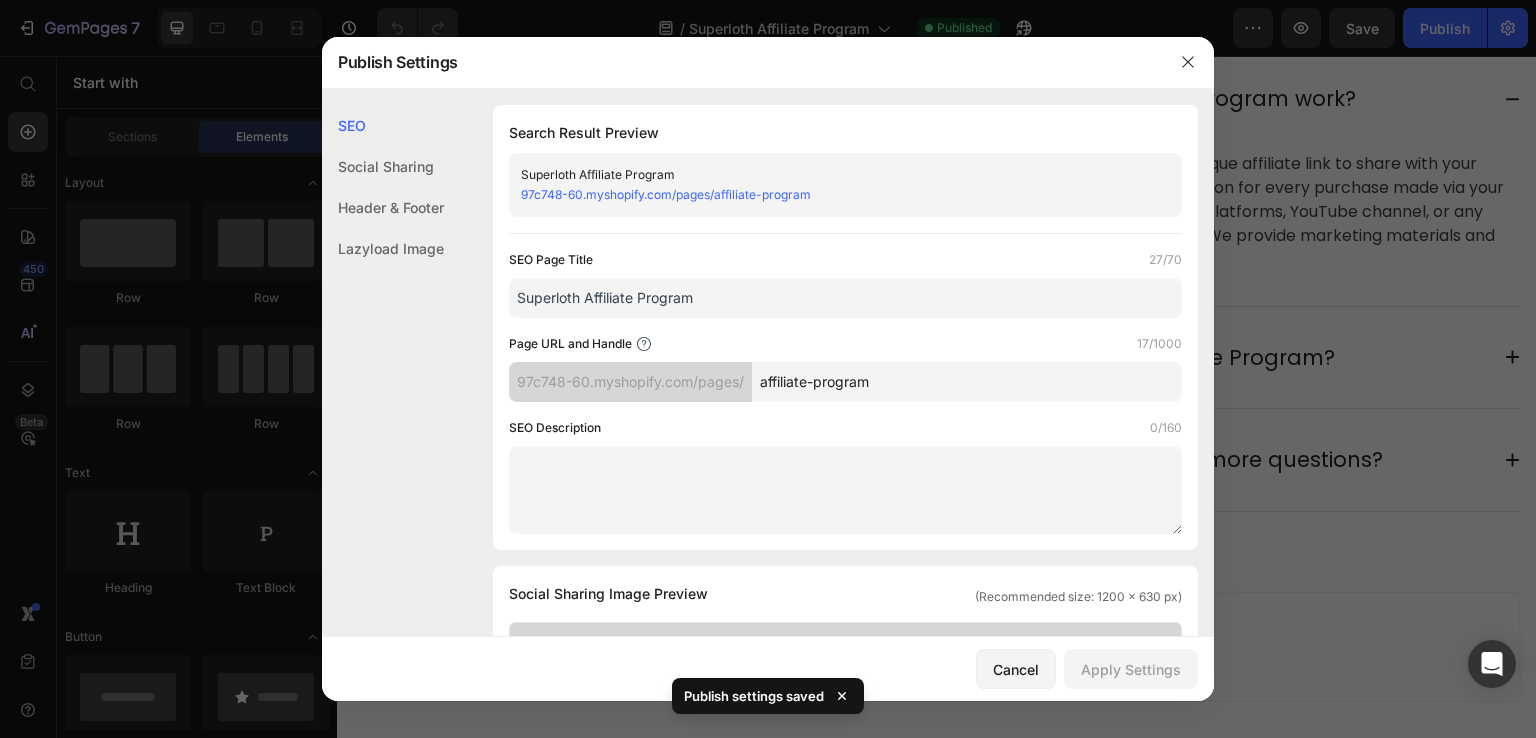 click at bounding box center (768, 369) 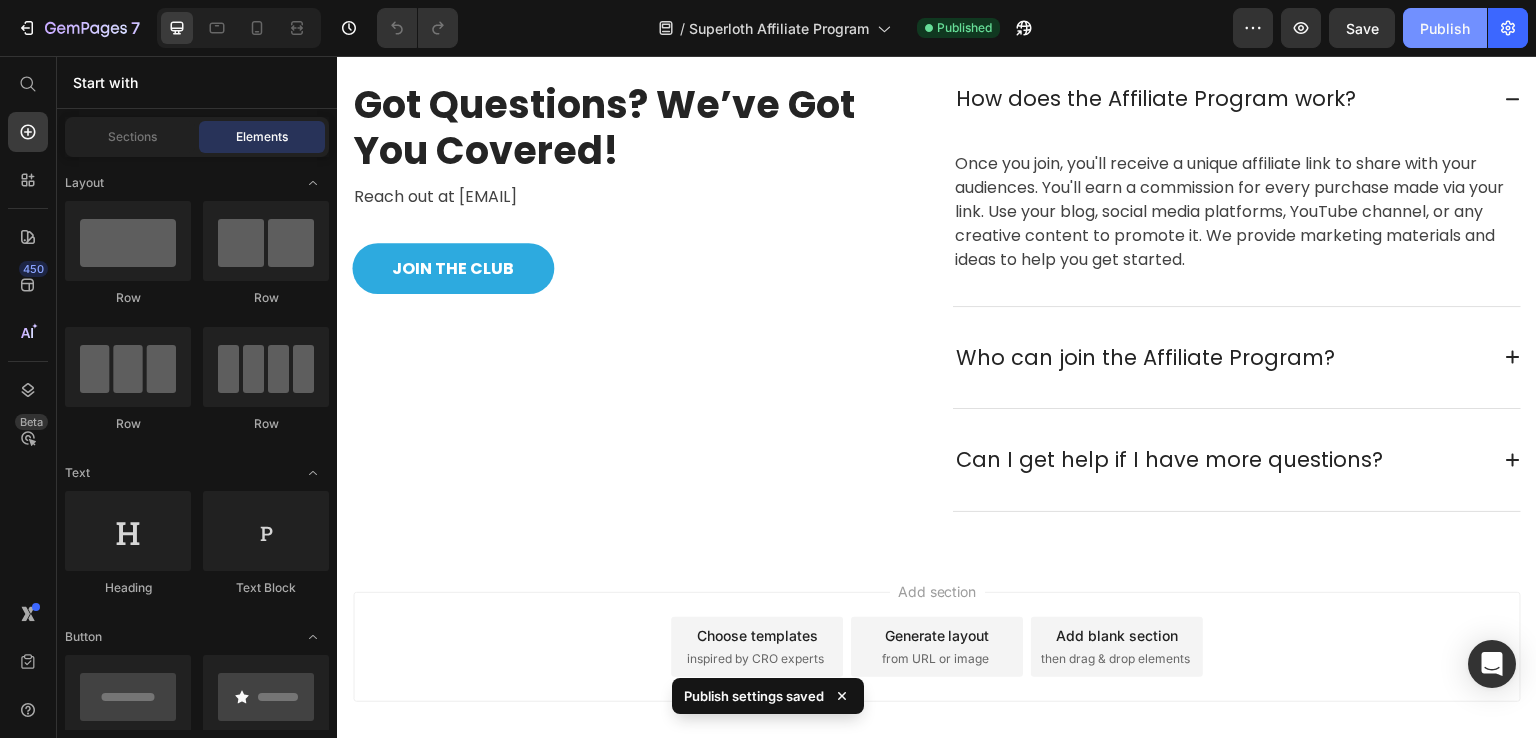 click on "Publish" at bounding box center (1445, 28) 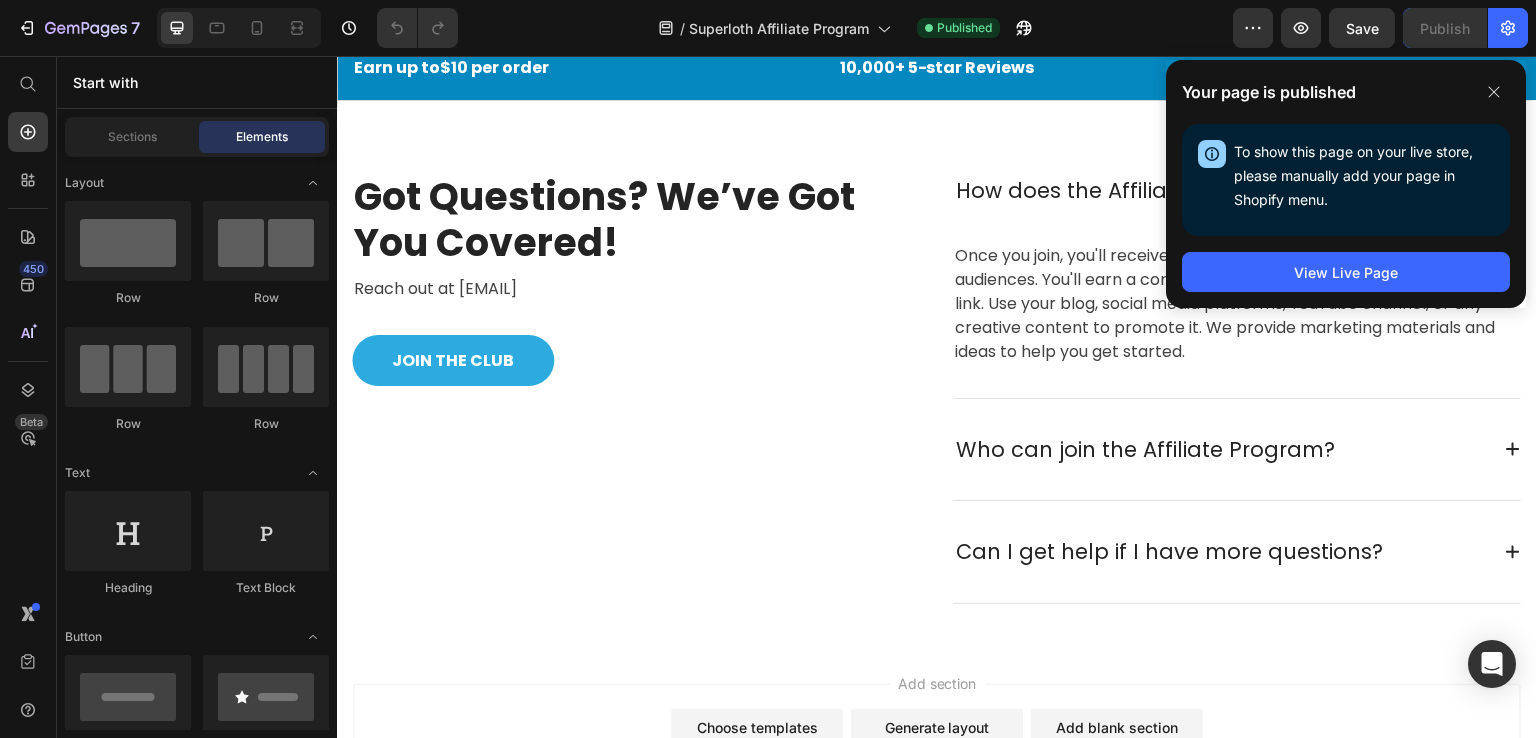 scroll, scrollTop: 2068, scrollLeft: 0, axis: vertical 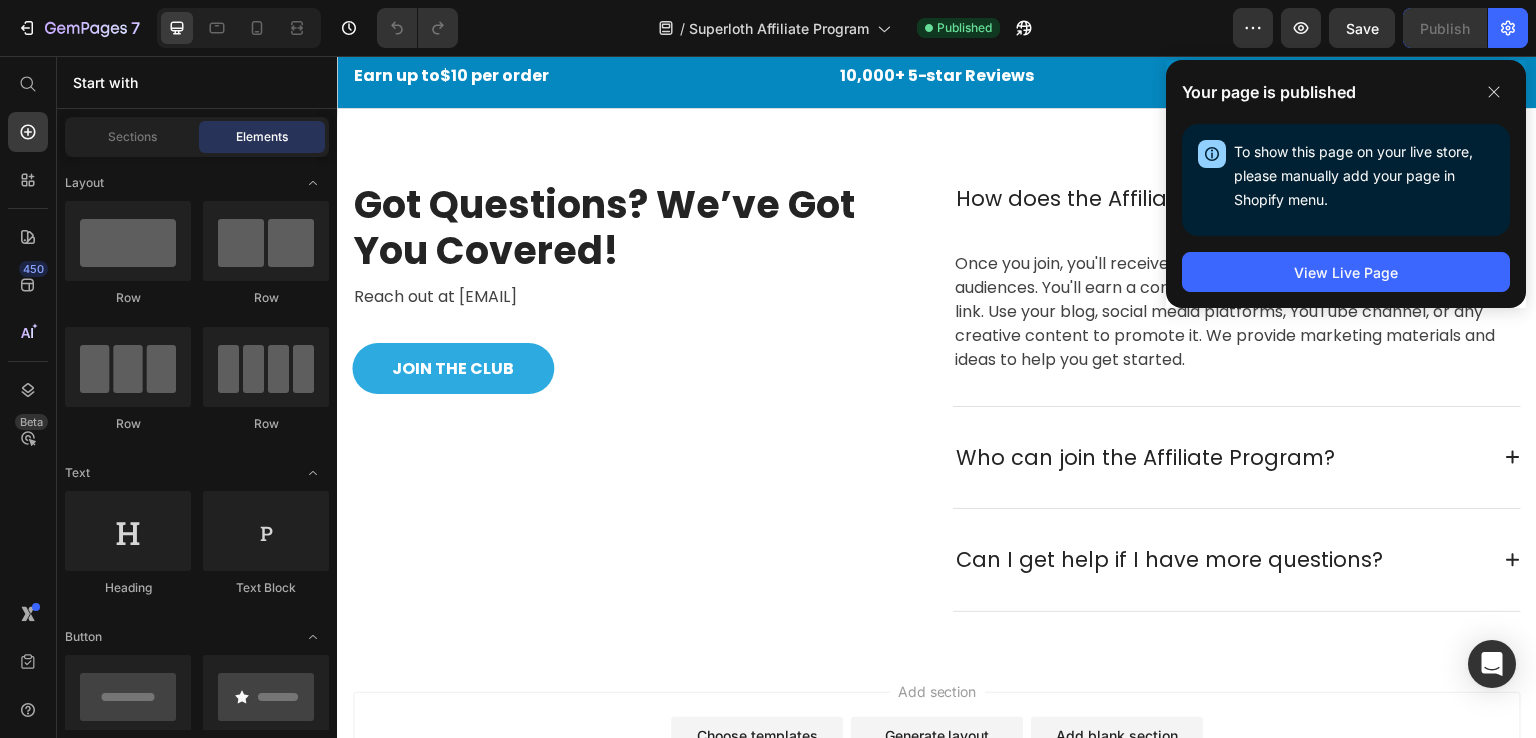 click on "Why is Supercloth loved? Tell your community about it" at bounding box center (1245, -339) 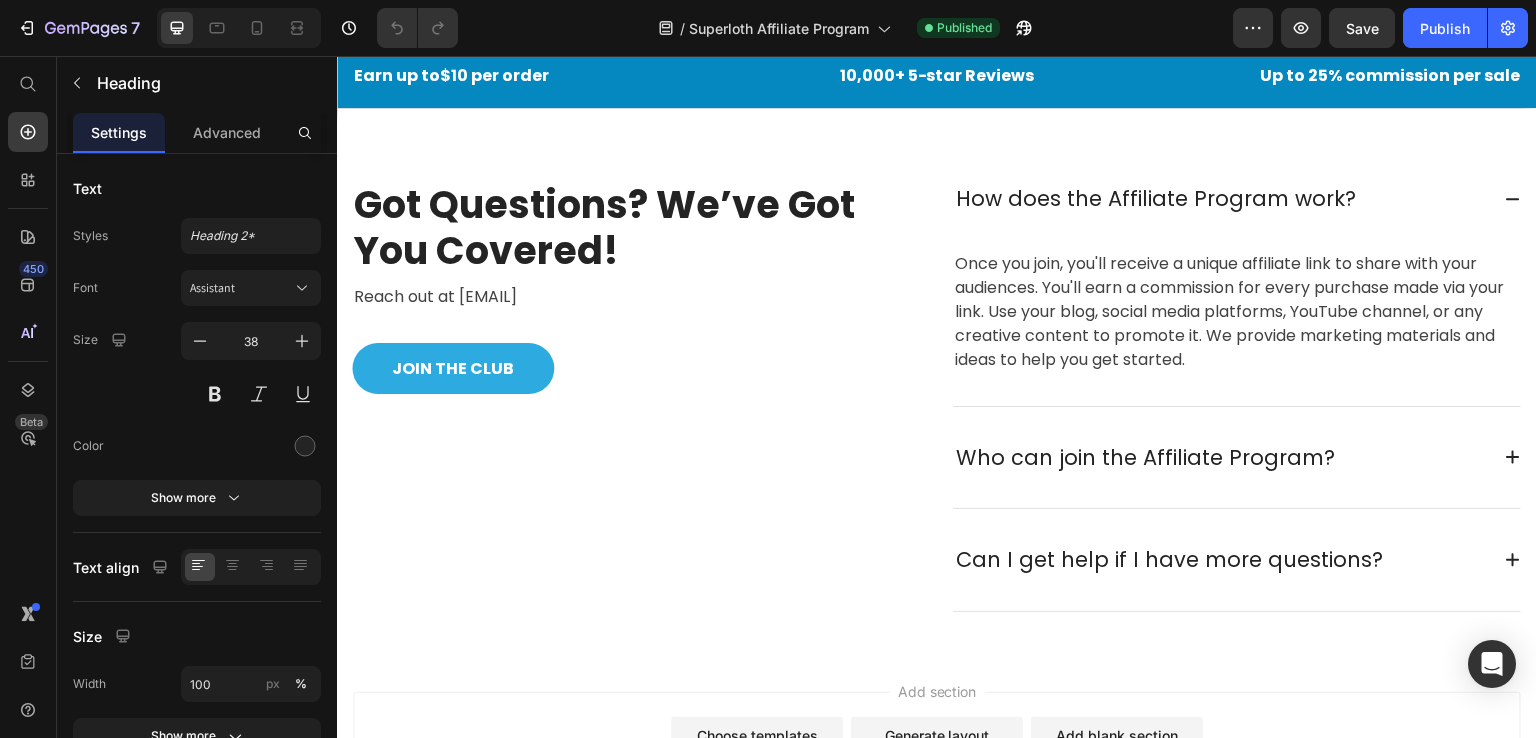 click on "Why is Supercloth loved? Tell your community about it" at bounding box center [1245, -339] 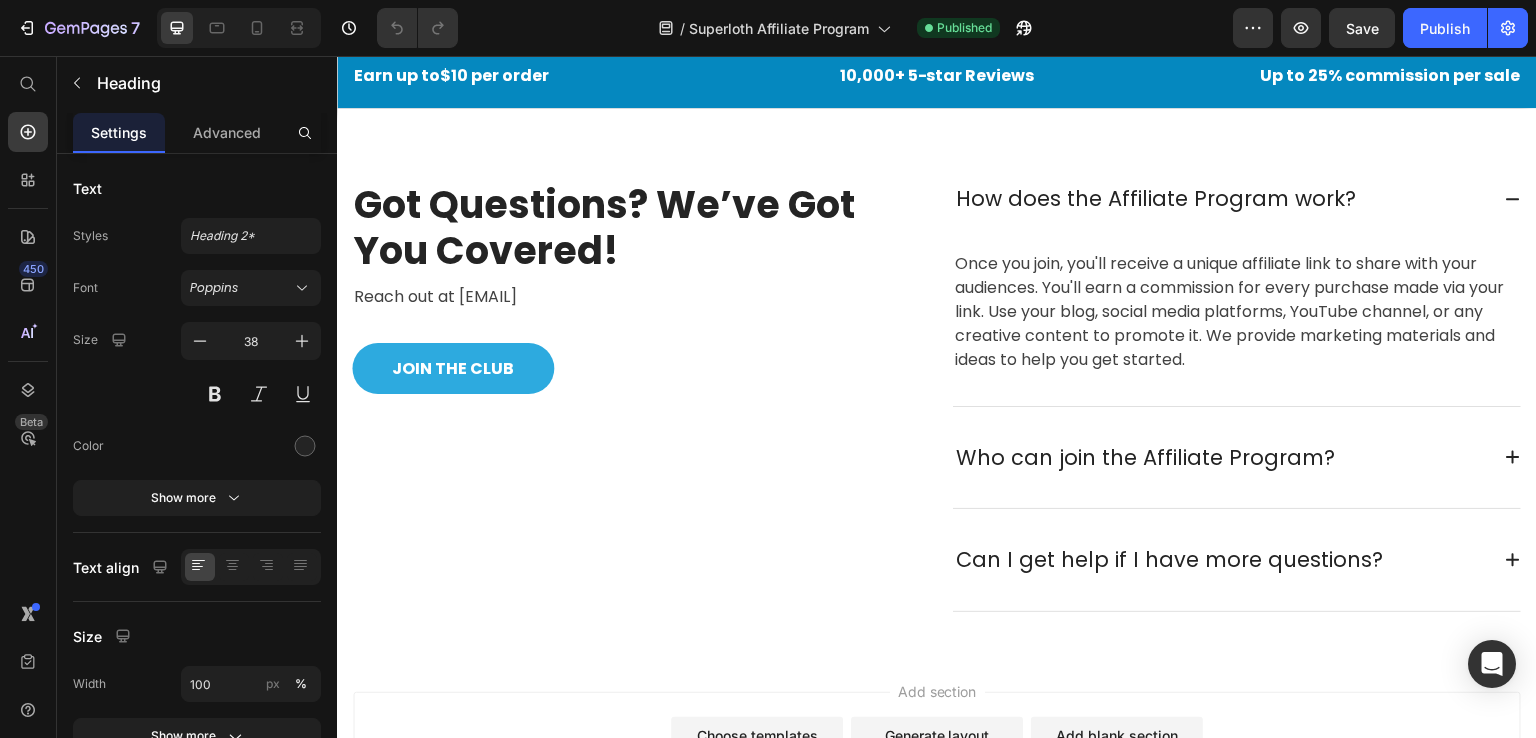 click on "Why is Supercloth loved? Tell your community about it" at bounding box center (1245, -339) 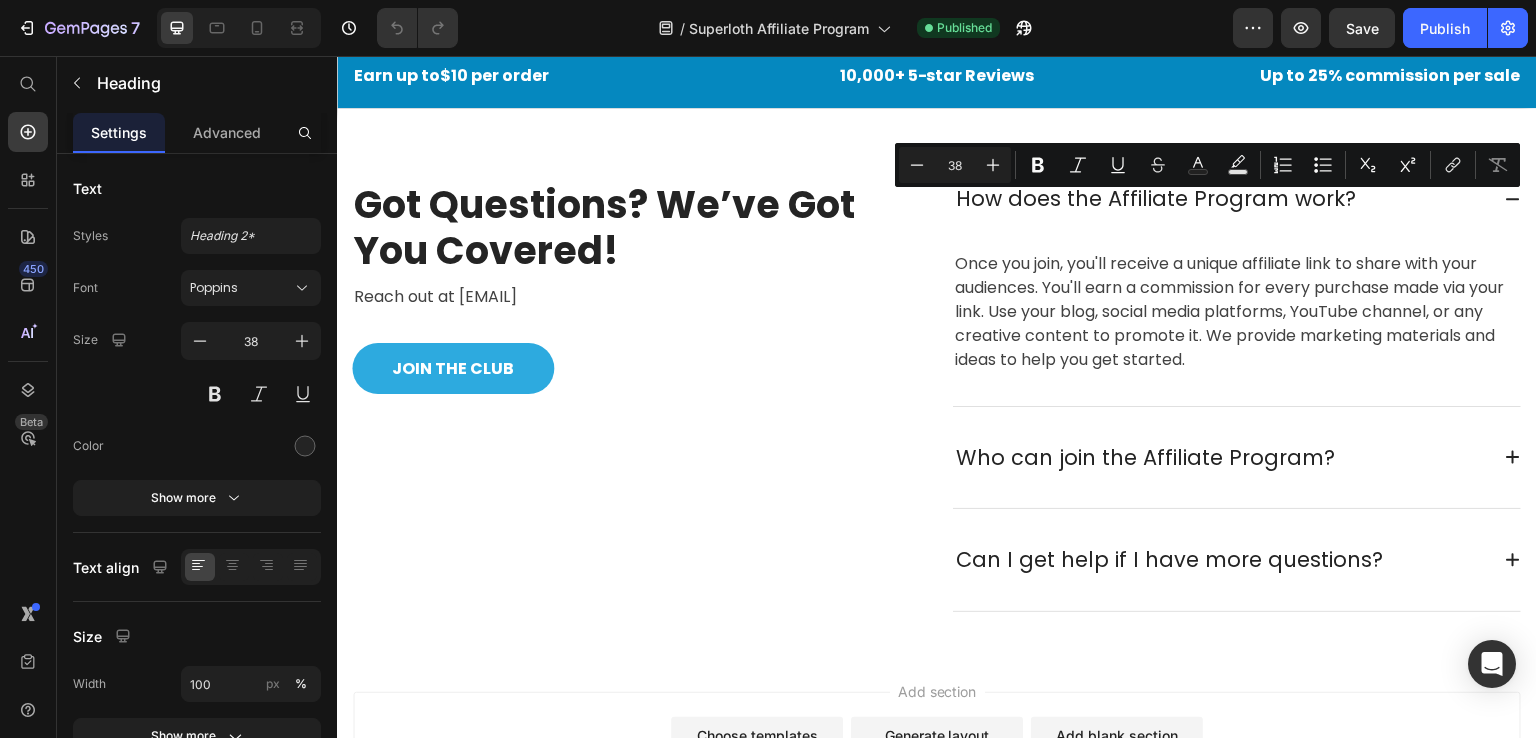 click on "Why is Supercloth loved? Tell your community about it" at bounding box center [1245, -339] 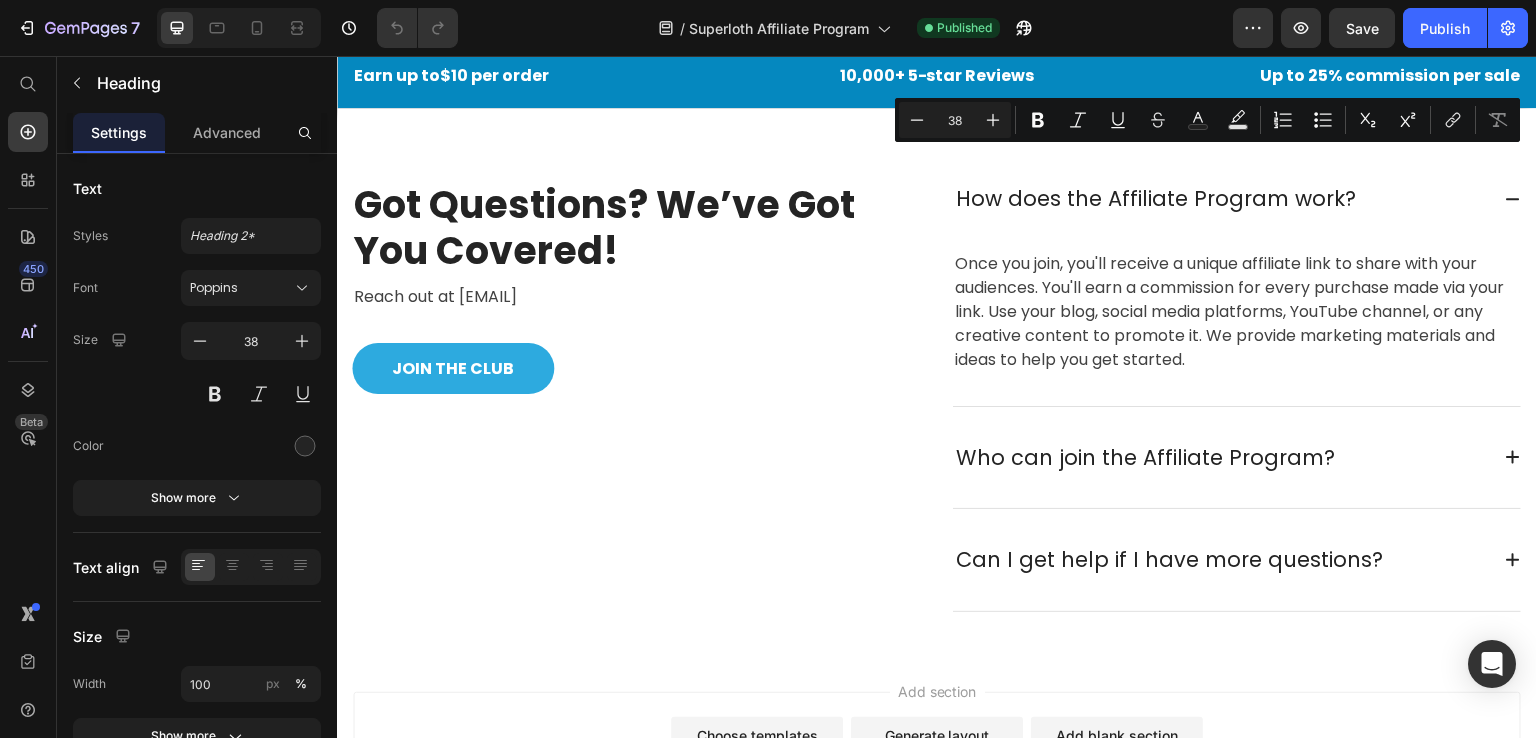 drag, startPoint x: 1007, startPoint y: 265, endPoint x: 946, endPoint y: 176, distance: 107.8981 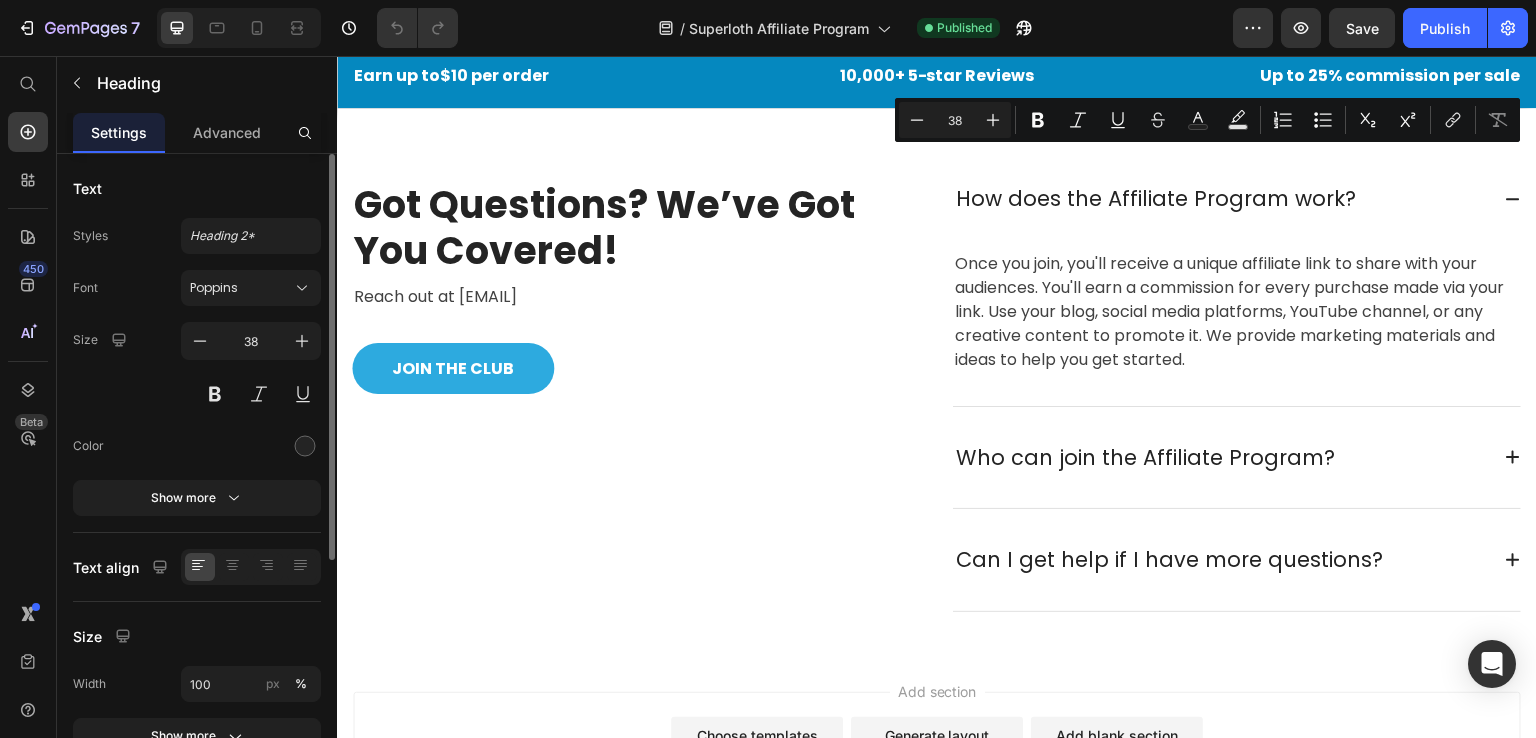 scroll, scrollTop: 0, scrollLeft: 0, axis: both 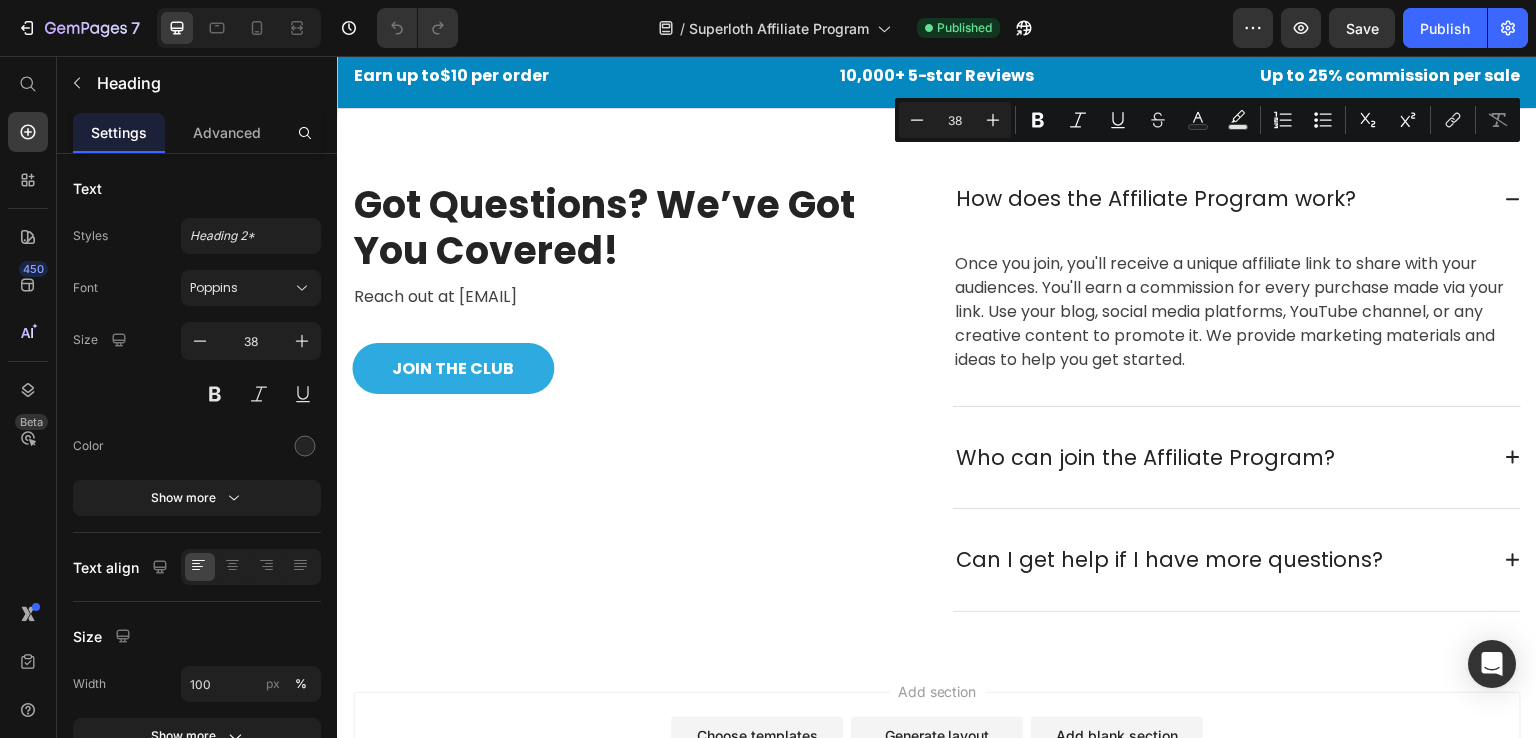 click on "Simple to promote, trusted by thousands, and built to convert." at bounding box center [1245, -247] 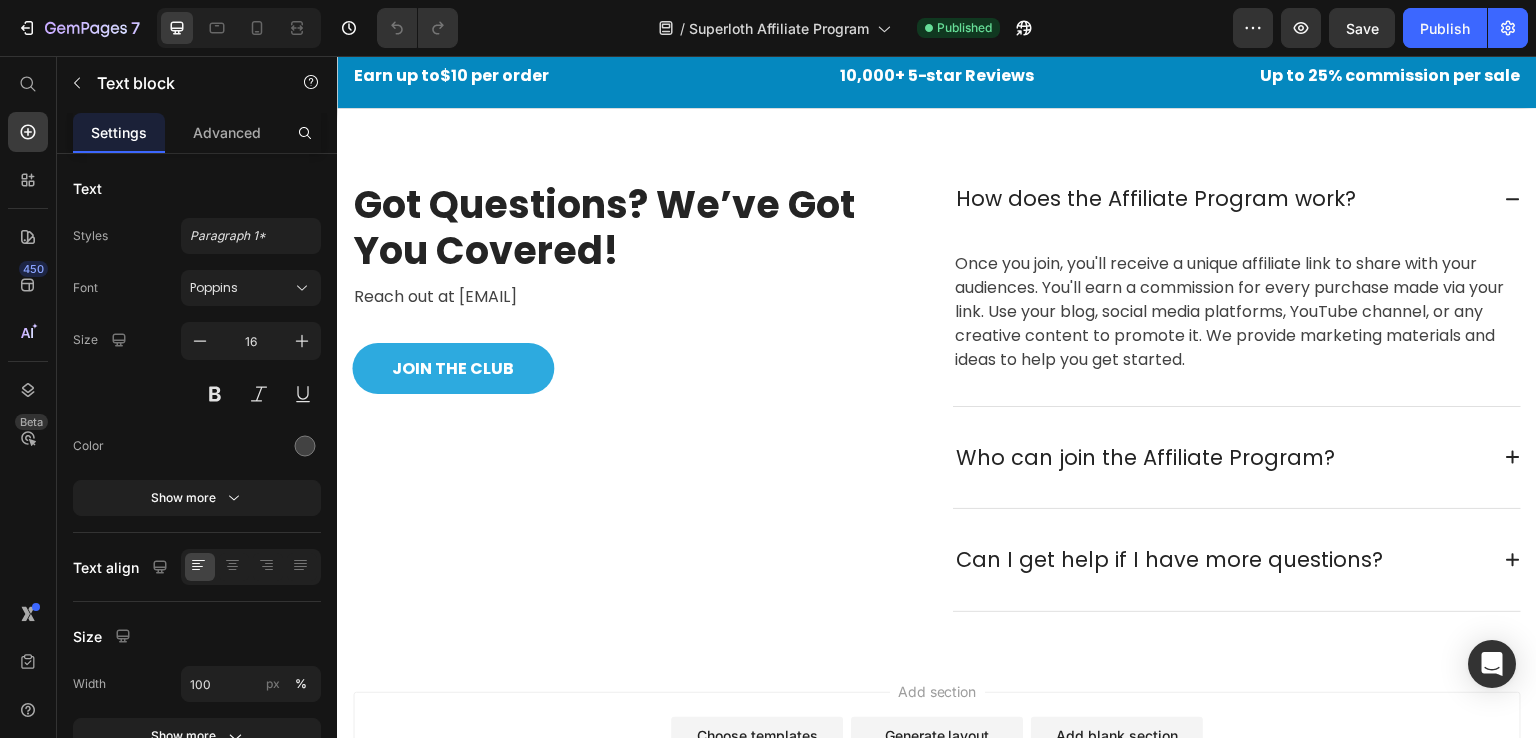 click on "Simple to promote, trusted by thousands, and built to convert." at bounding box center [1245, -247] 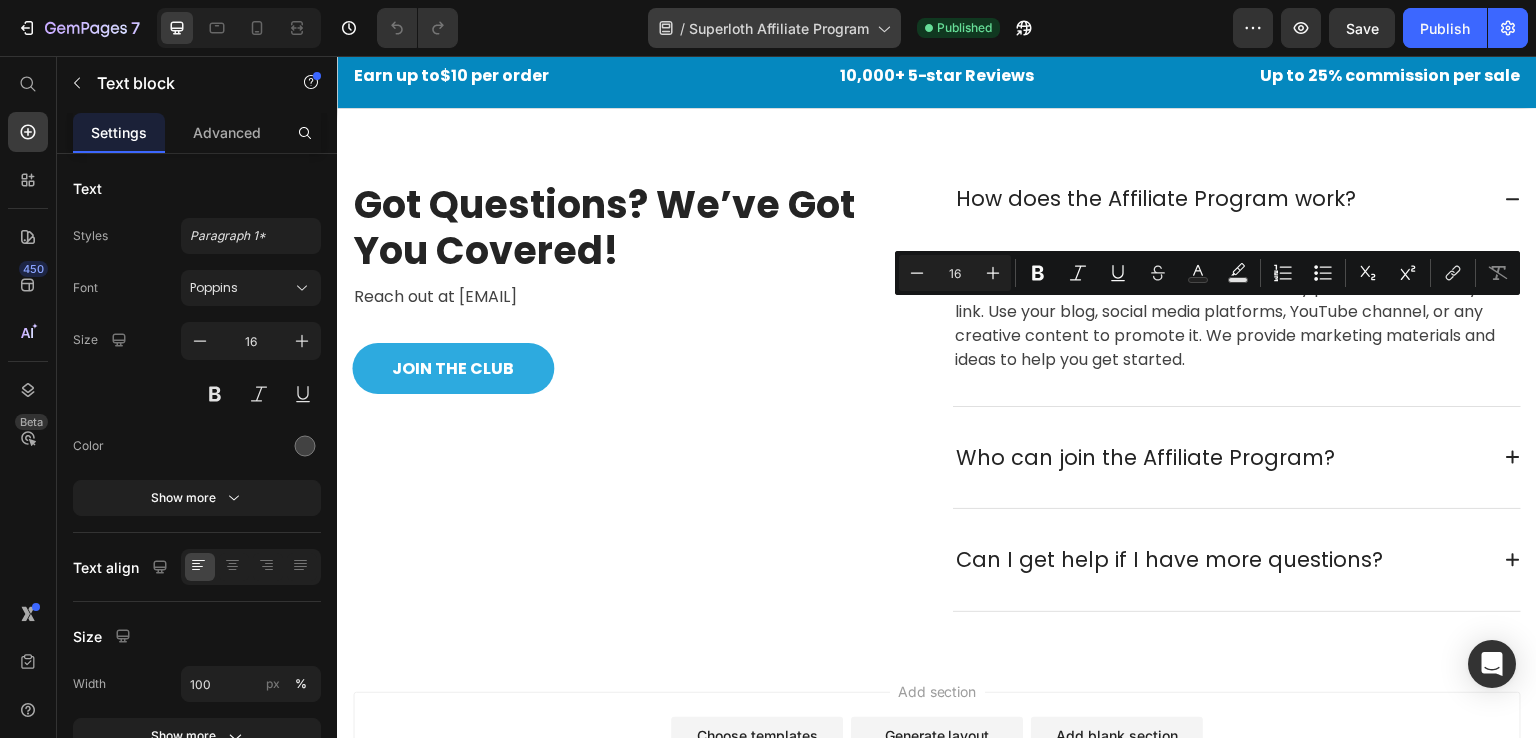 copy on "Simple to promote, trusted by thousands, and built to convert." 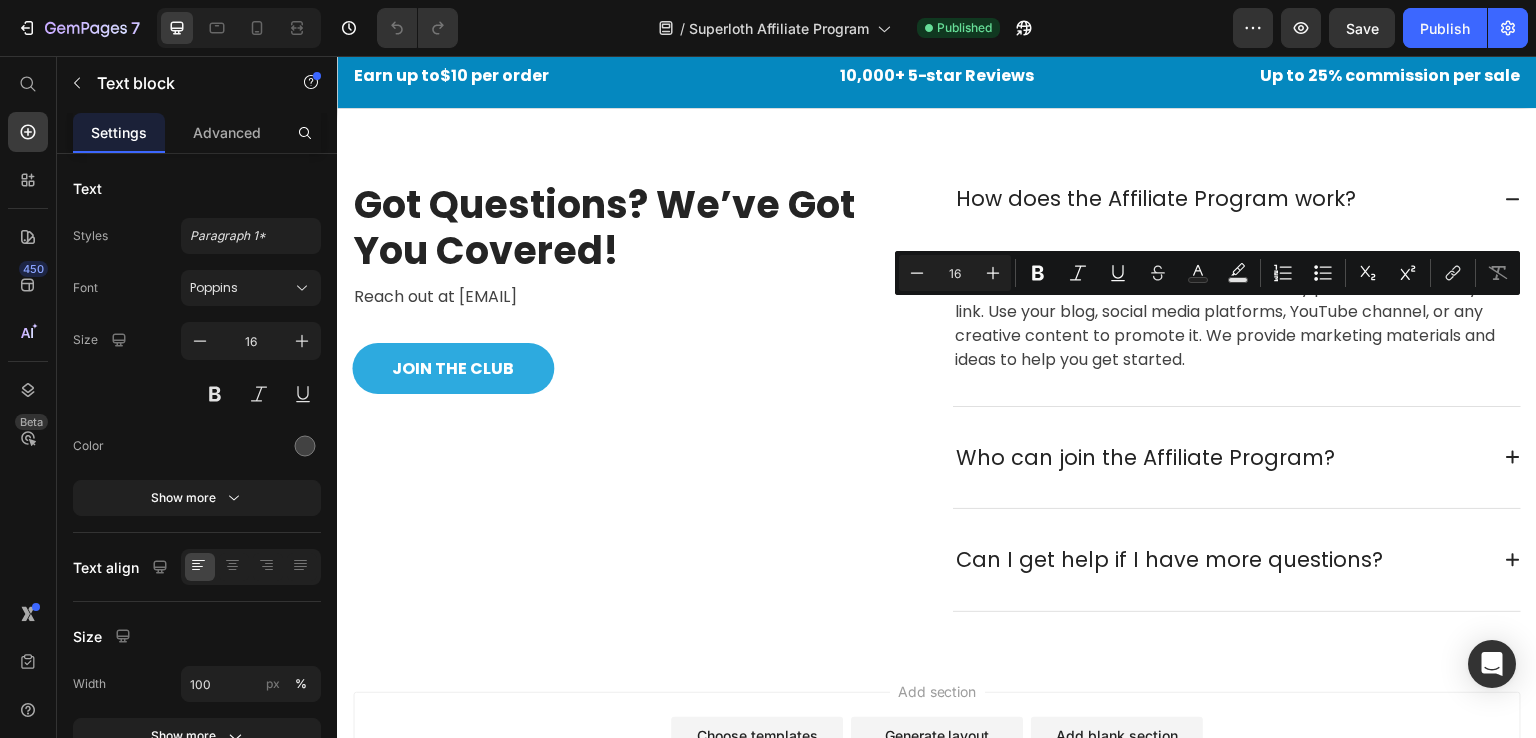 click on "Cleans with water only" at bounding box center (1107, -186) 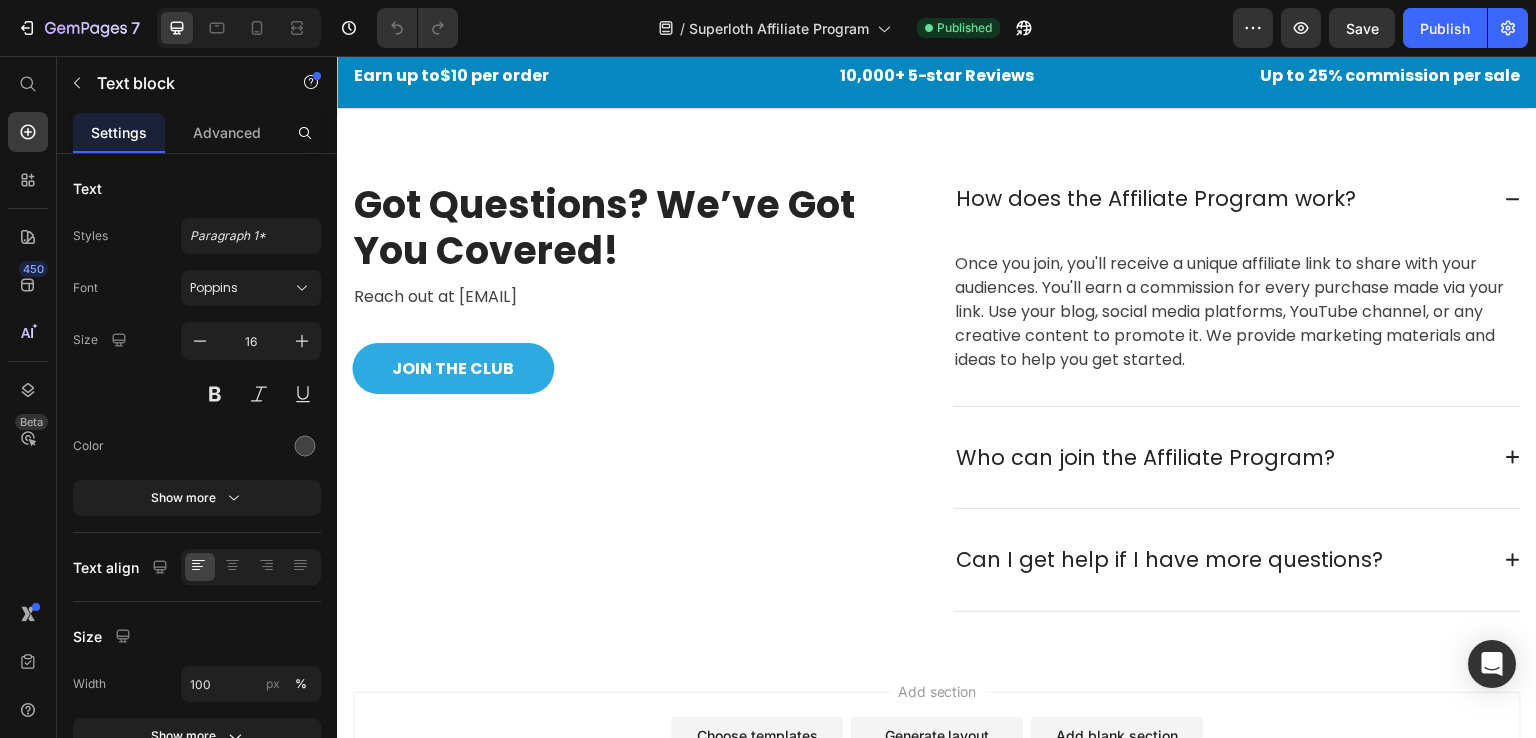 click on "Cleans with water only" at bounding box center (1107, -186) 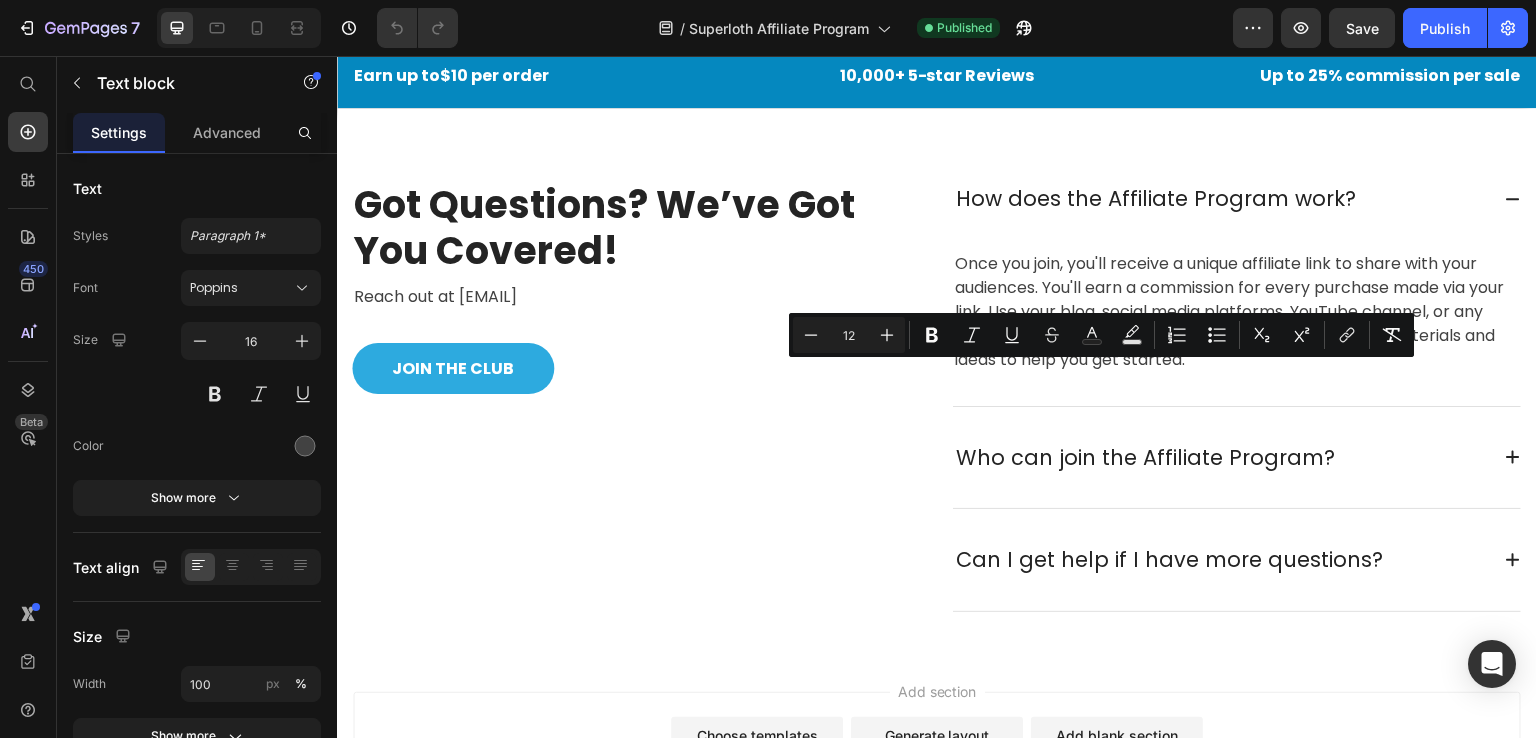 copy on "Cleans with water only" 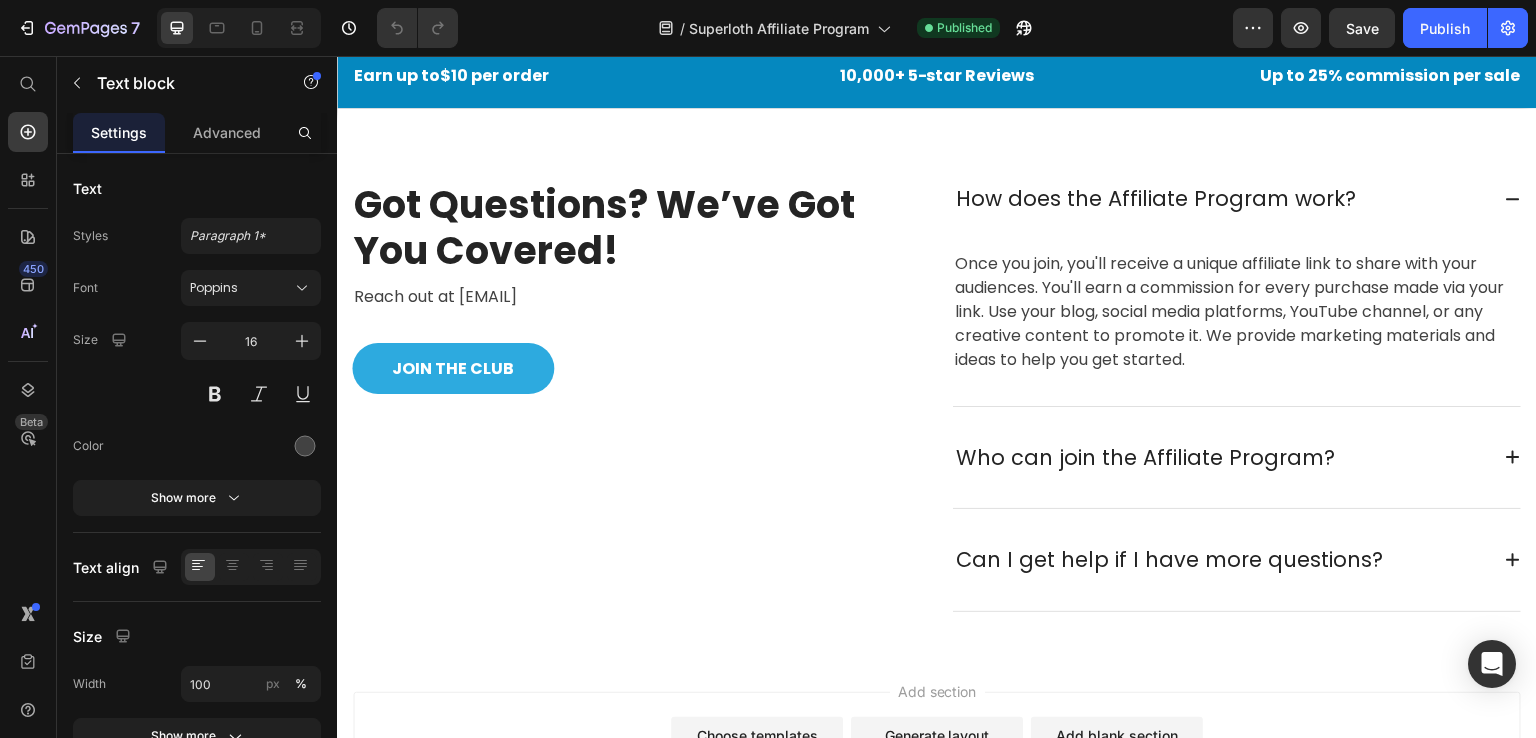 click on "Lasts over 5 years" at bounding box center (1089, -138) 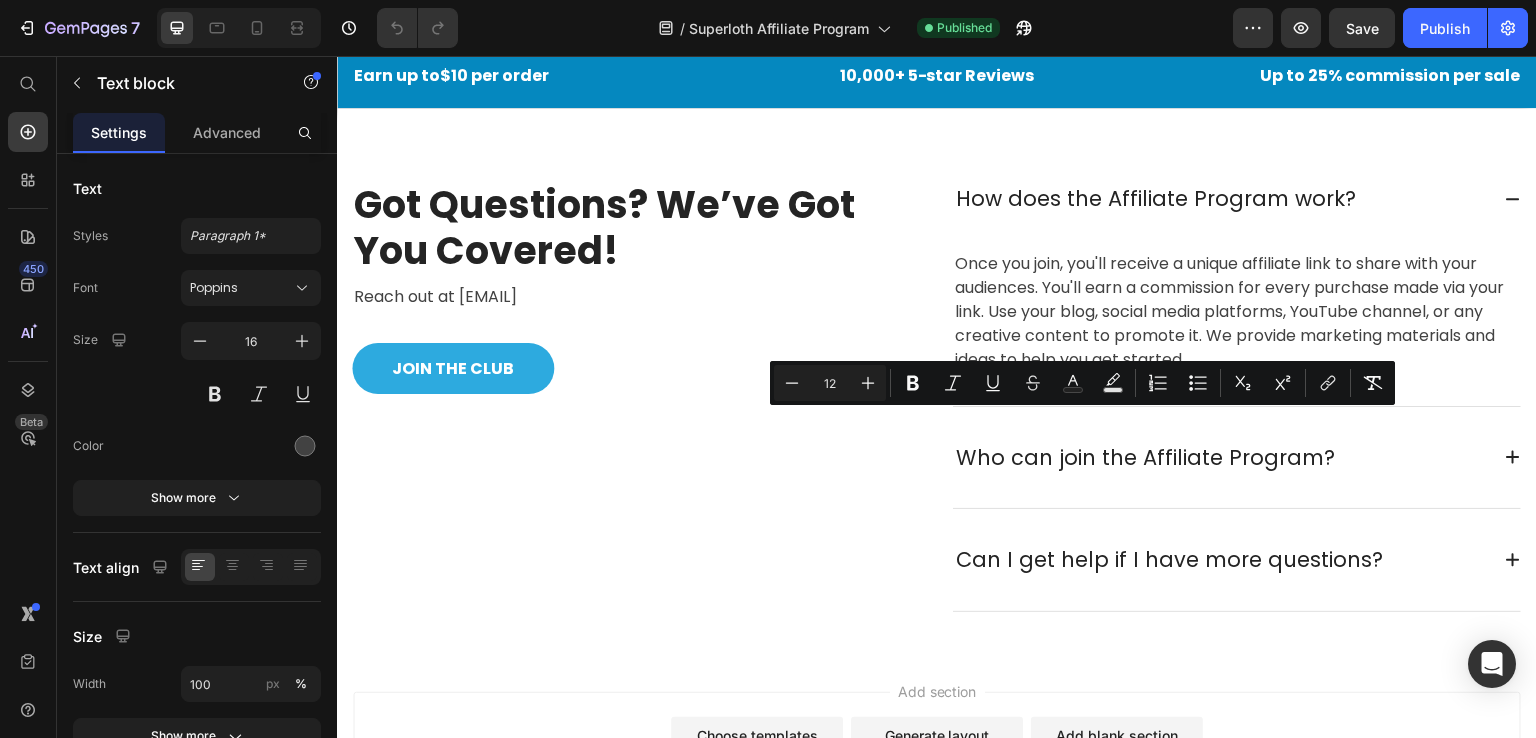 copy on "Lasts over 5 years" 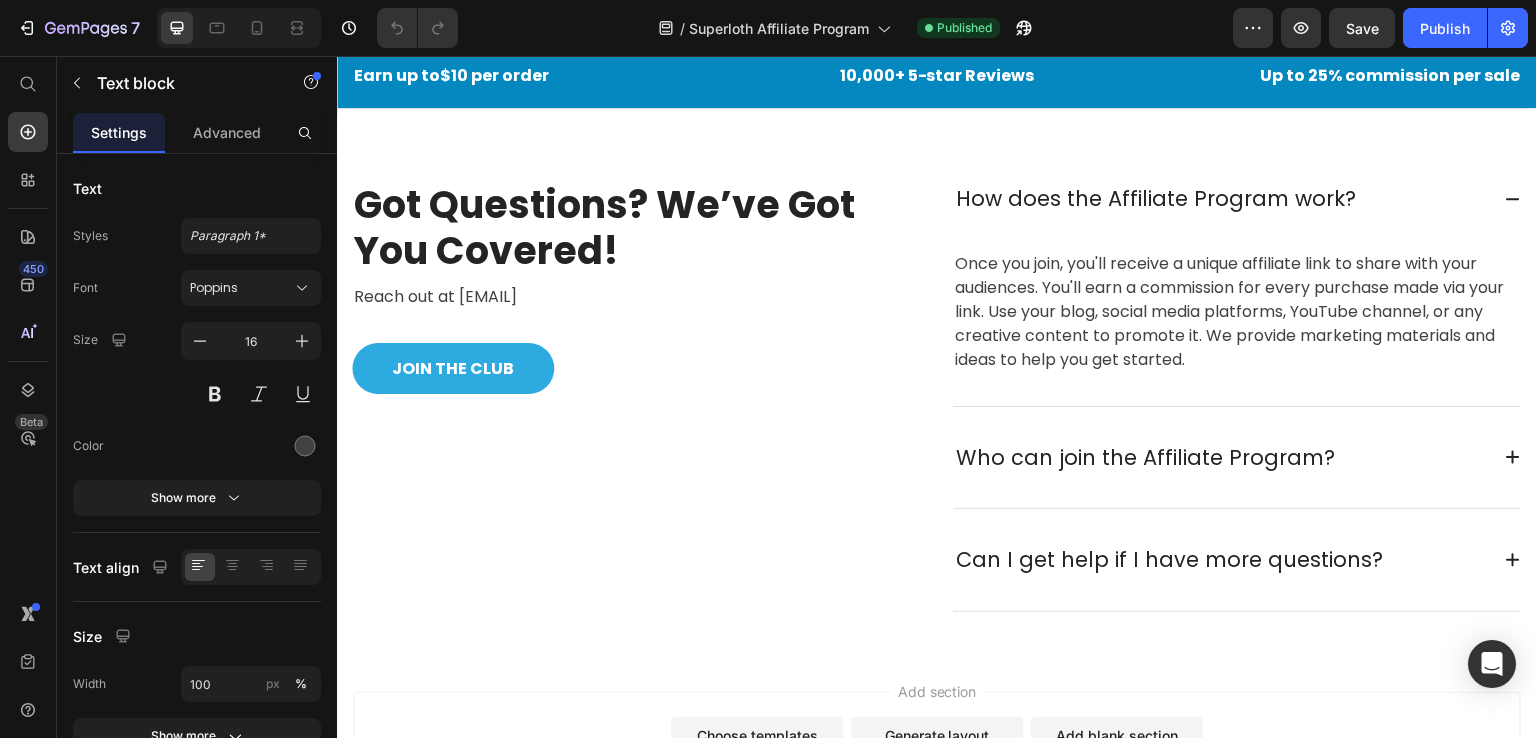 click on "No streaks, no lint" at bounding box center [1087, -90] 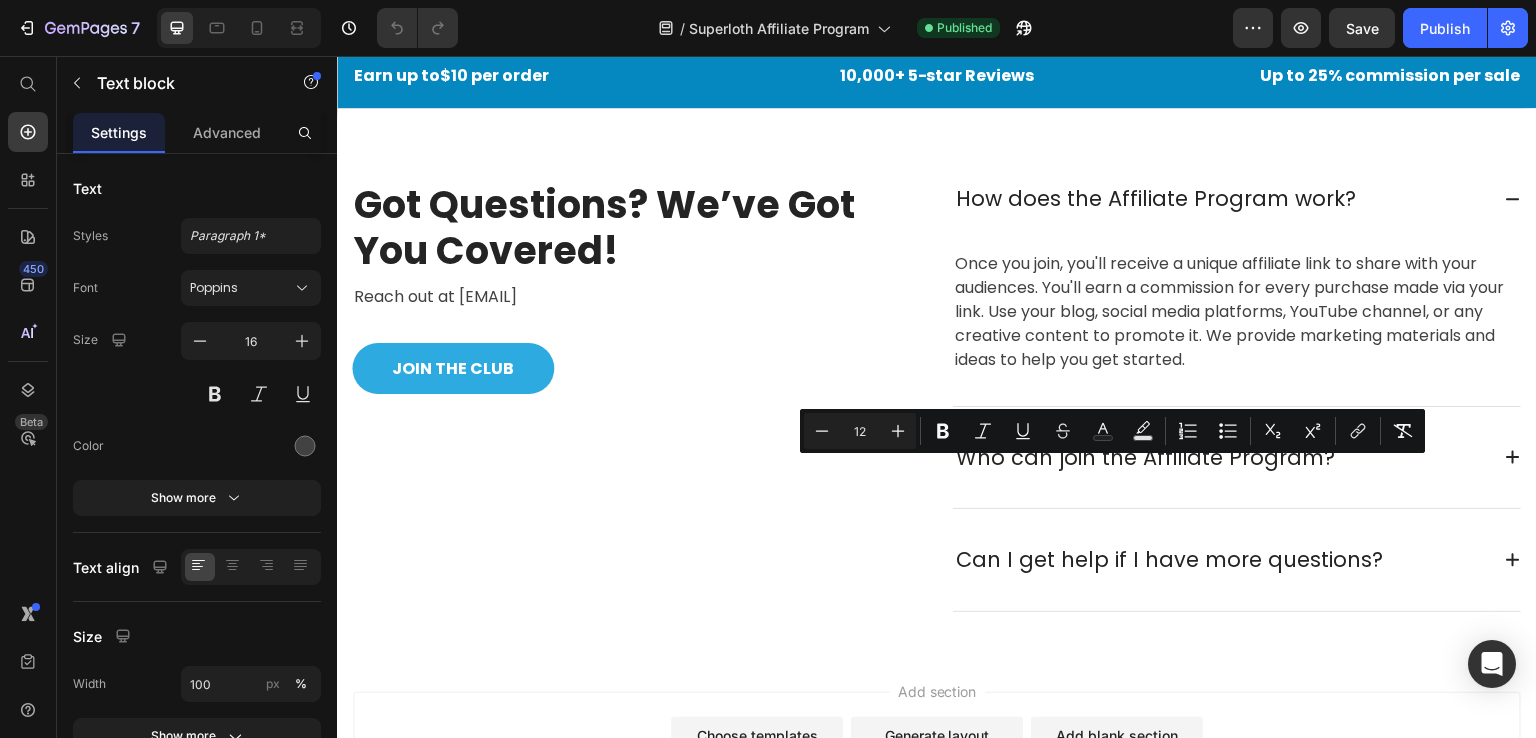 click on "No streaks, no lint" at bounding box center [1087, -90] 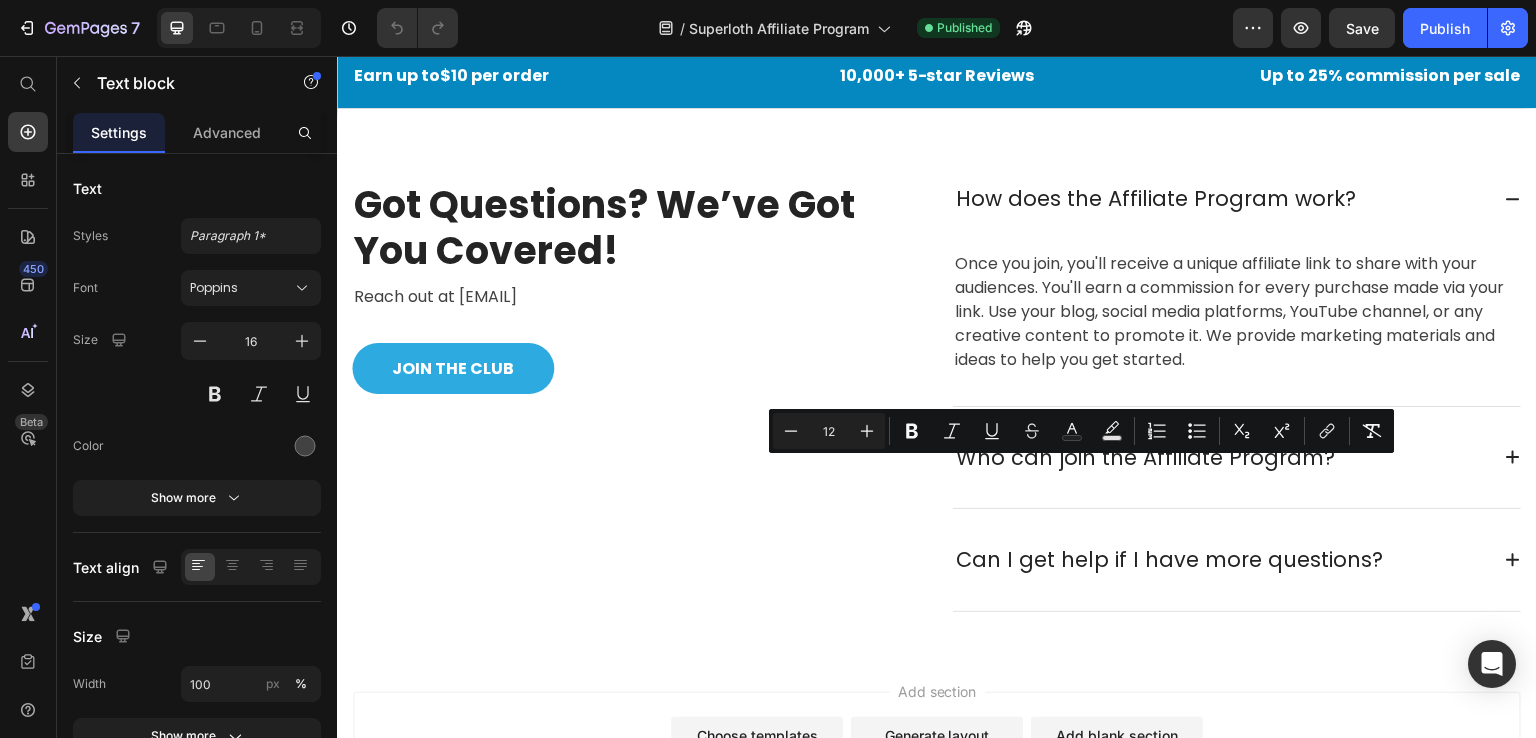 copy on "No streaks, no lint" 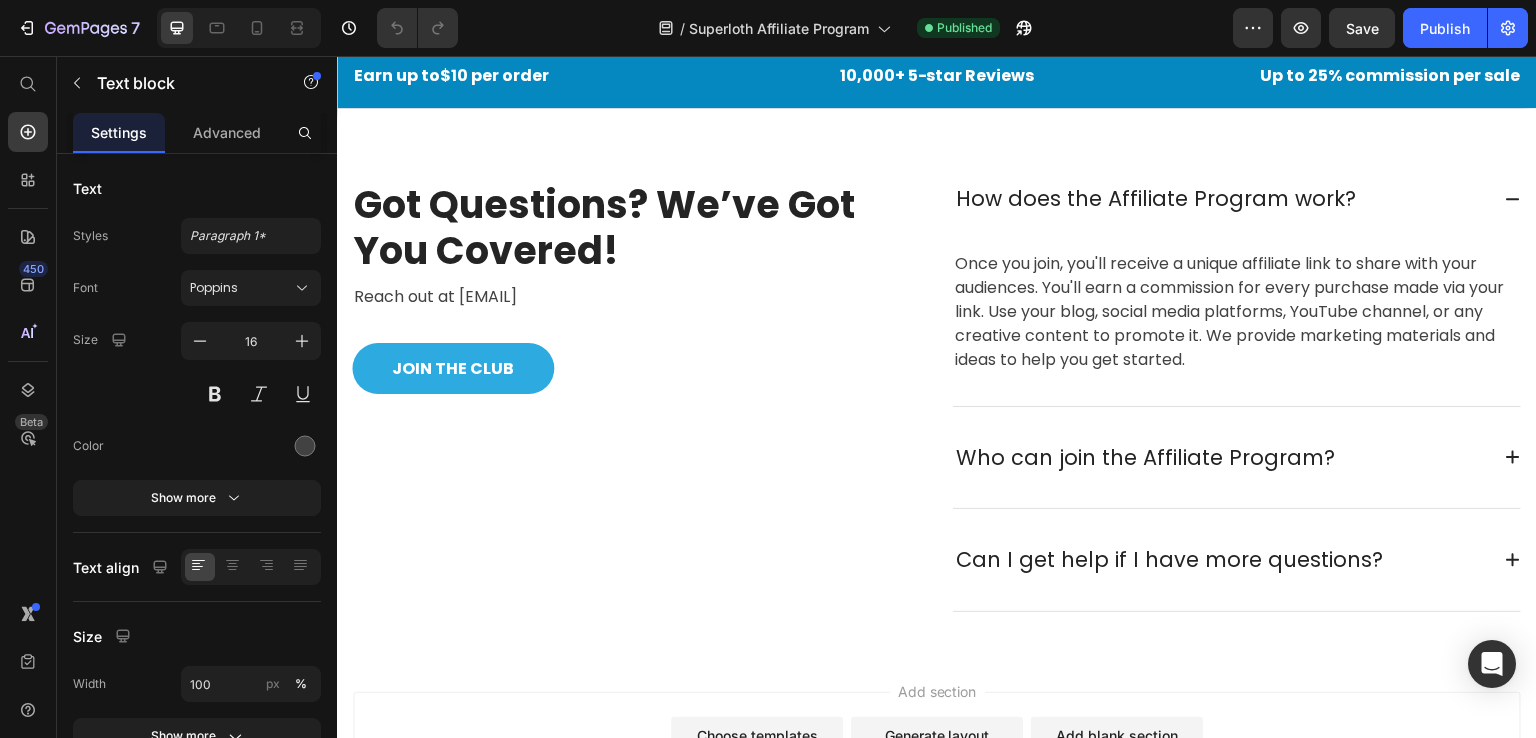 click on "Saves time and money." at bounding box center [1416, -89] 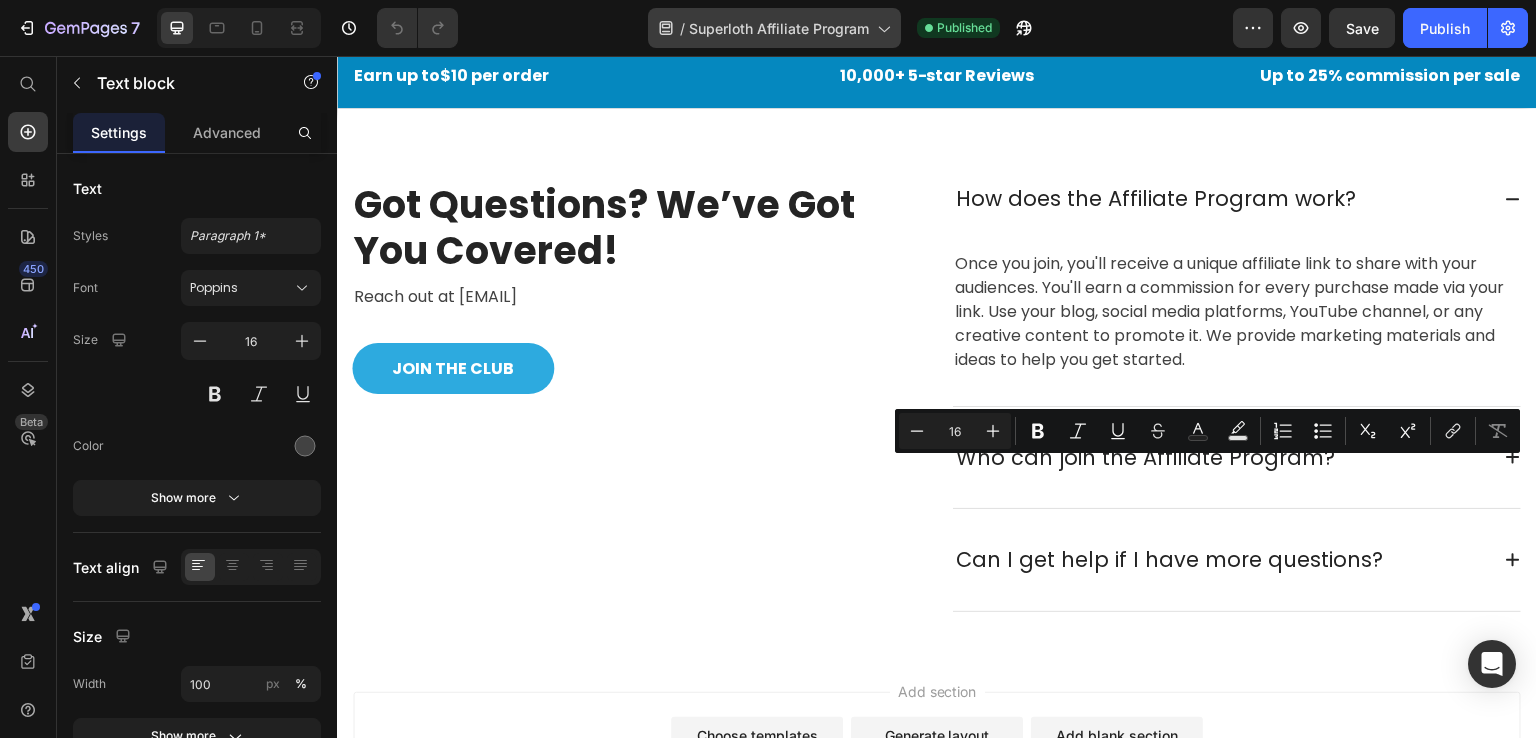 copy on "Saves time and money." 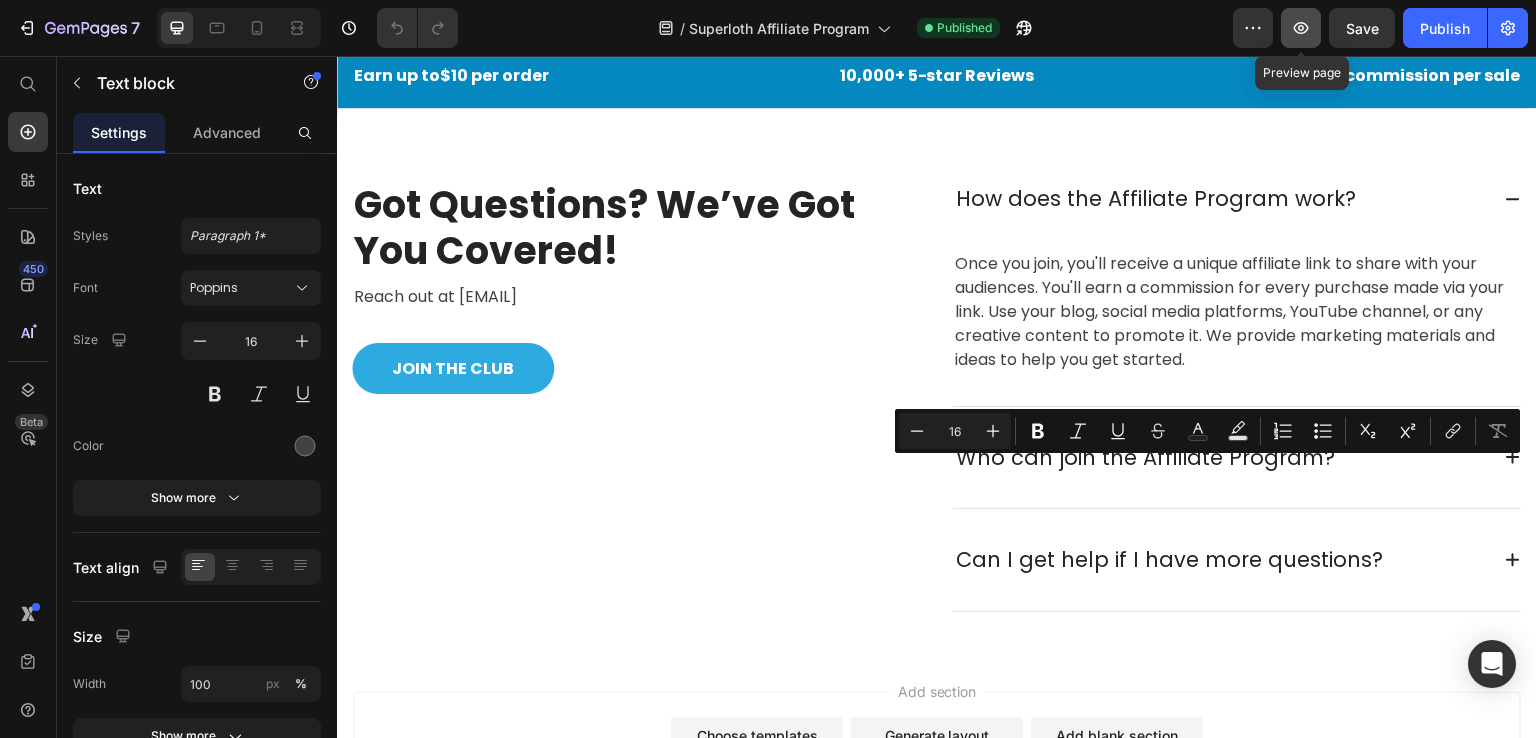 click 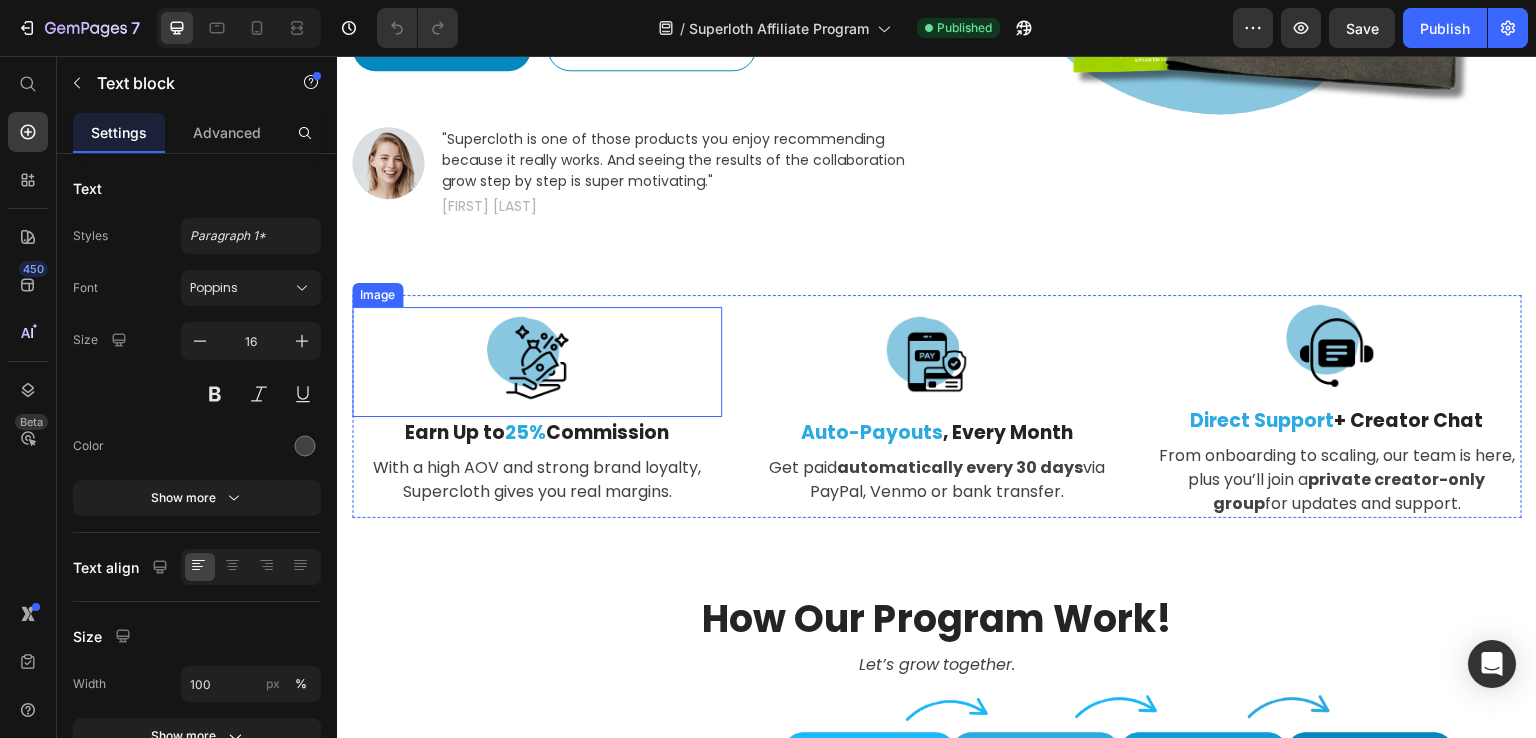 scroll, scrollTop: 600, scrollLeft: 0, axis: vertical 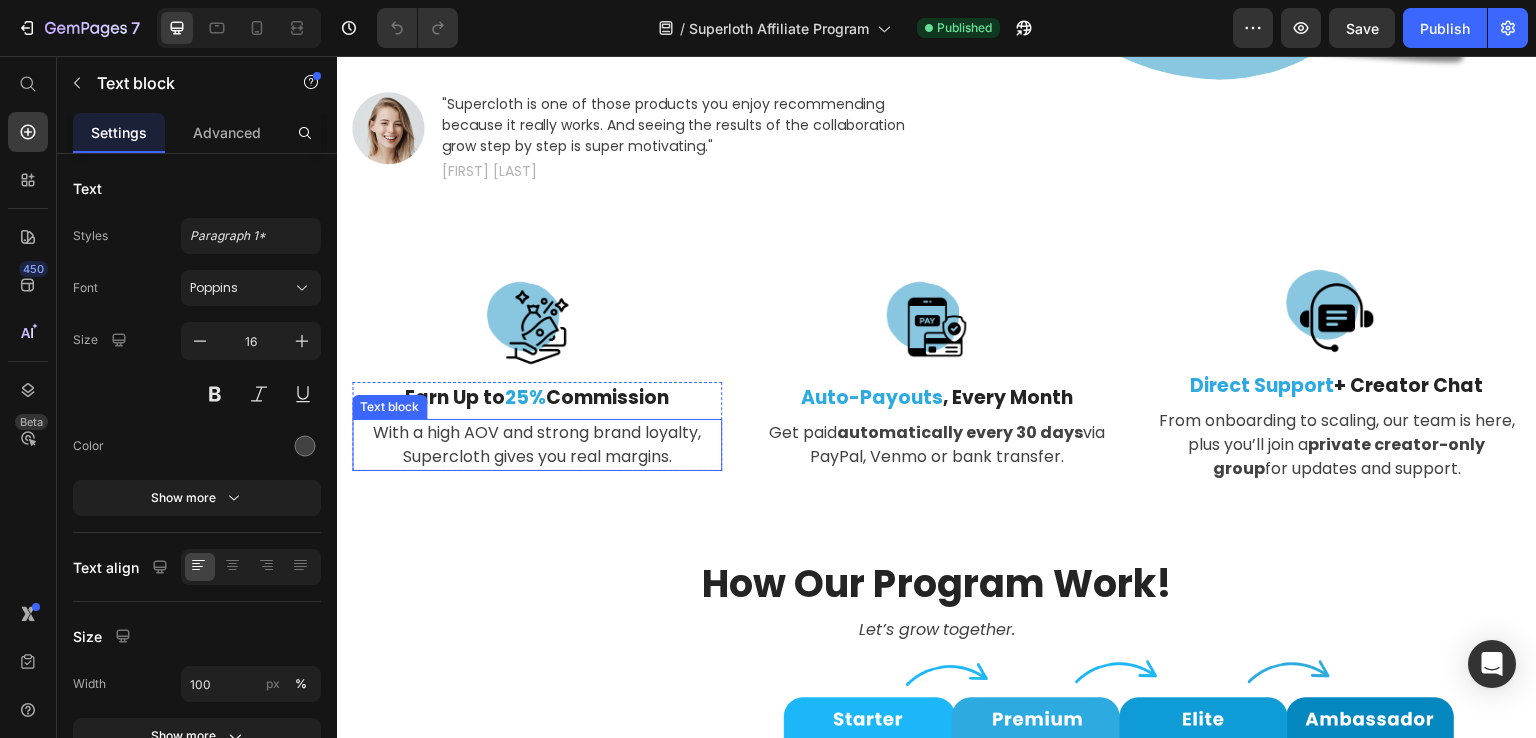 click on "With a high AOV and strong brand loyalty, Supercloth gives you real margins." at bounding box center (537, 445) 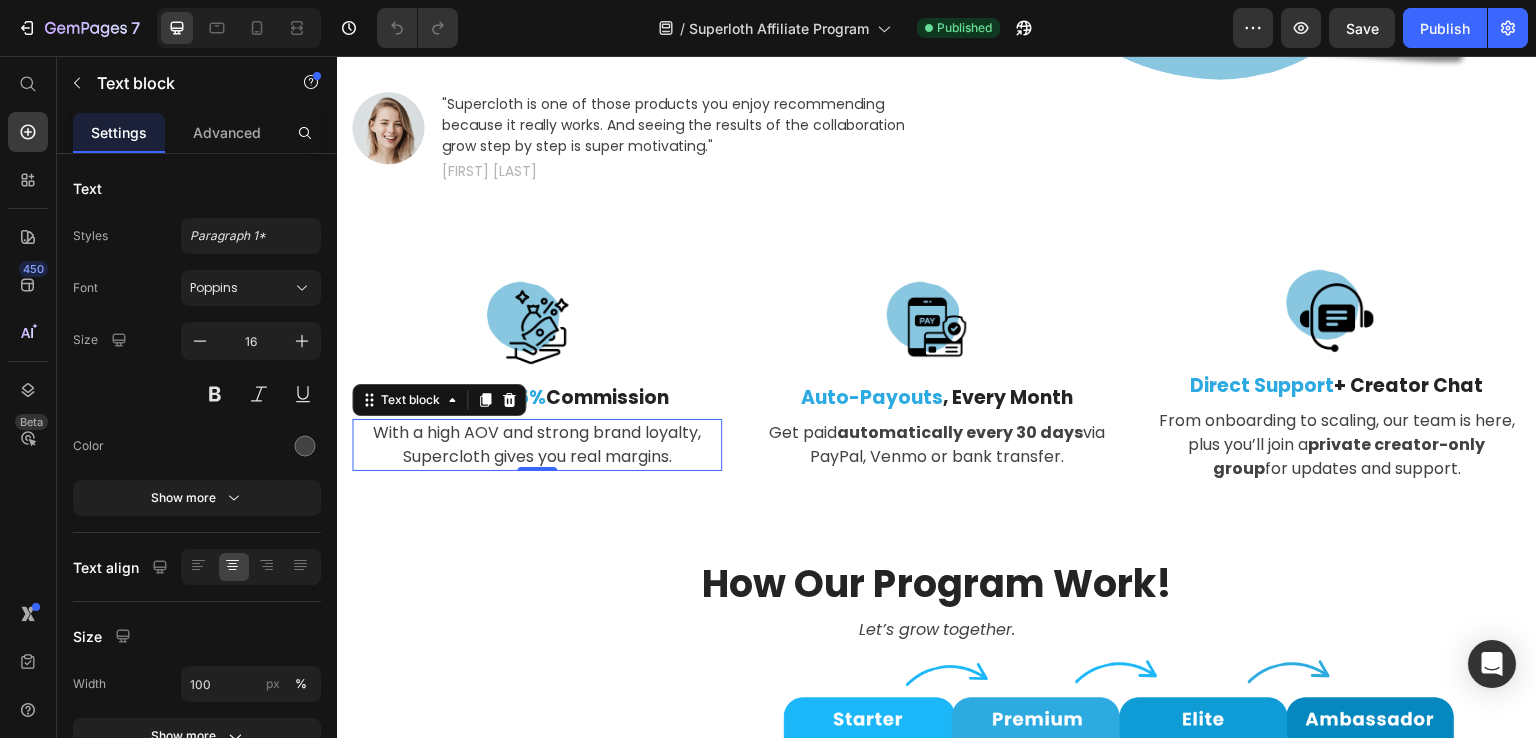 click on "With a high AOV and strong brand loyalty, Supercloth gives you real margins." at bounding box center [537, 445] 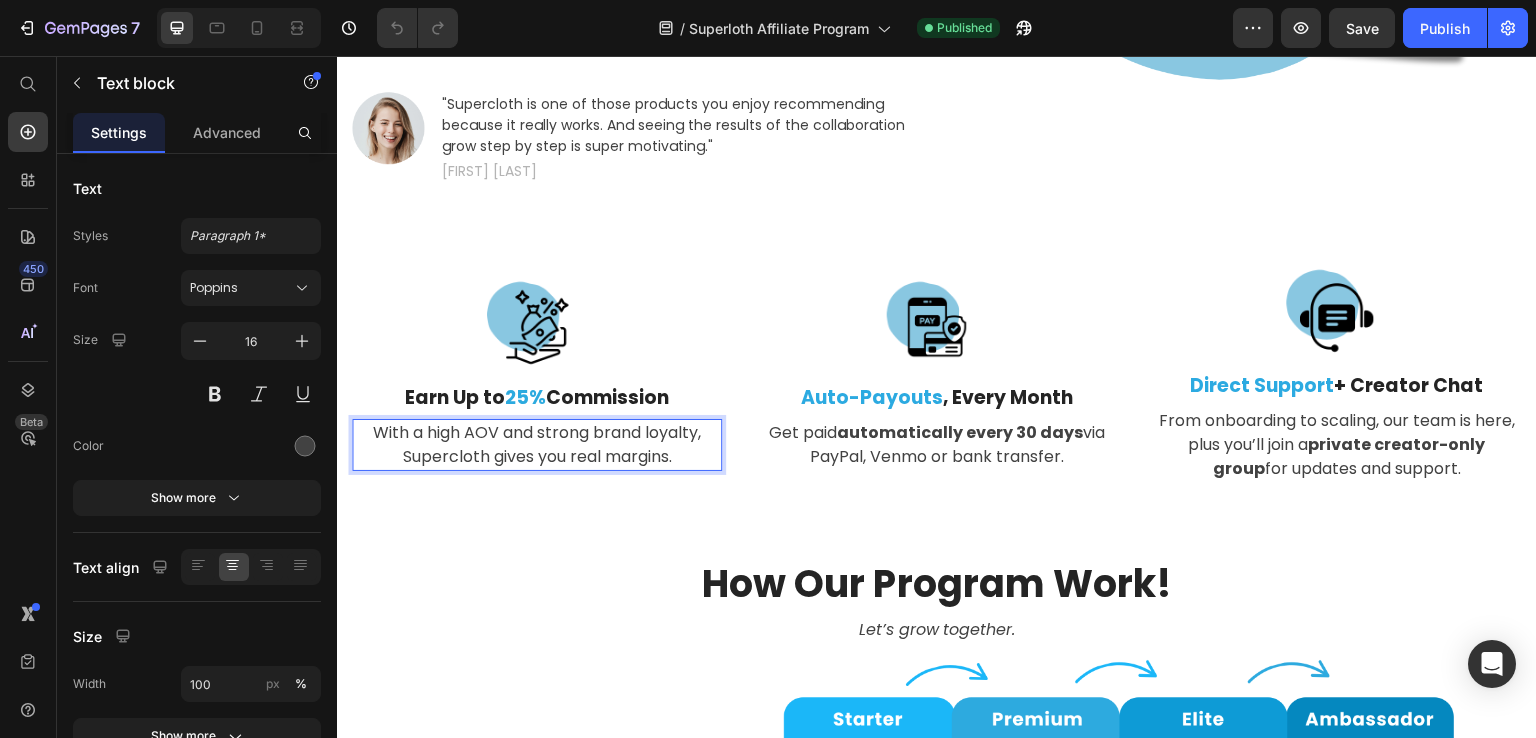 click on "With a high AOV and strong brand loyalty, Supercloth gives you real margins." at bounding box center [537, 445] 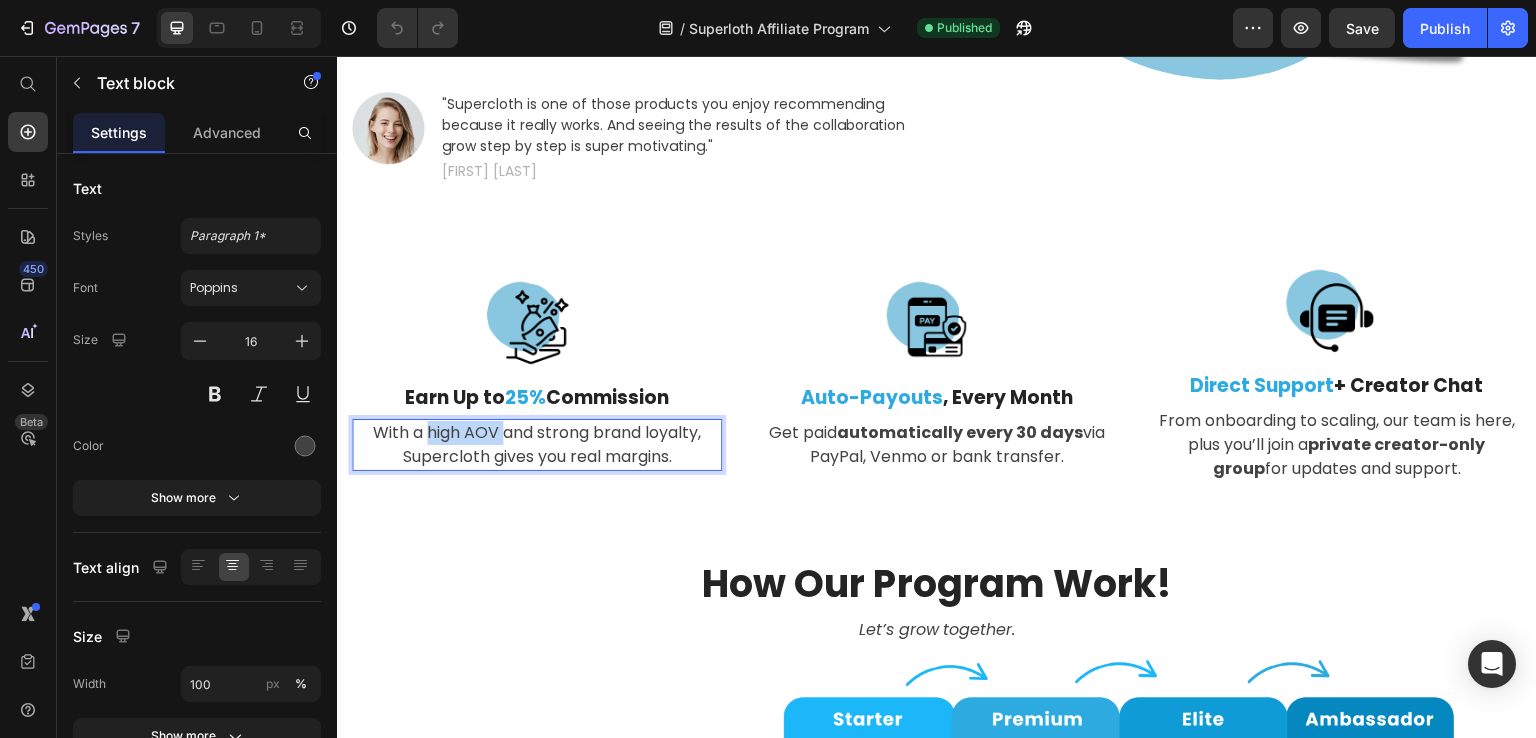 drag, startPoint x: 425, startPoint y: 429, endPoint x: 501, endPoint y: 428, distance: 76.00658 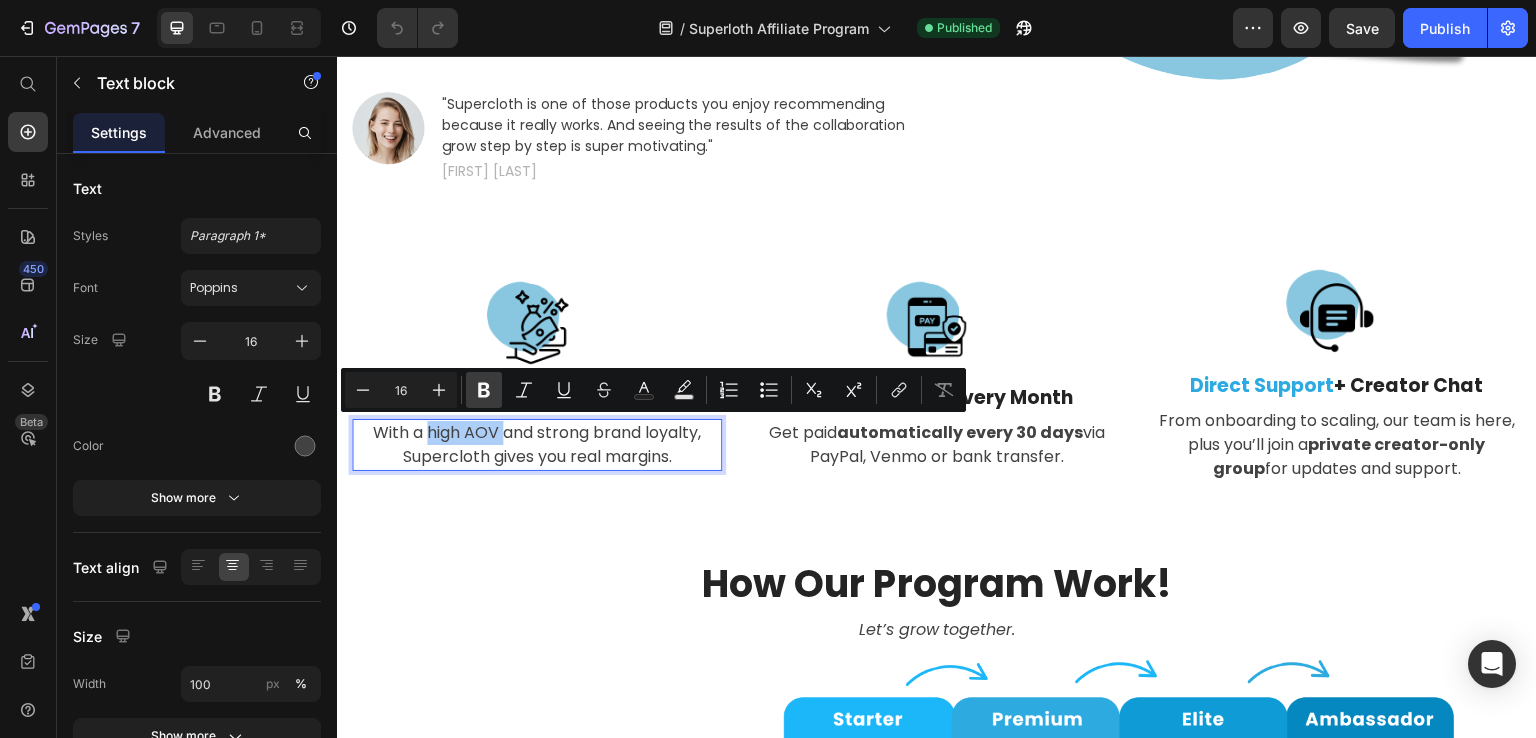 click 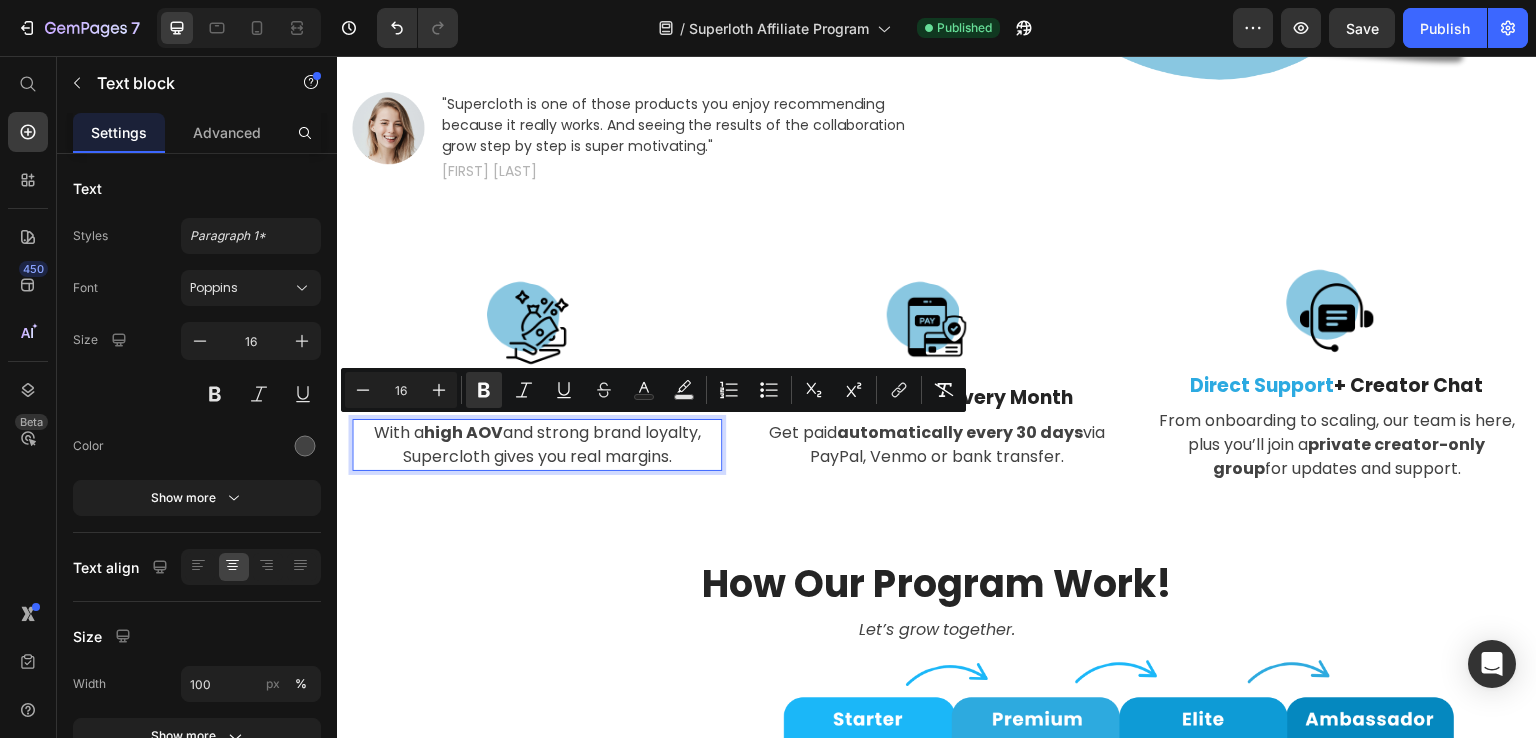 click on "With a  high AOV  and strong brand loyalty, Supercloth gives you real margins." at bounding box center (537, 445) 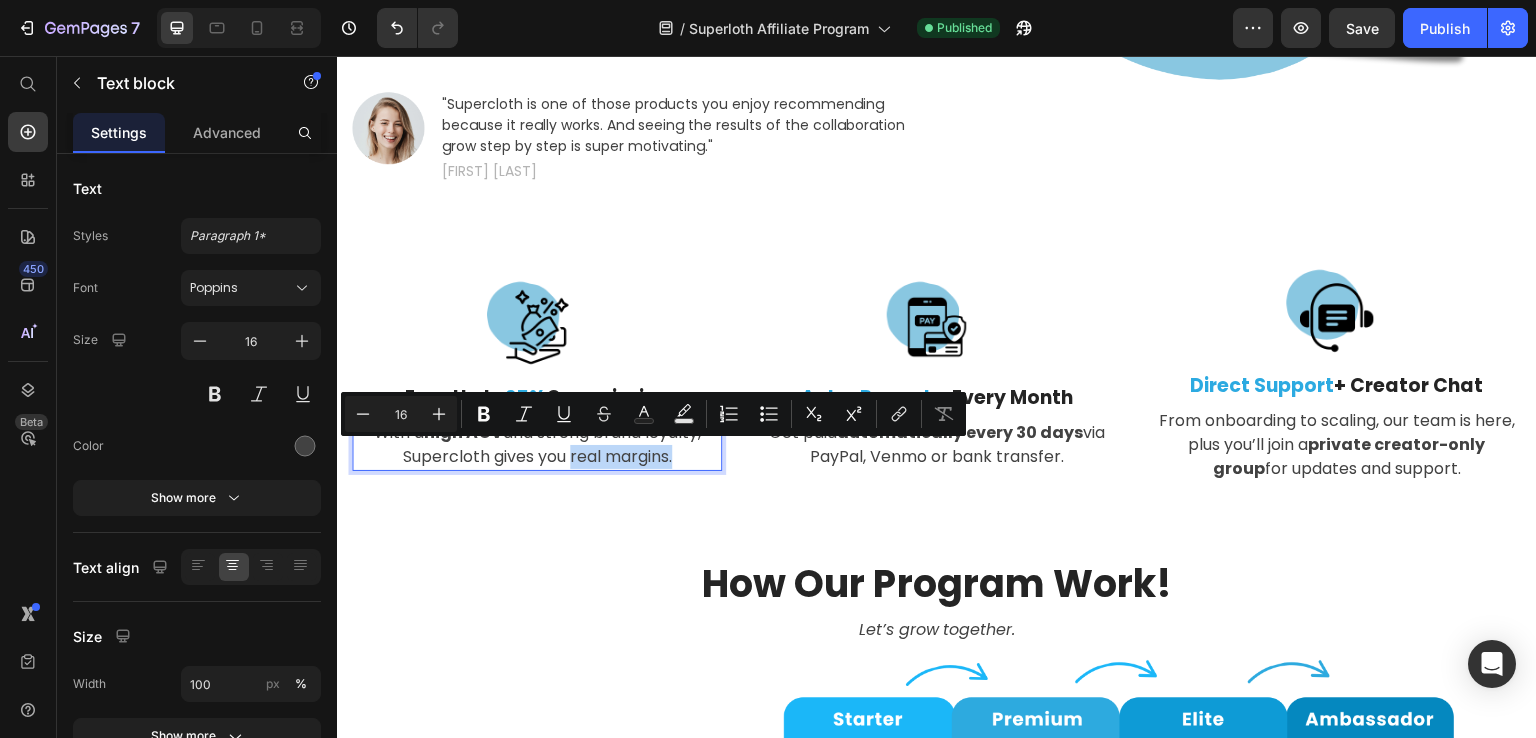 drag, startPoint x: 568, startPoint y: 454, endPoint x: 675, endPoint y: 462, distance: 107.298645 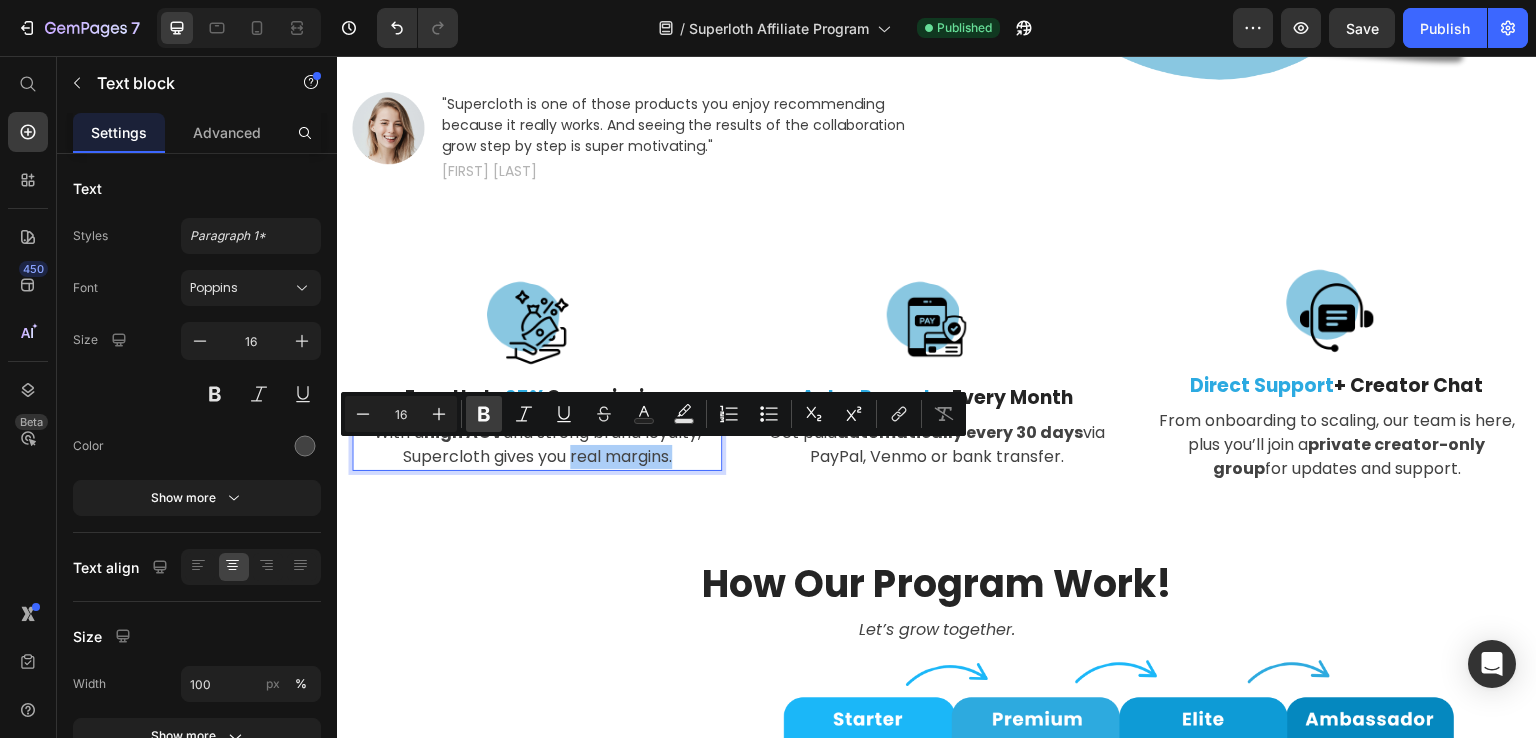 click 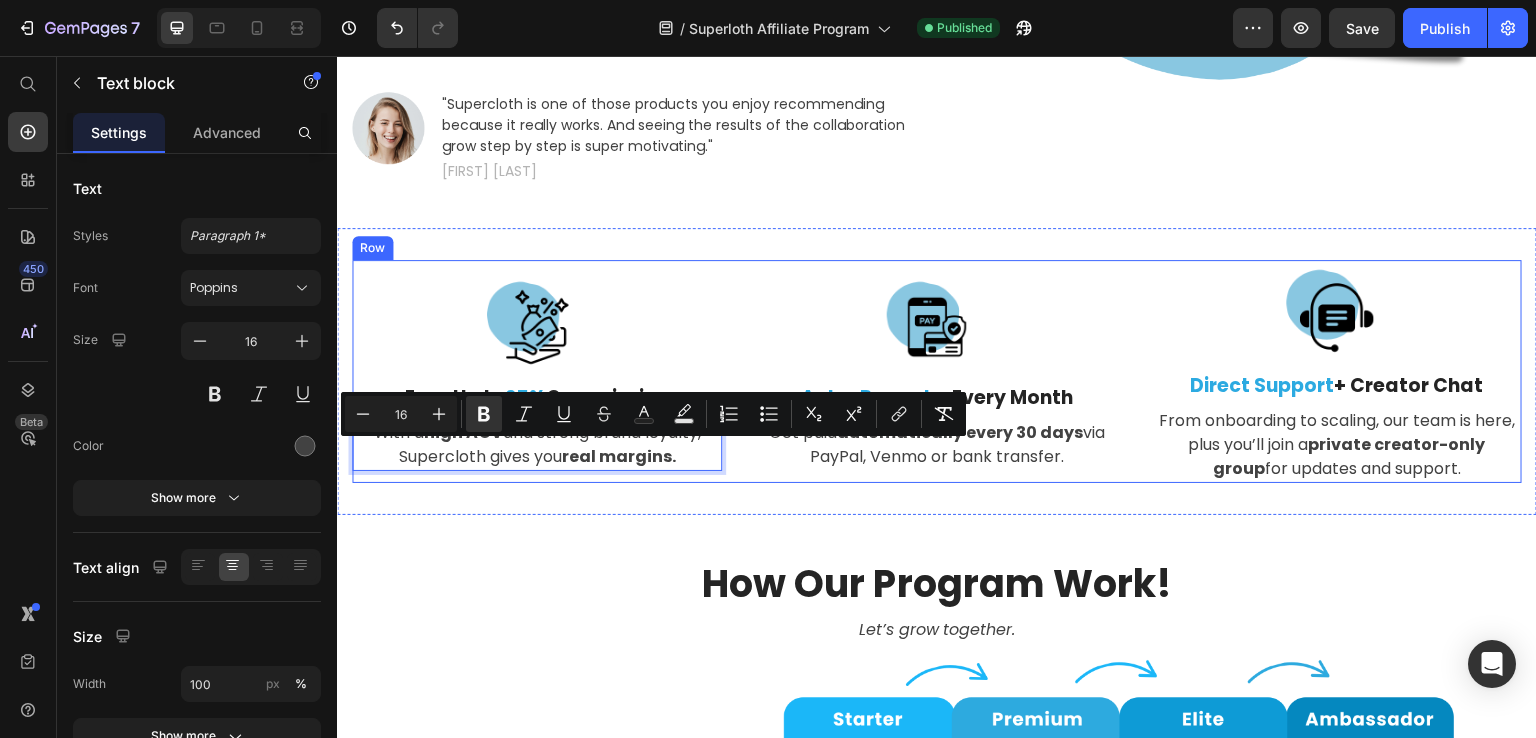 click on "Image Auto-Payouts , Every Month Text block Get paid  automatically every 30 days  via PayPal, Venmo or bank transfer. Text block Row" at bounding box center (937, 371) 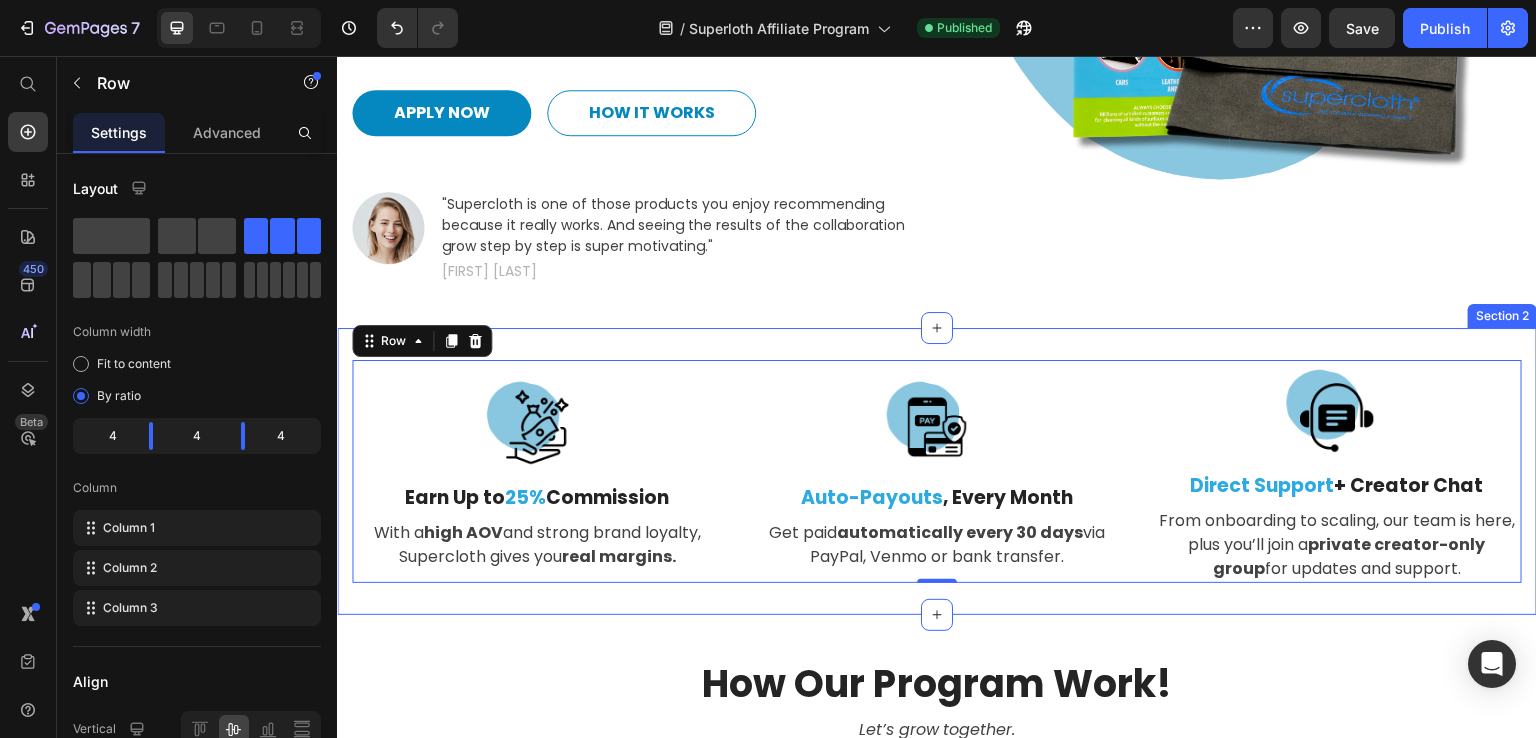 scroll, scrollTop: 200, scrollLeft: 0, axis: vertical 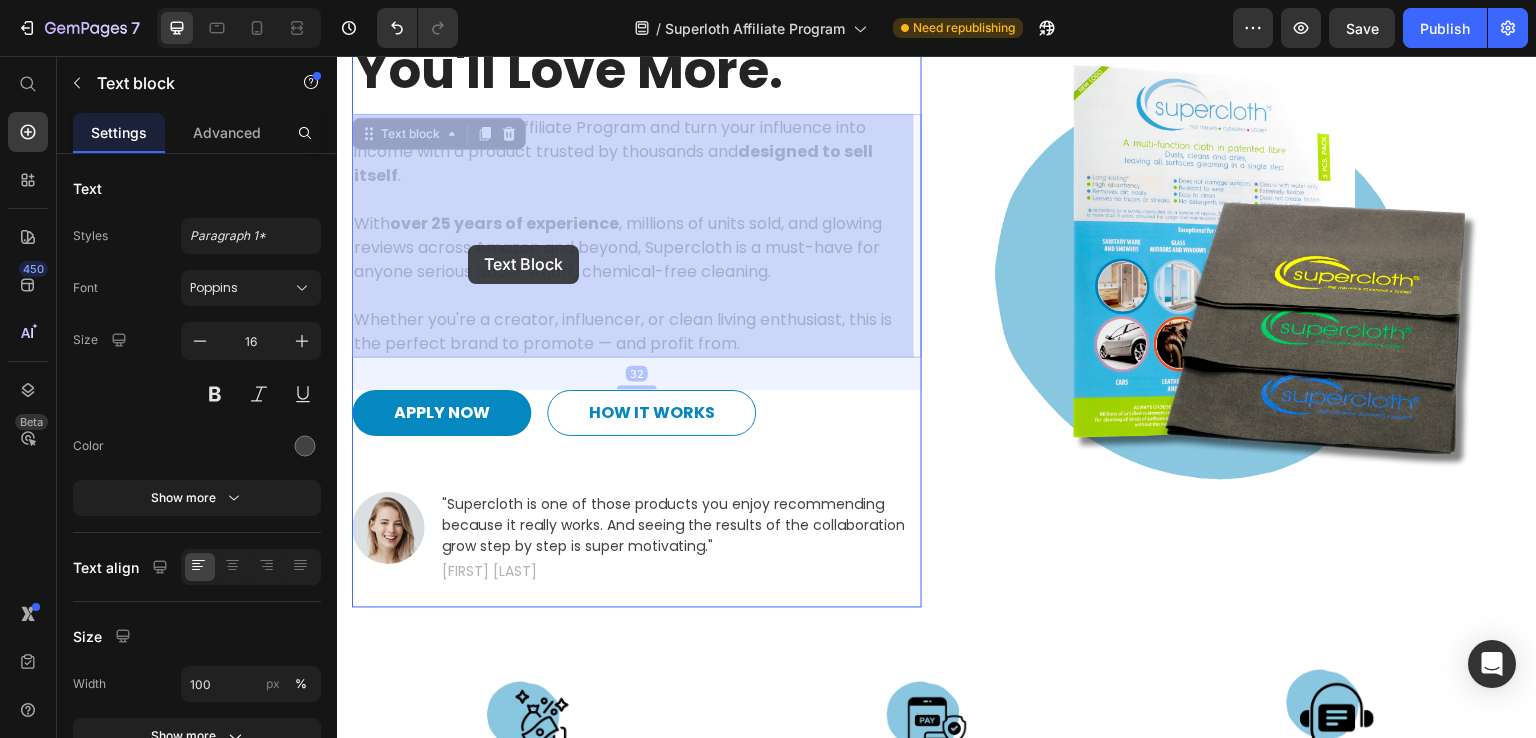drag, startPoint x: 834, startPoint y: 225, endPoint x: 468, endPoint y: 245, distance: 366.54605 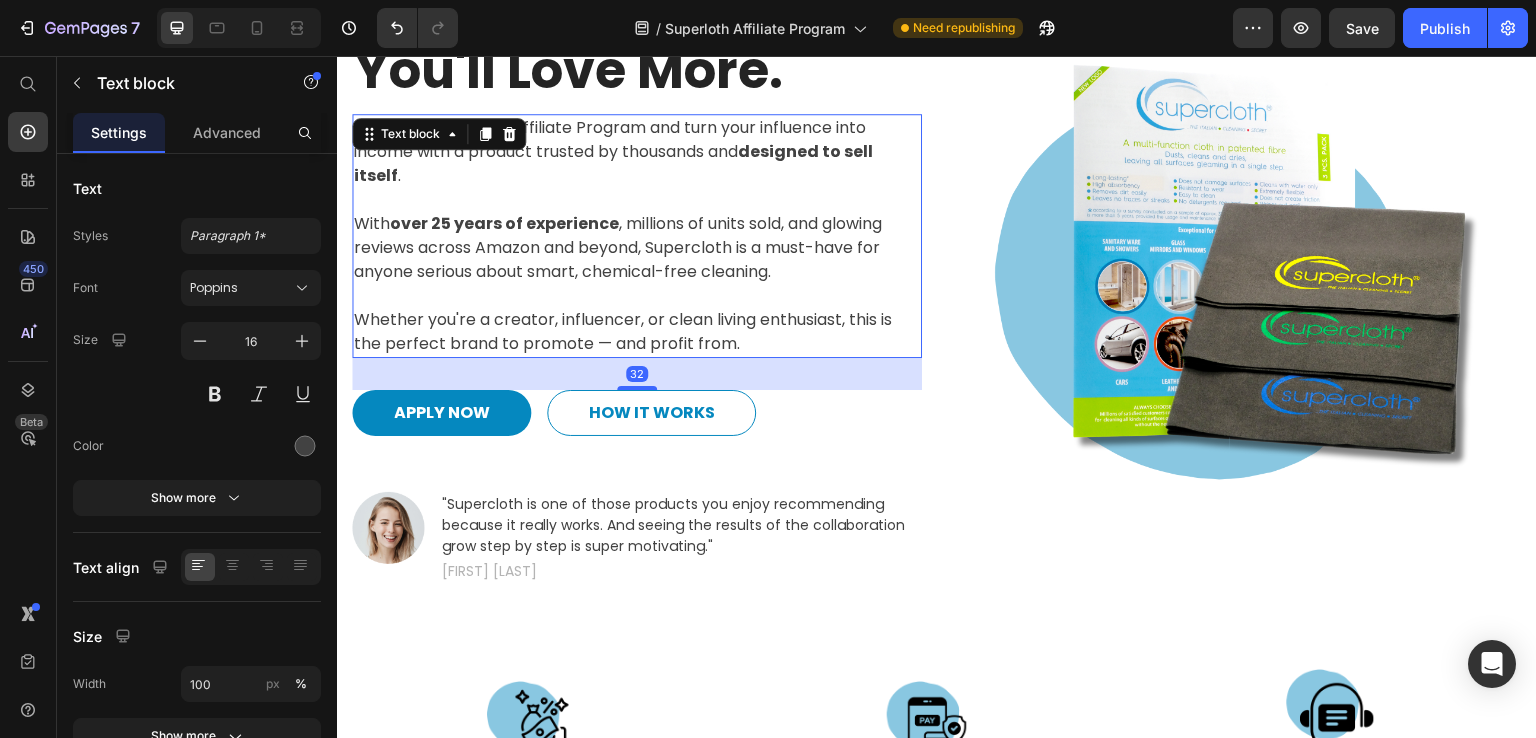 click on "With  over 25 years of experience , millions of units sold, and glowing reviews across Amazon and beyond, Supercloth is a must-have for anyone serious about smart, chemical-free cleaning." at bounding box center [618, 247] 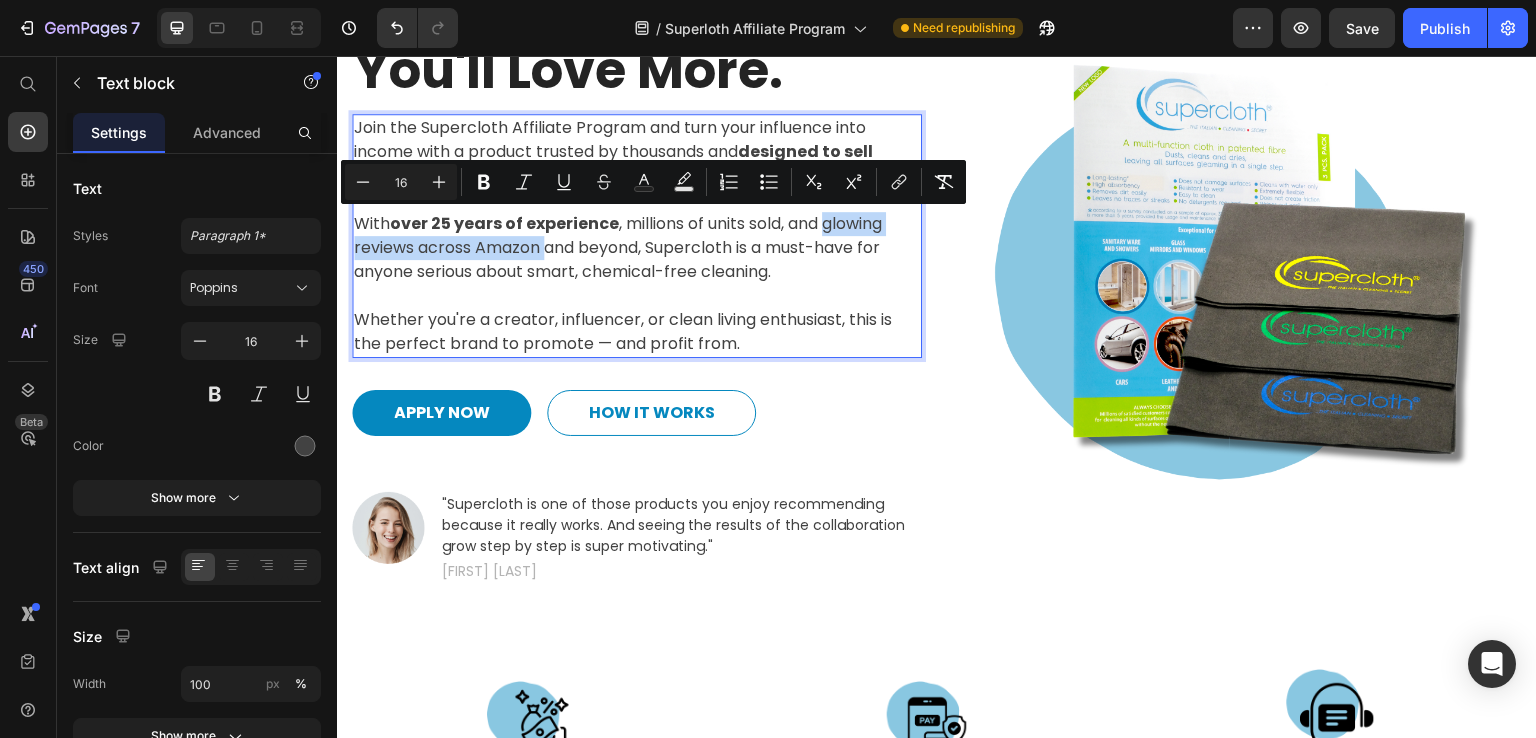 drag, startPoint x: 830, startPoint y: 225, endPoint x: 544, endPoint y: 253, distance: 287.36737 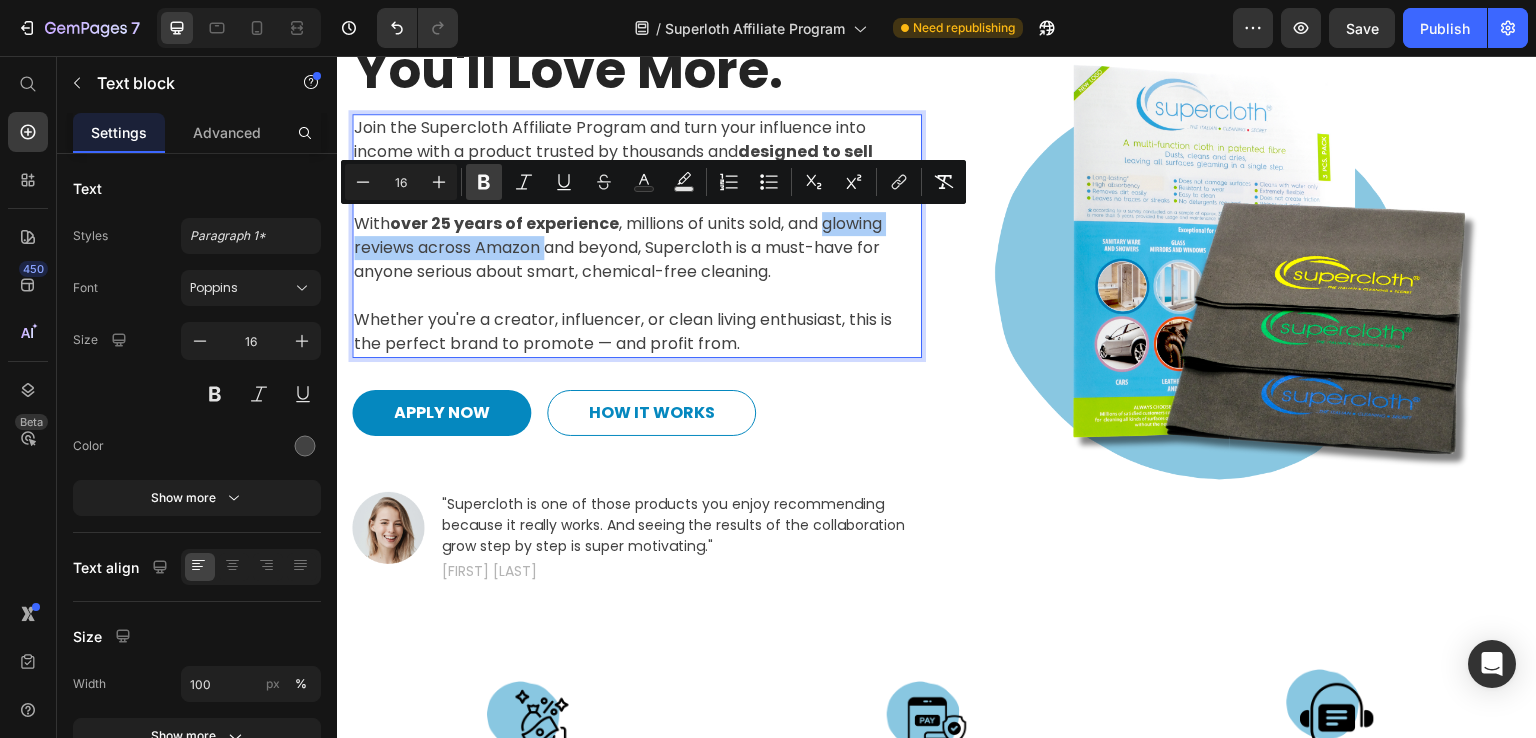 click 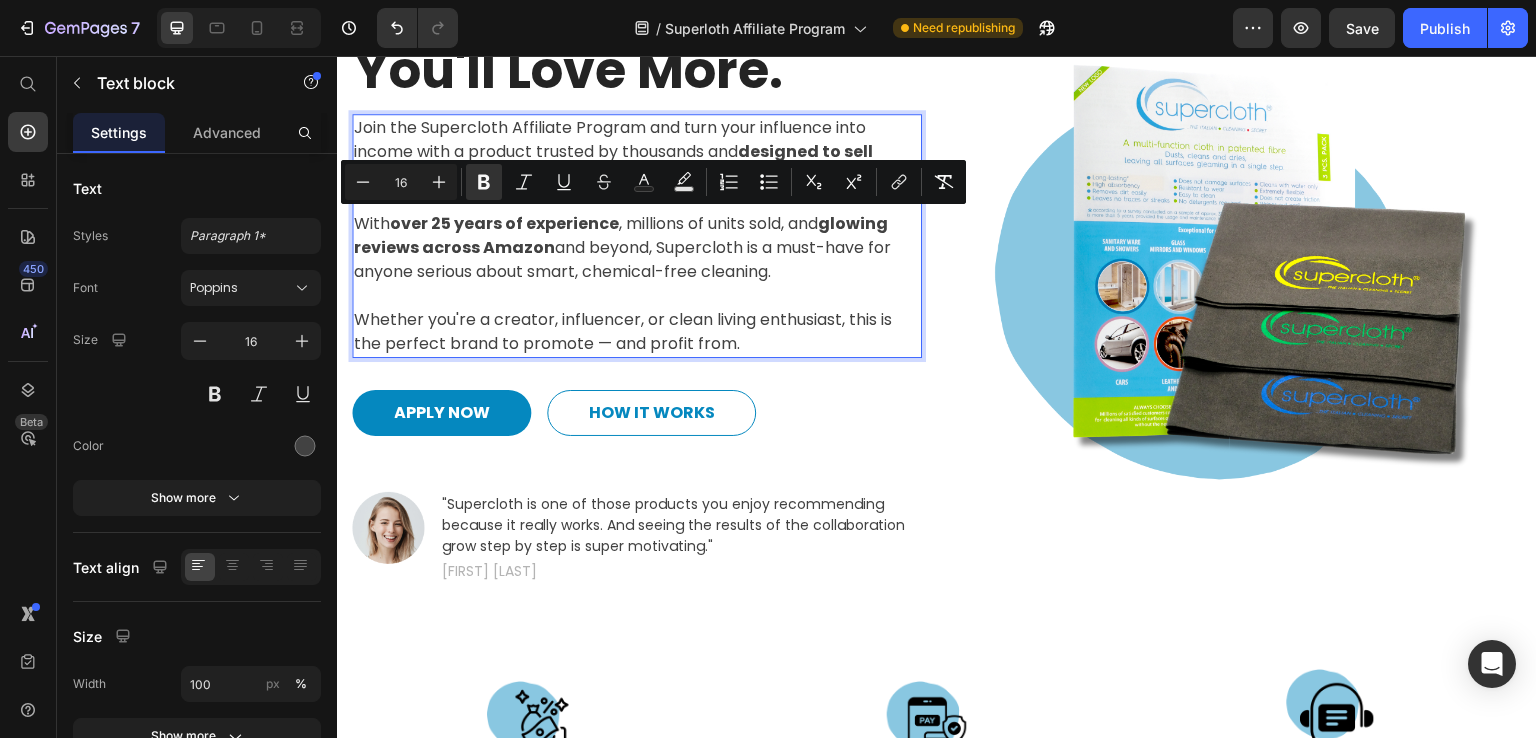 click on "Whether you're a creator, influencer, or clean living enthusiast, this is the perfect brand to promote — and profit from." at bounding box center (637, 320) 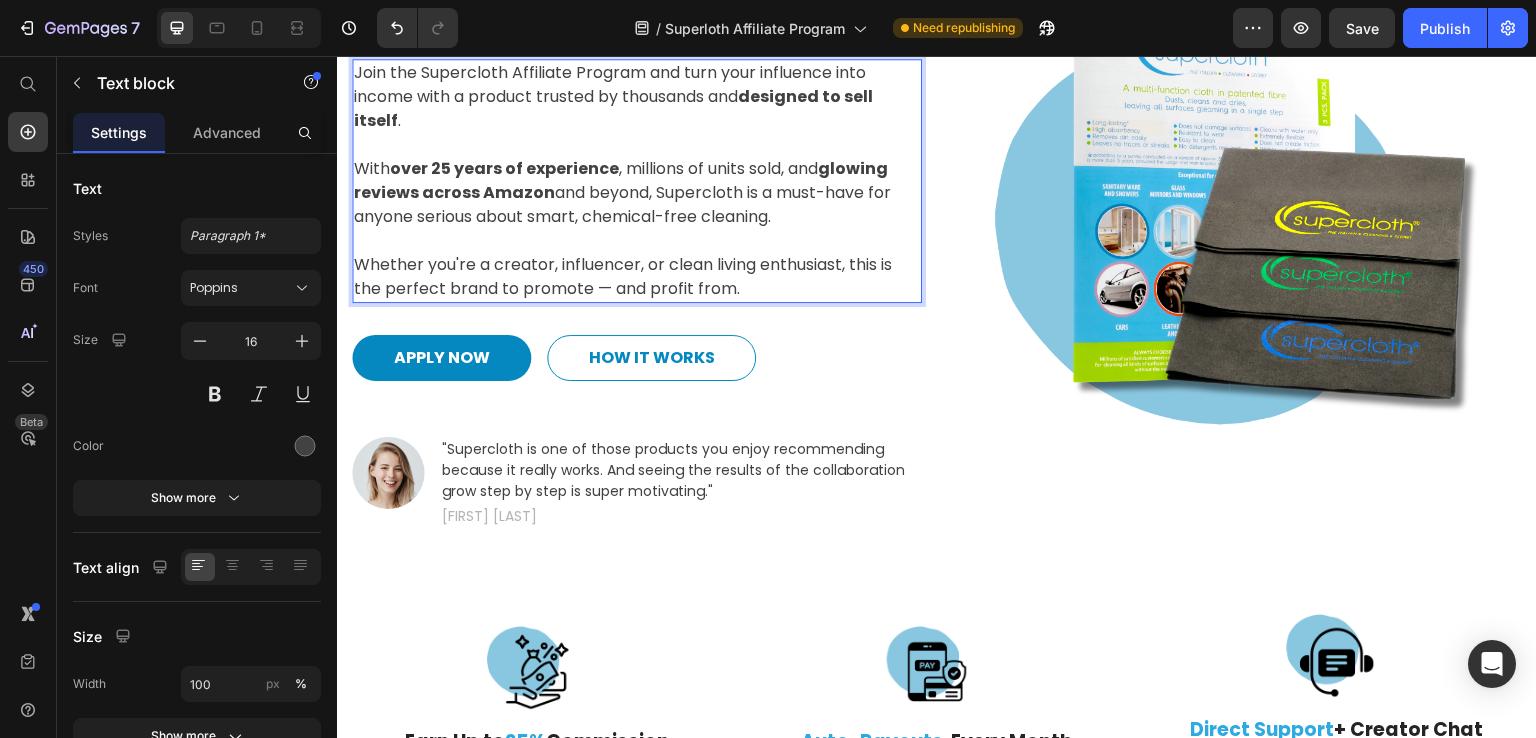 scroll, scrollTop: 300, scrollLeft: 0, axis: vertical 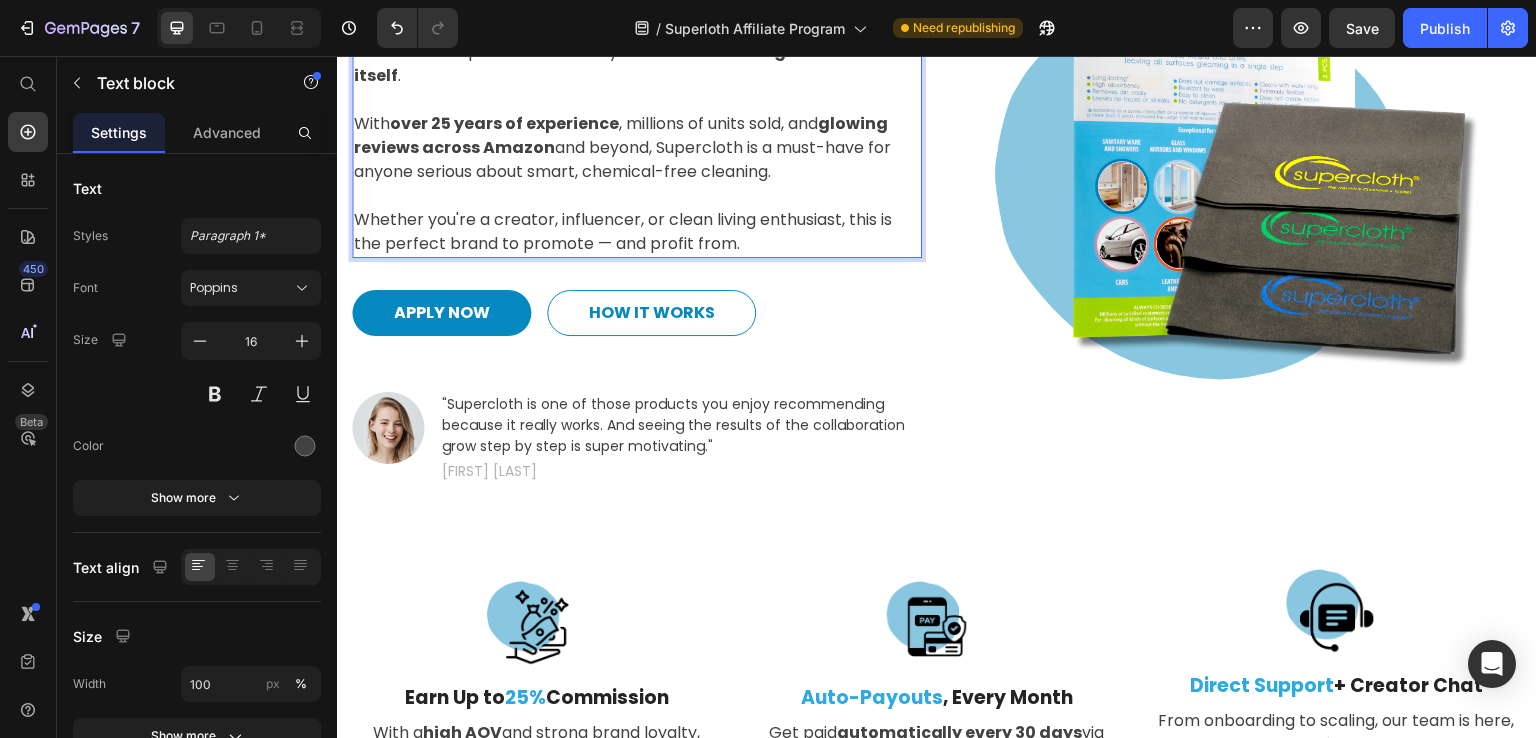 click on "glowing reviews across Amazon" at bounding box center [621, 135] 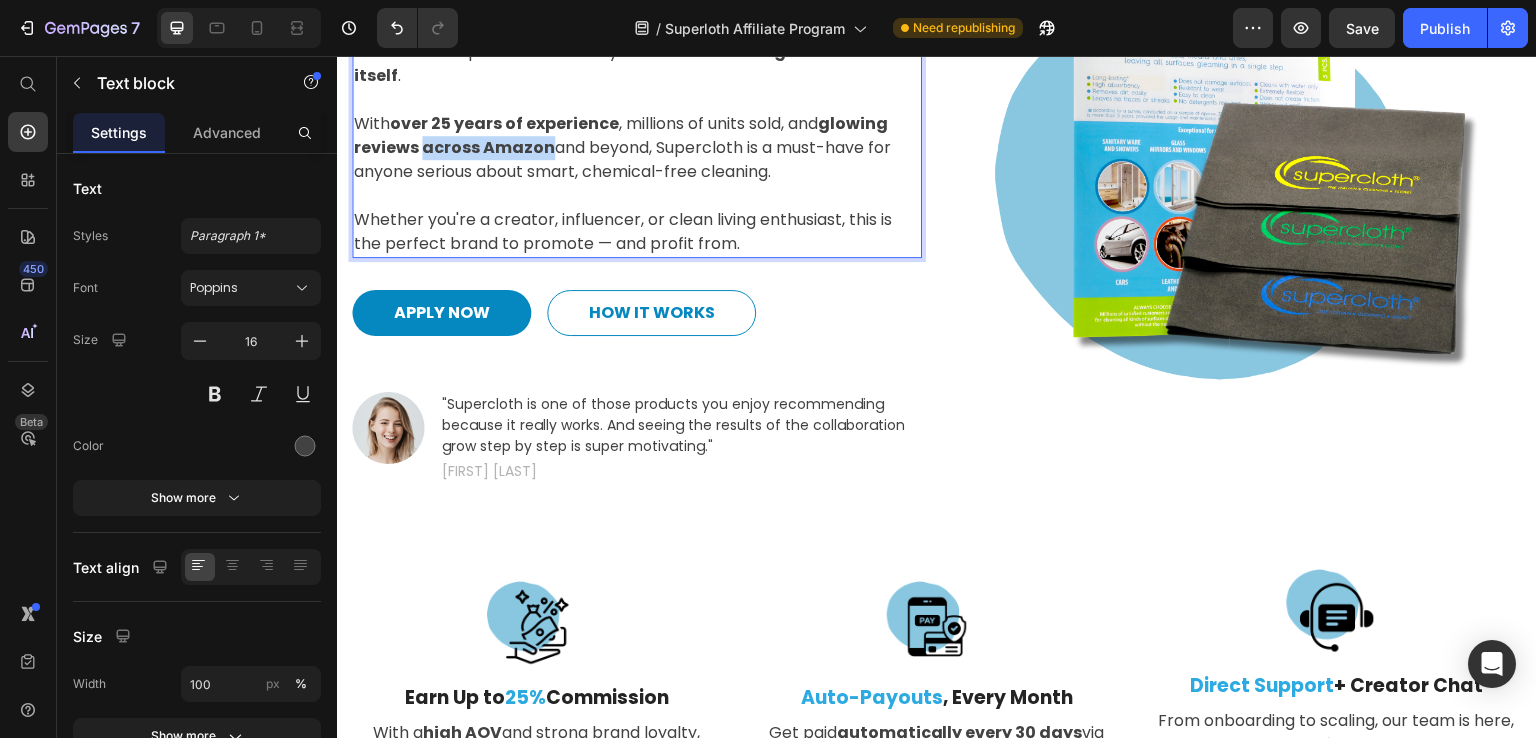 drag, startPoint x: 420, startPoint y: 145, endPoint x: 546, endPoint y: 150, distance: 126.09917 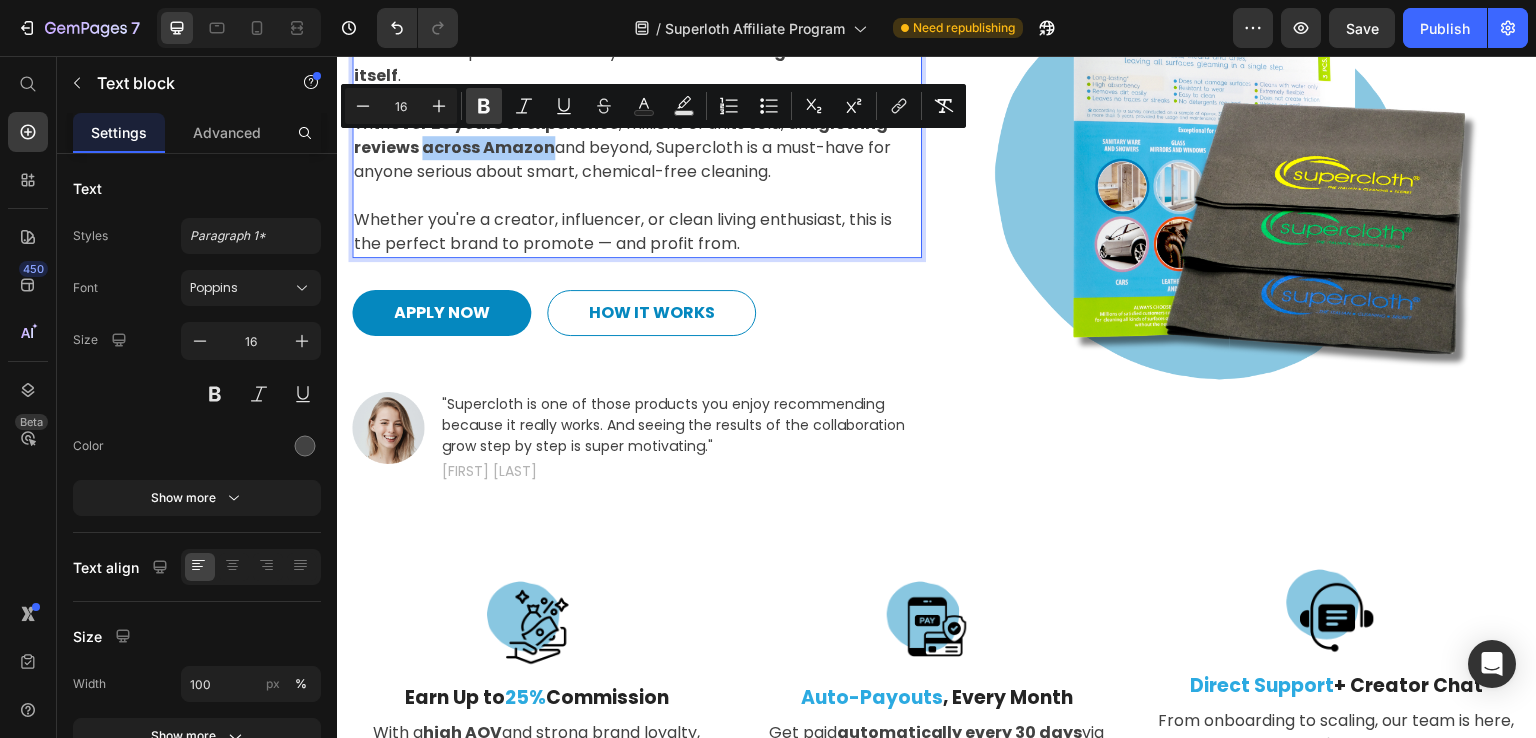 click 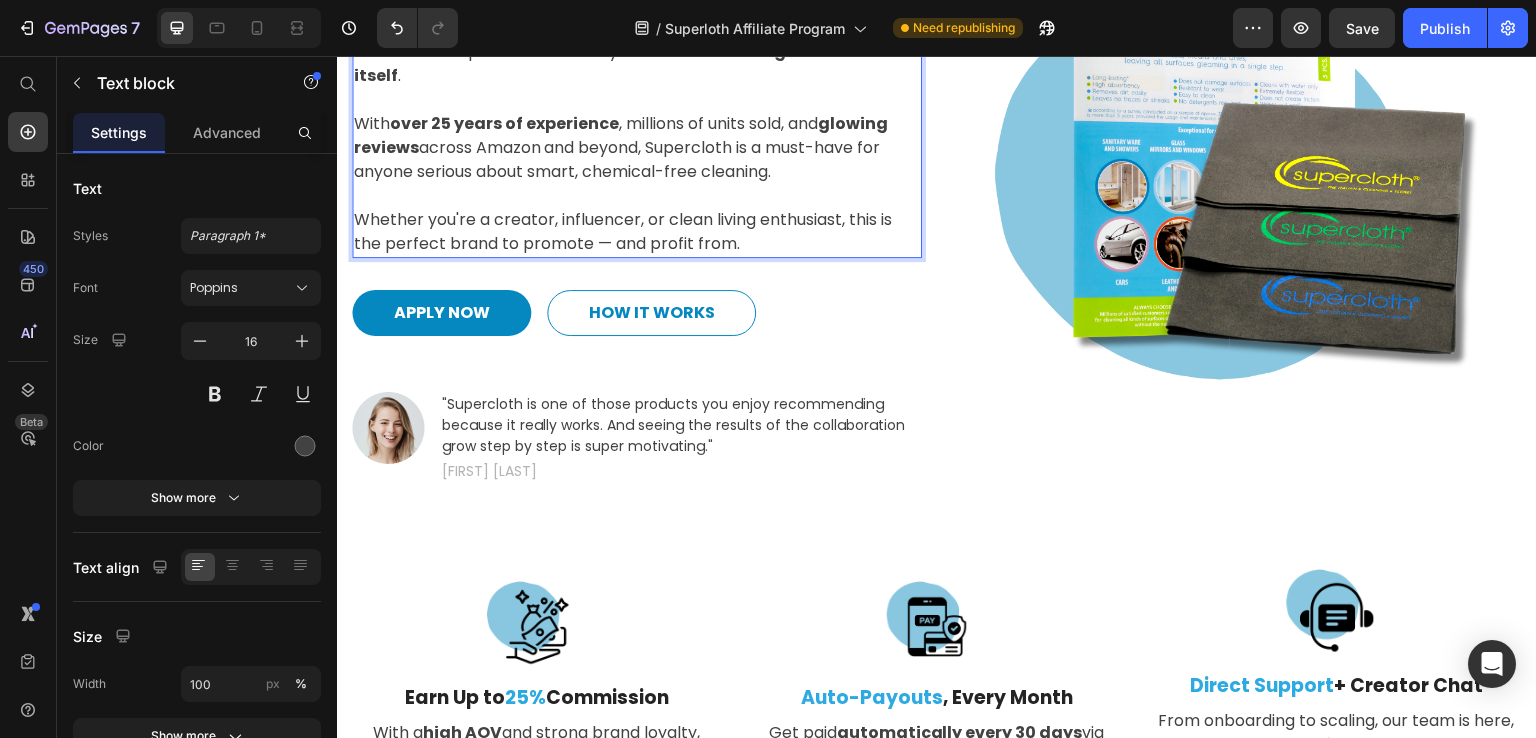 click on "Whether you're a creator, influencer, or clean living enthusiast, this is the perfect brand to promote — and profit from." at bounding box center [623, 231] 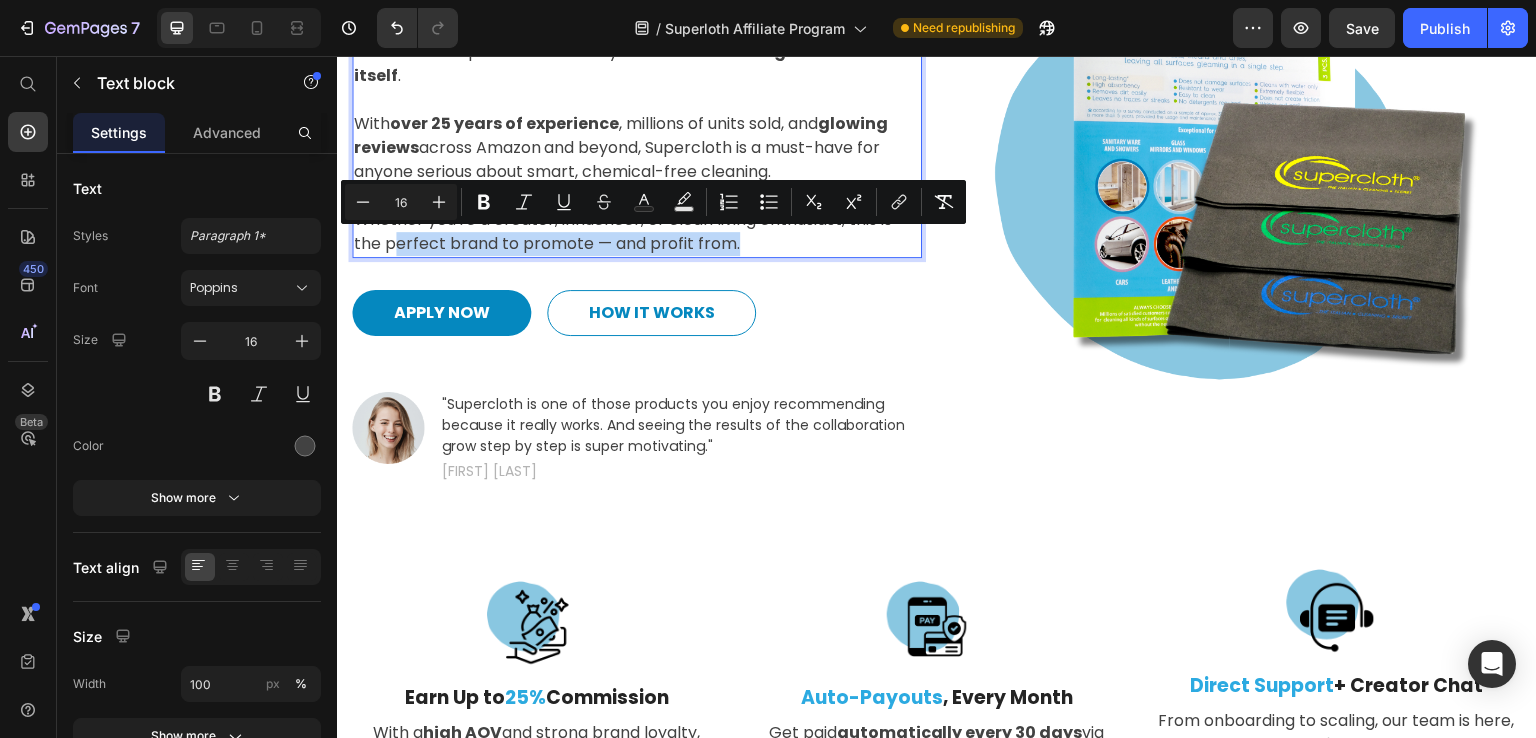 drag, startPoint x: 390, startPoint y: 241, endPoint x: 749, endPoint y: 241, distance: 359 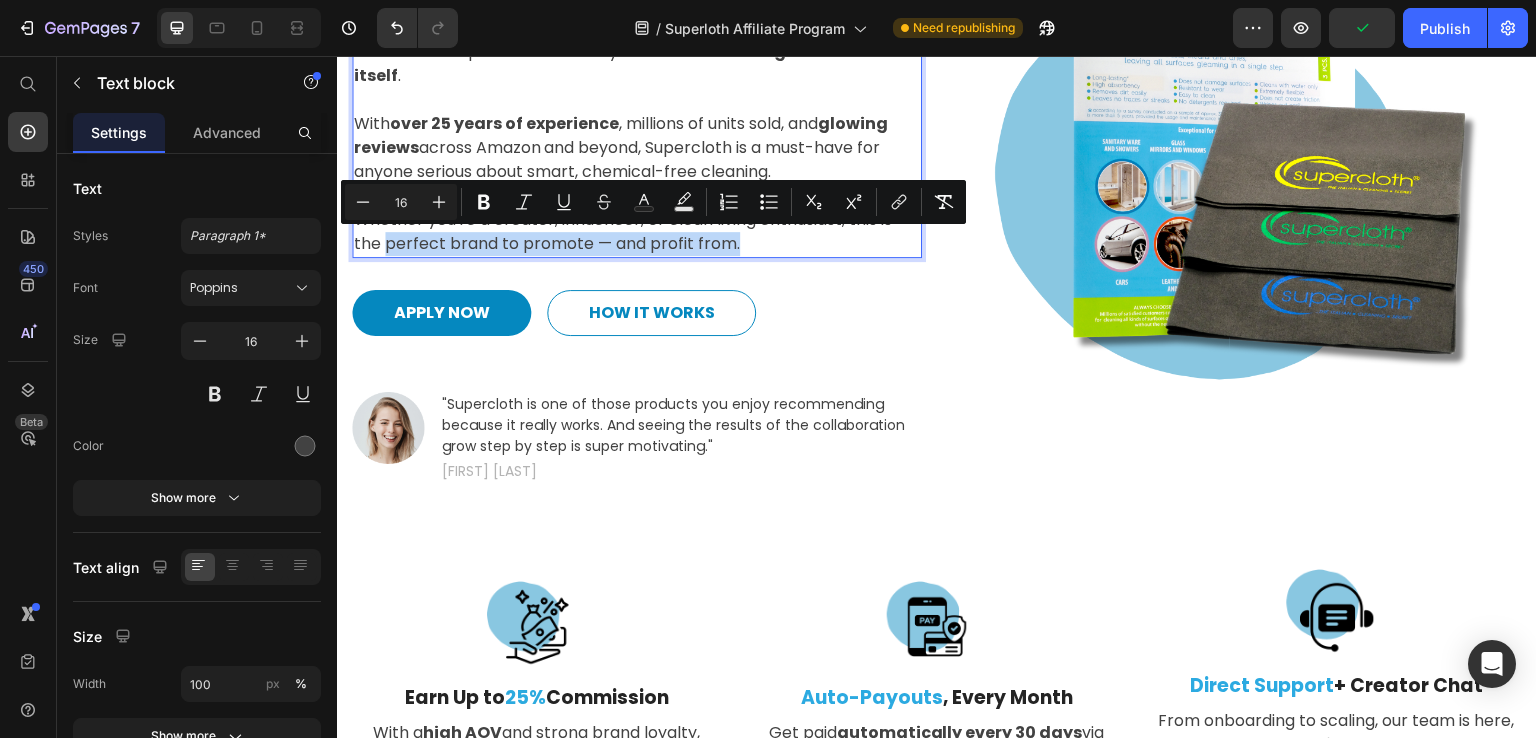 drag, startPoint x: 749, startPoint y: 241, endPoint x: 388, endPoint y: 248, distance: 361.06787 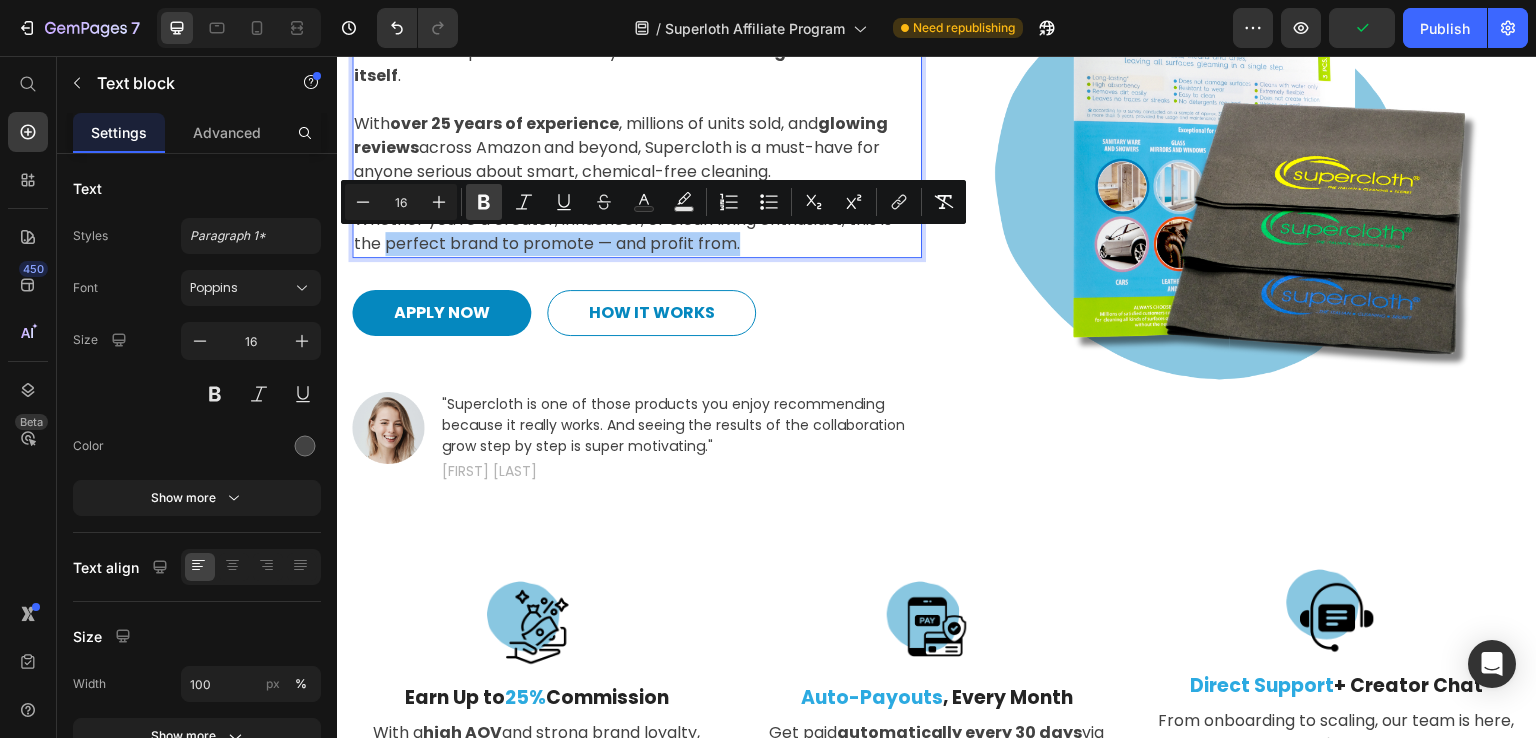 click 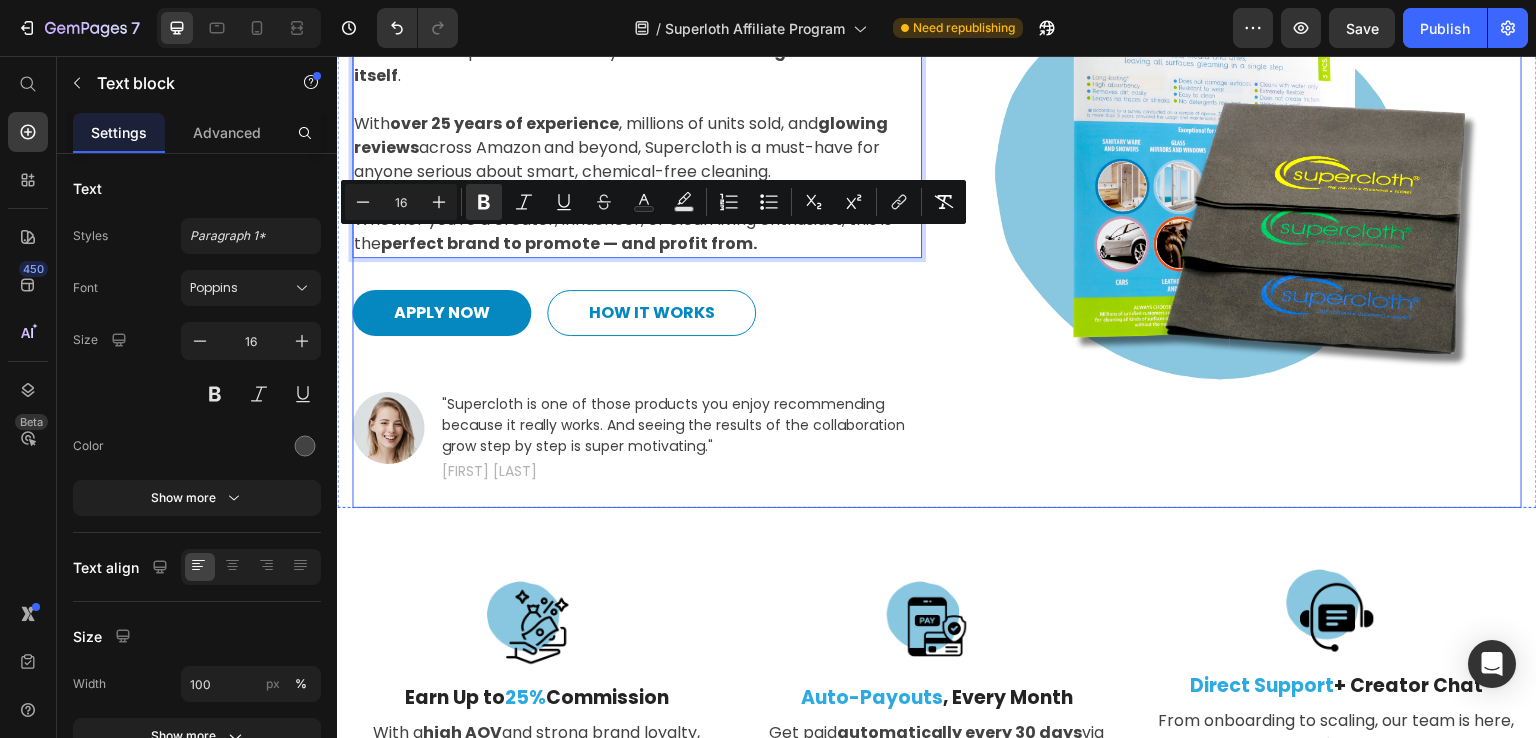 click on "Image" at bounding box center (1237, 162) 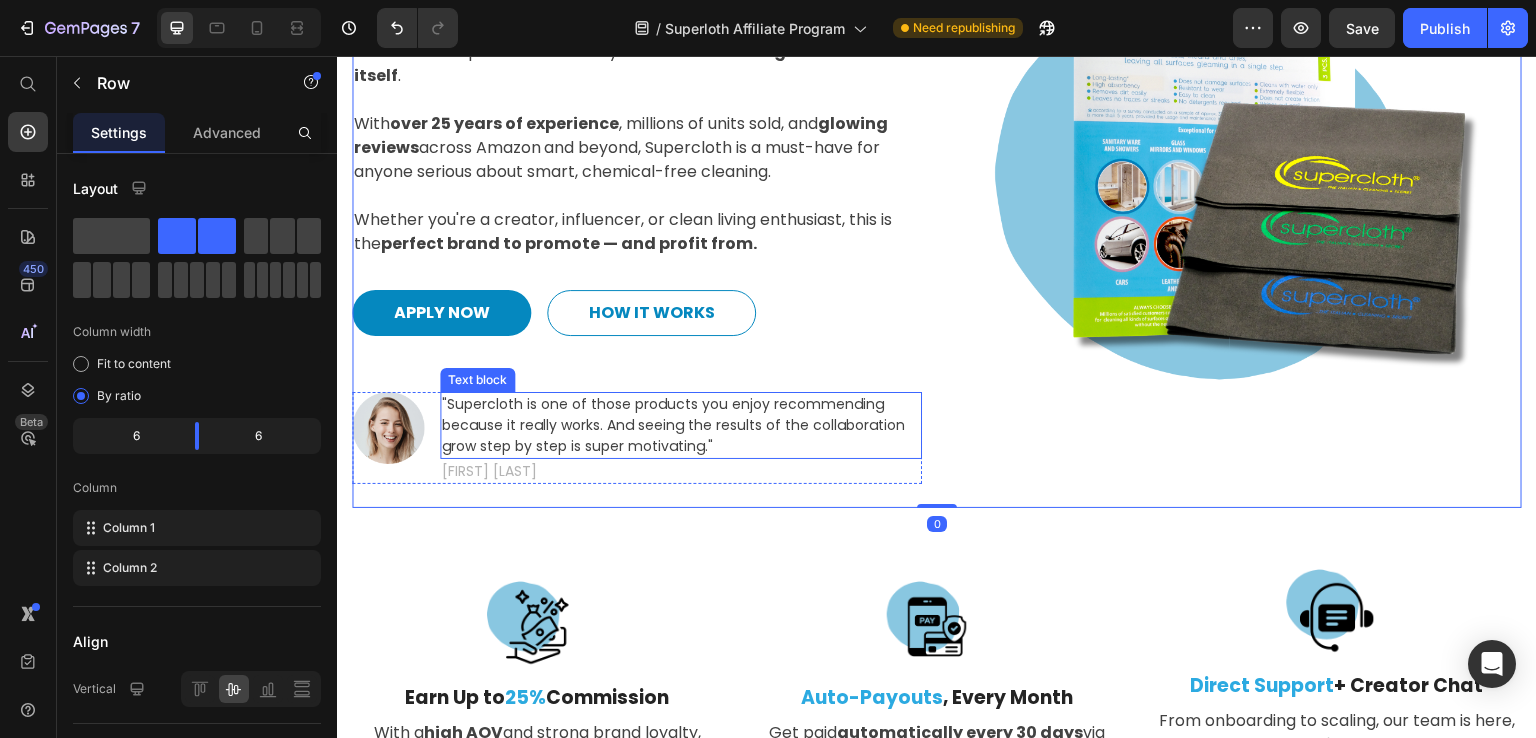 click on ""Supercloth is one of those products you enjoy recommending because it really works. And seeing the results of the collaboration grow step by step is super motivating."" at bounding box center [681, 425] 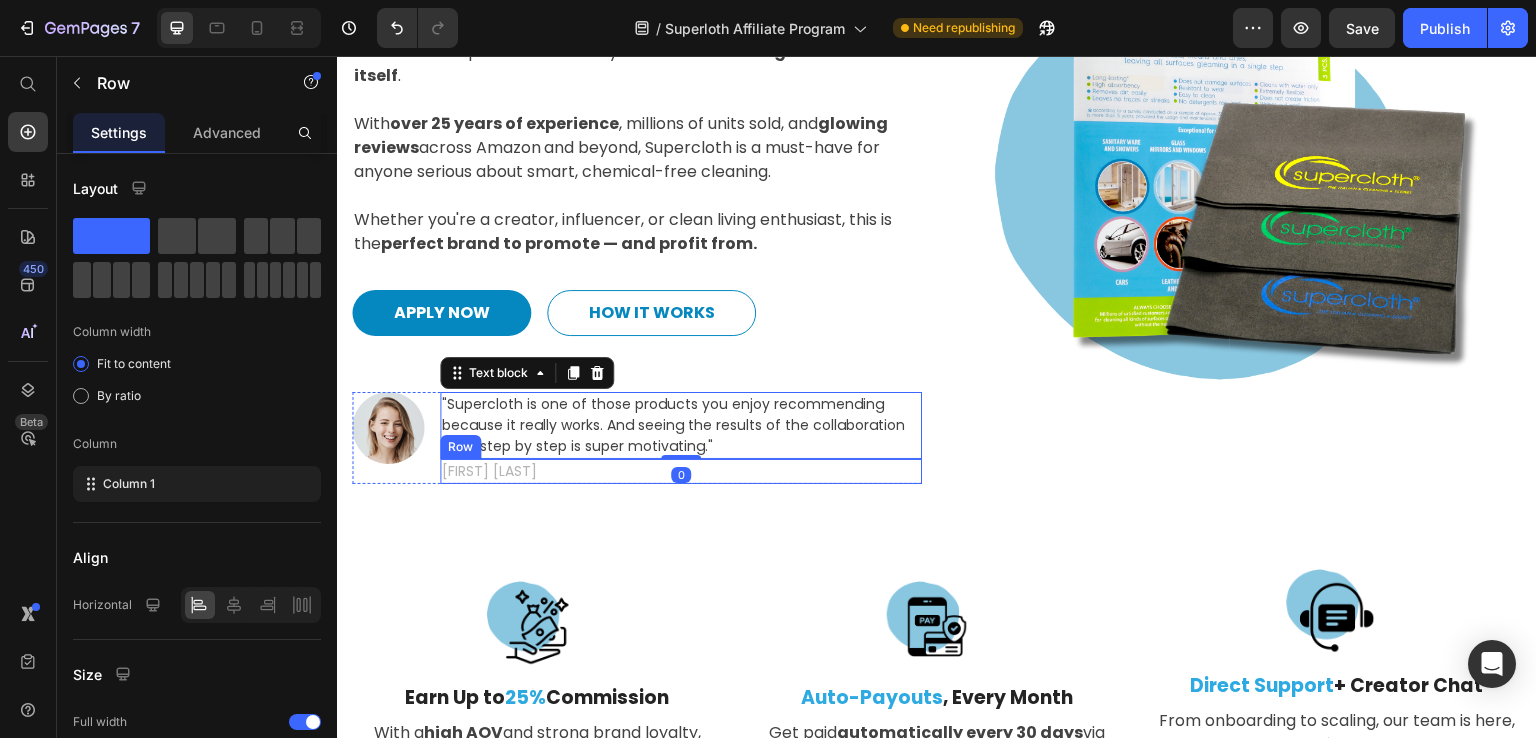click on "[FIRST] [LAST] Text block Row" at bounding box center [681, 471] 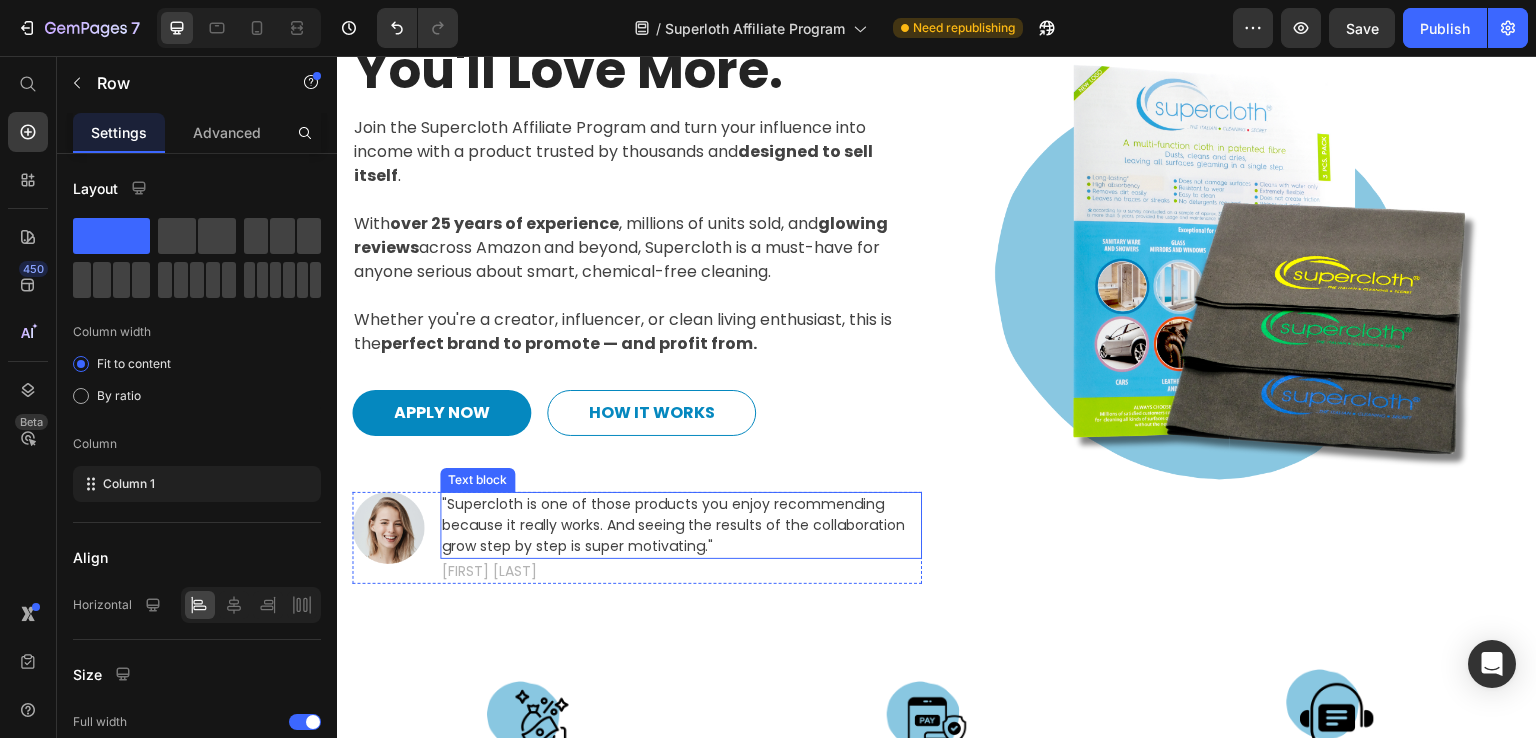 scroll, scrollTop: 211, scrollLeft: 0, axis: vertical 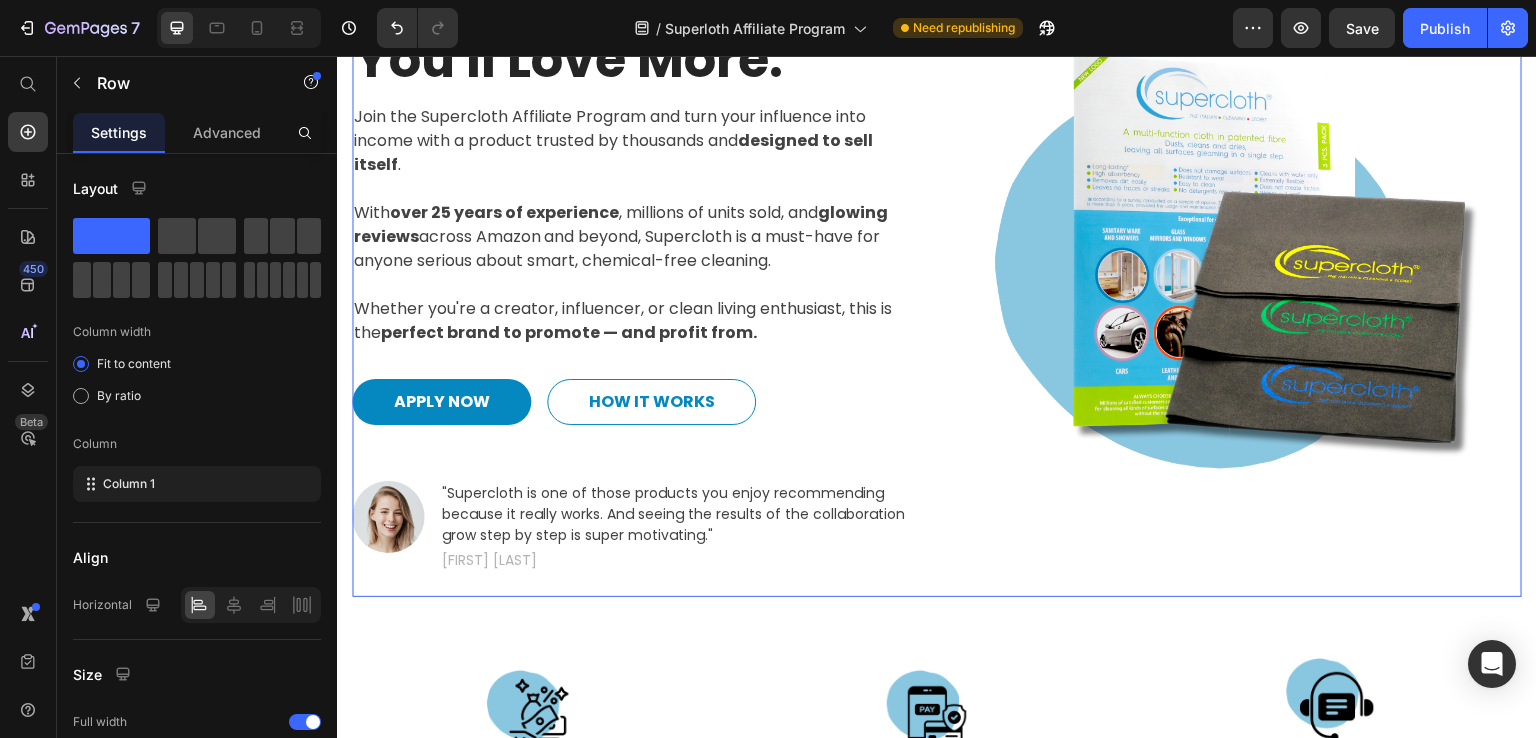 click on "A Product People Love, A Commission You'll Love More. Heading Join the Supercloth Affiliate Program and turn your influence into income with a product trusted by thousands and  designed to sell itself .   With  over 25 years of experience , millions of units sold, and  glowing reviews  across Amazon   and beyond, Supercloth is a must-have for anyone serious about smart, chemical-free cleaning. Whether you're a creator, influencer, or clean living enthusiast, this is the  perfect brand to promote — and profit from. Text block APPLY NOW Button HOW IT WORKS Button Row Image "Supercloth is one of those products you enjoy recommending because it really works. And seeing the results of the collaboration grow step by step is super motivating." Text block [FIRST] [LAST] Text block Row Row Row Image Row   0" at bounding box center (937, 251) 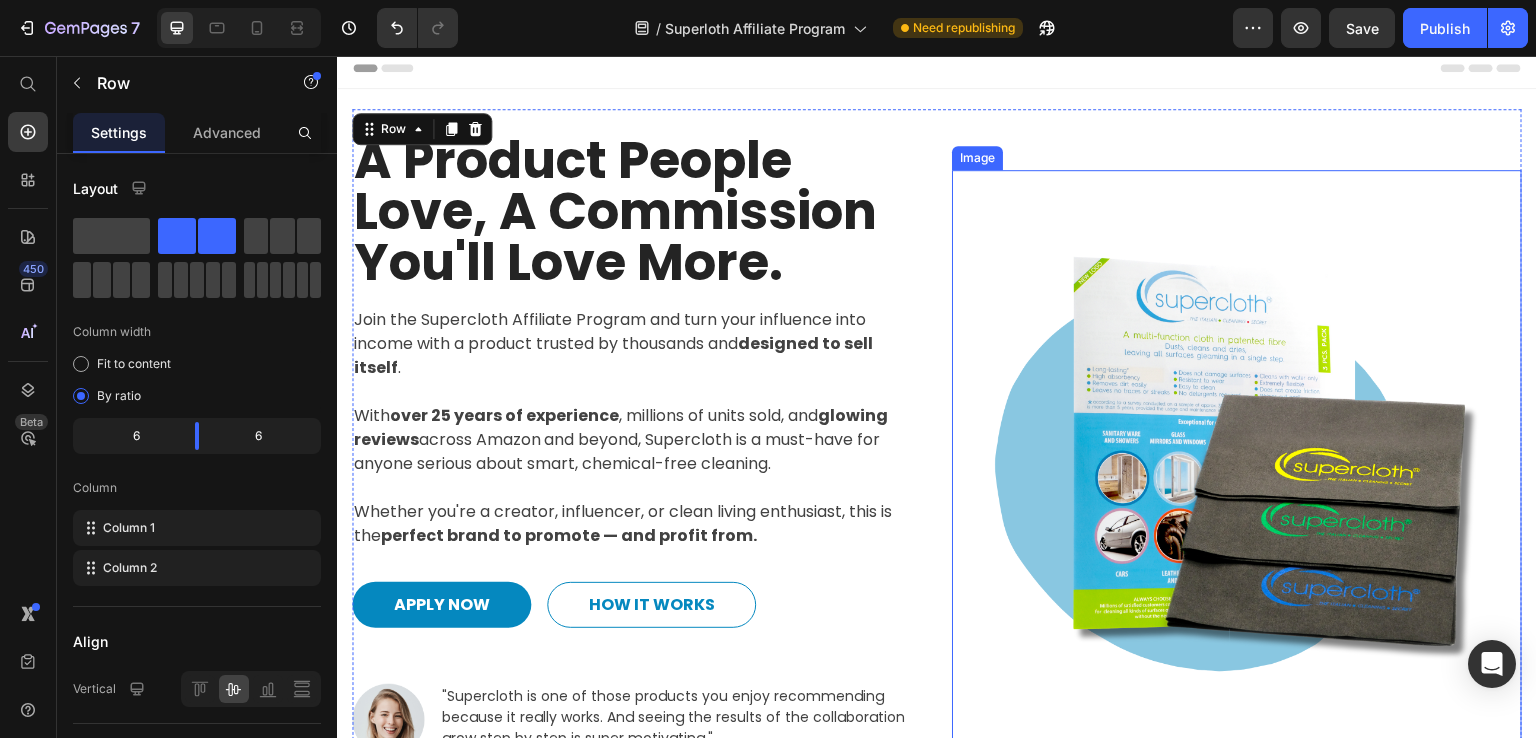 scroll, scrollTop: 0, scrollLeft: 0, axis: both 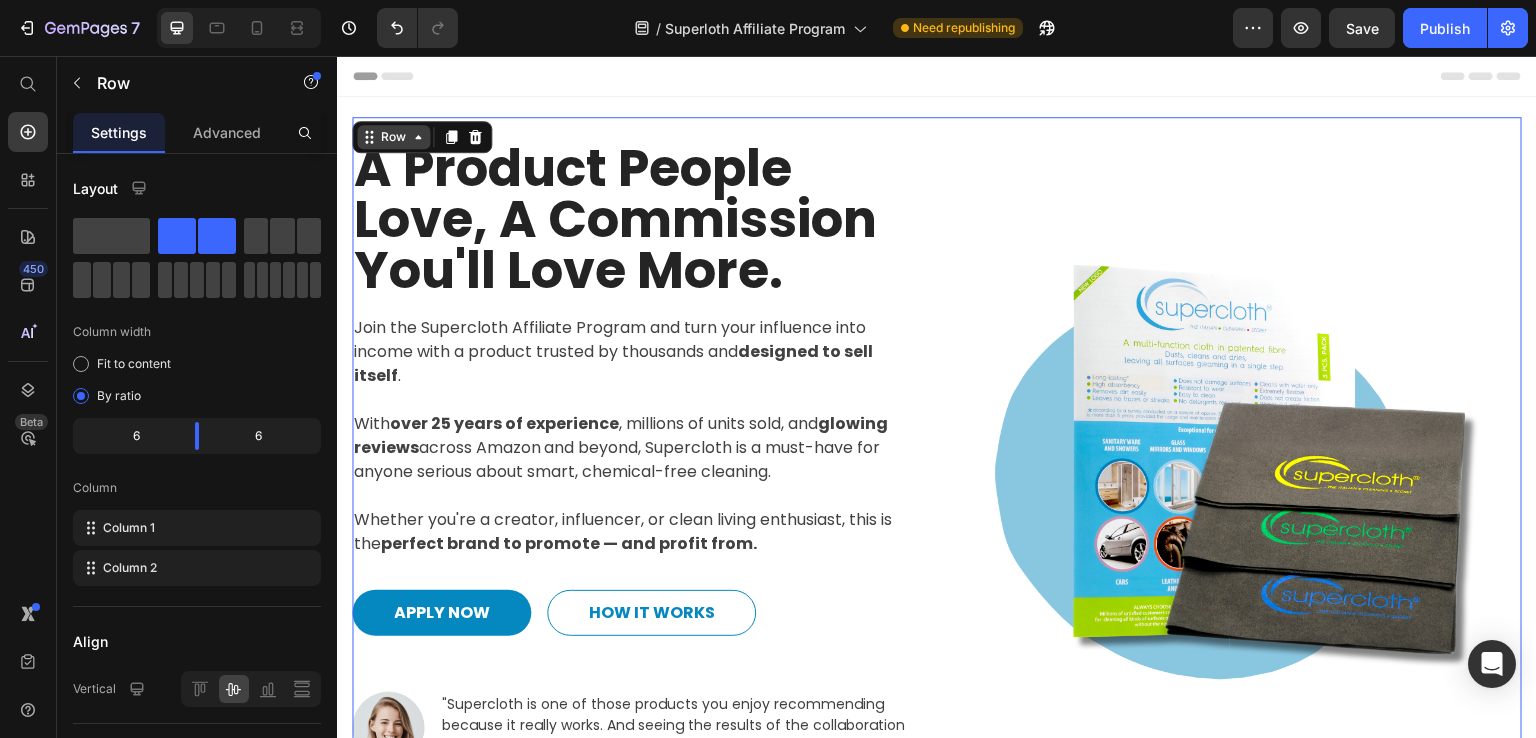 click on "Row" at bounding box center (393, 137) 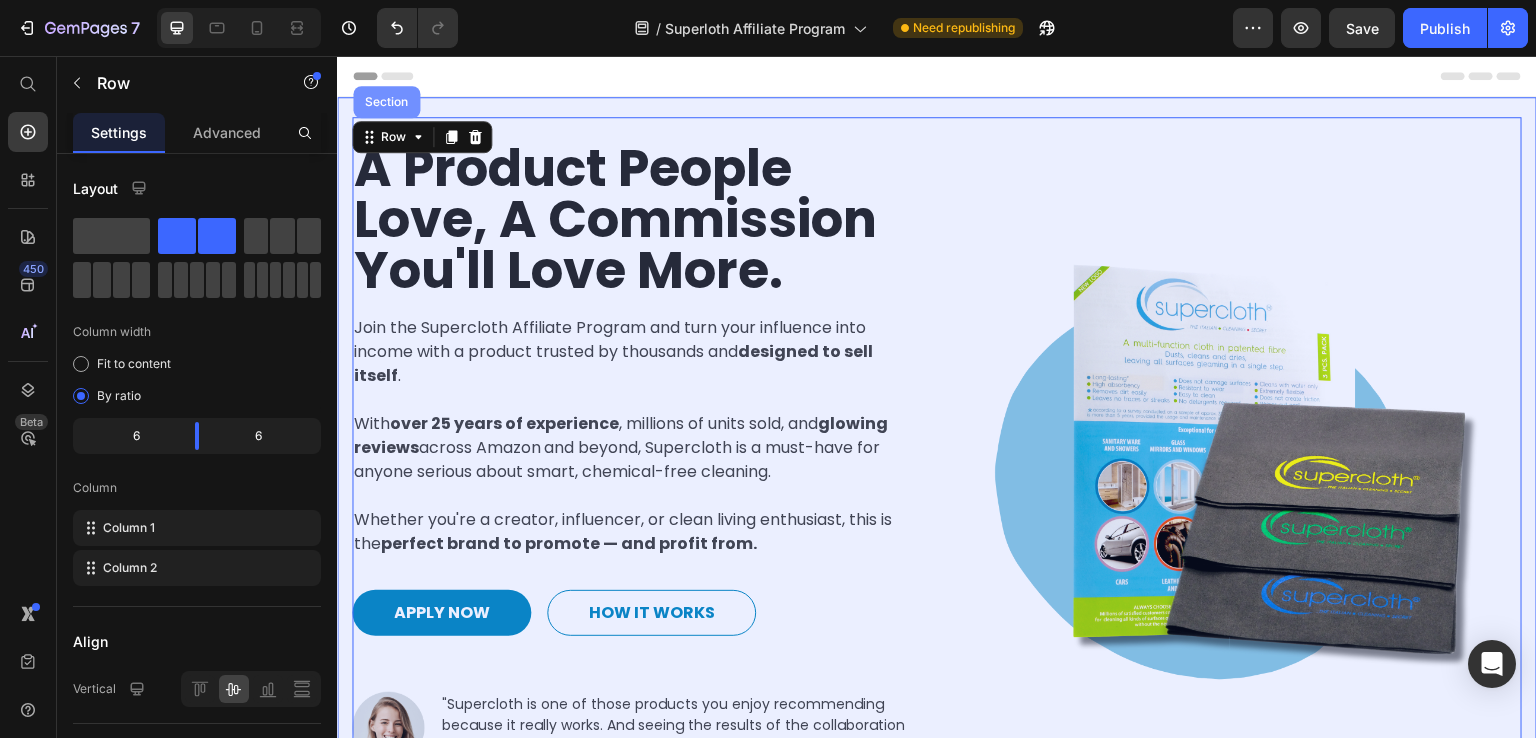 click on "Section" at bounding box center [386, 102] 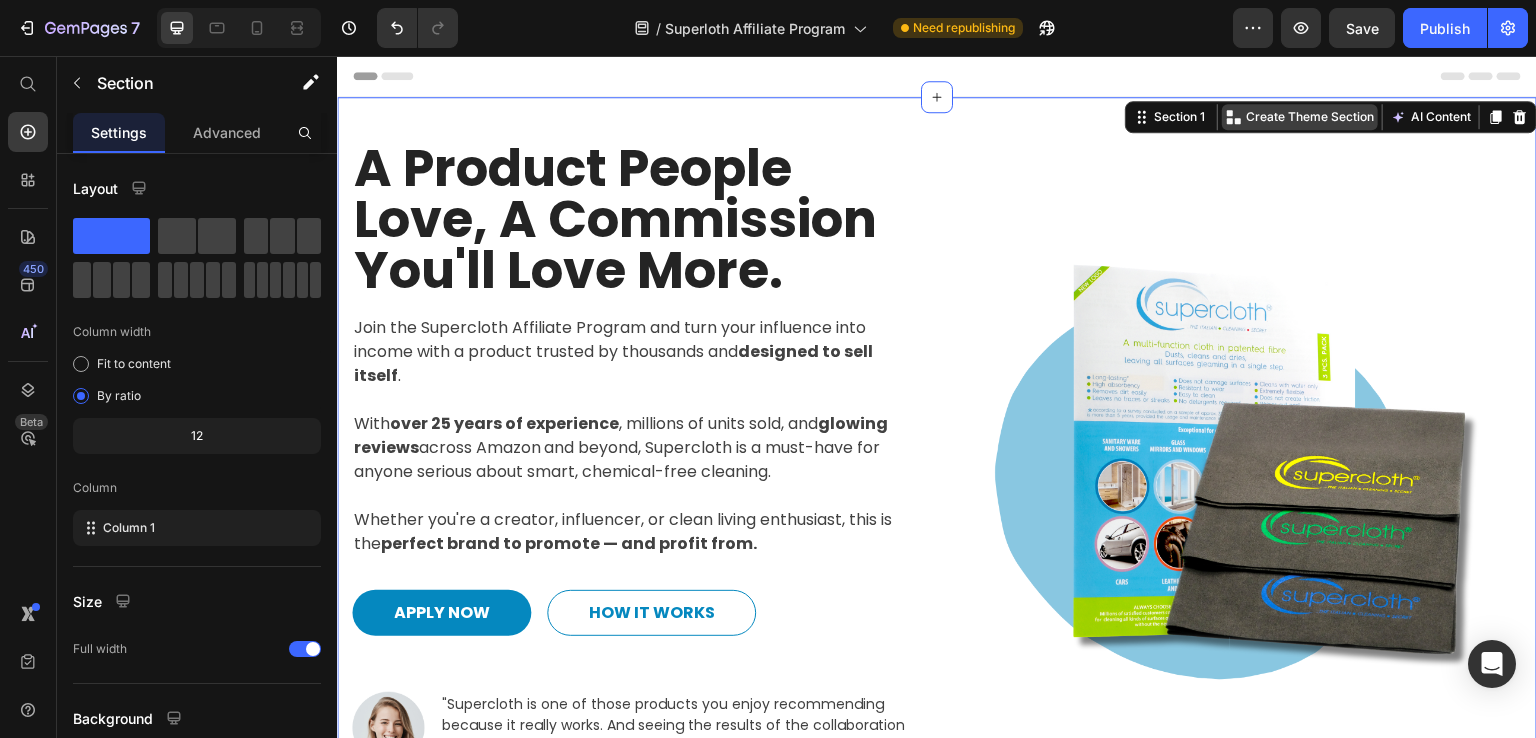 click on "Create Theme Section" at bounding box center [1310, 117] 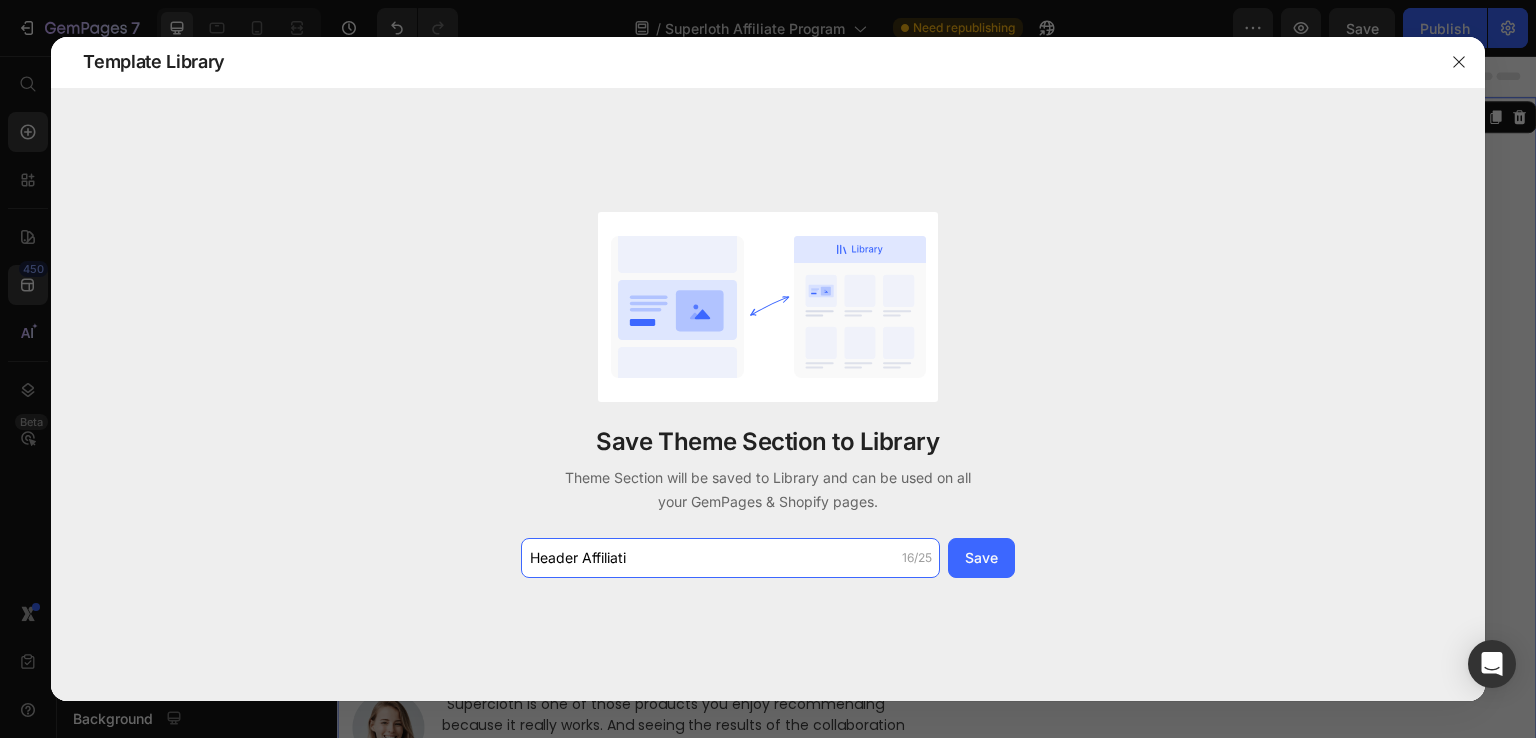 type on "Header Affiliati" 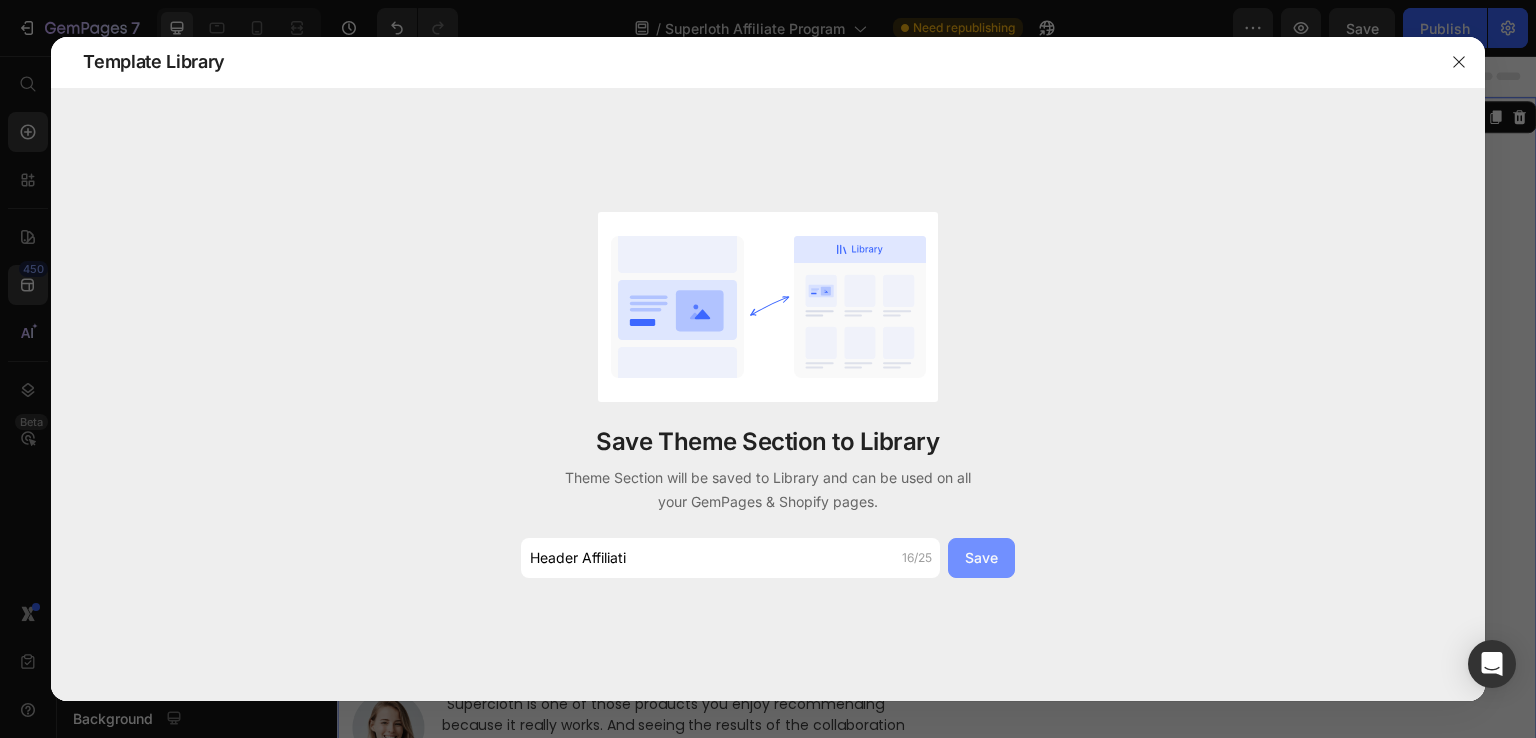 click on "Save" at bounding box center [981, 558] 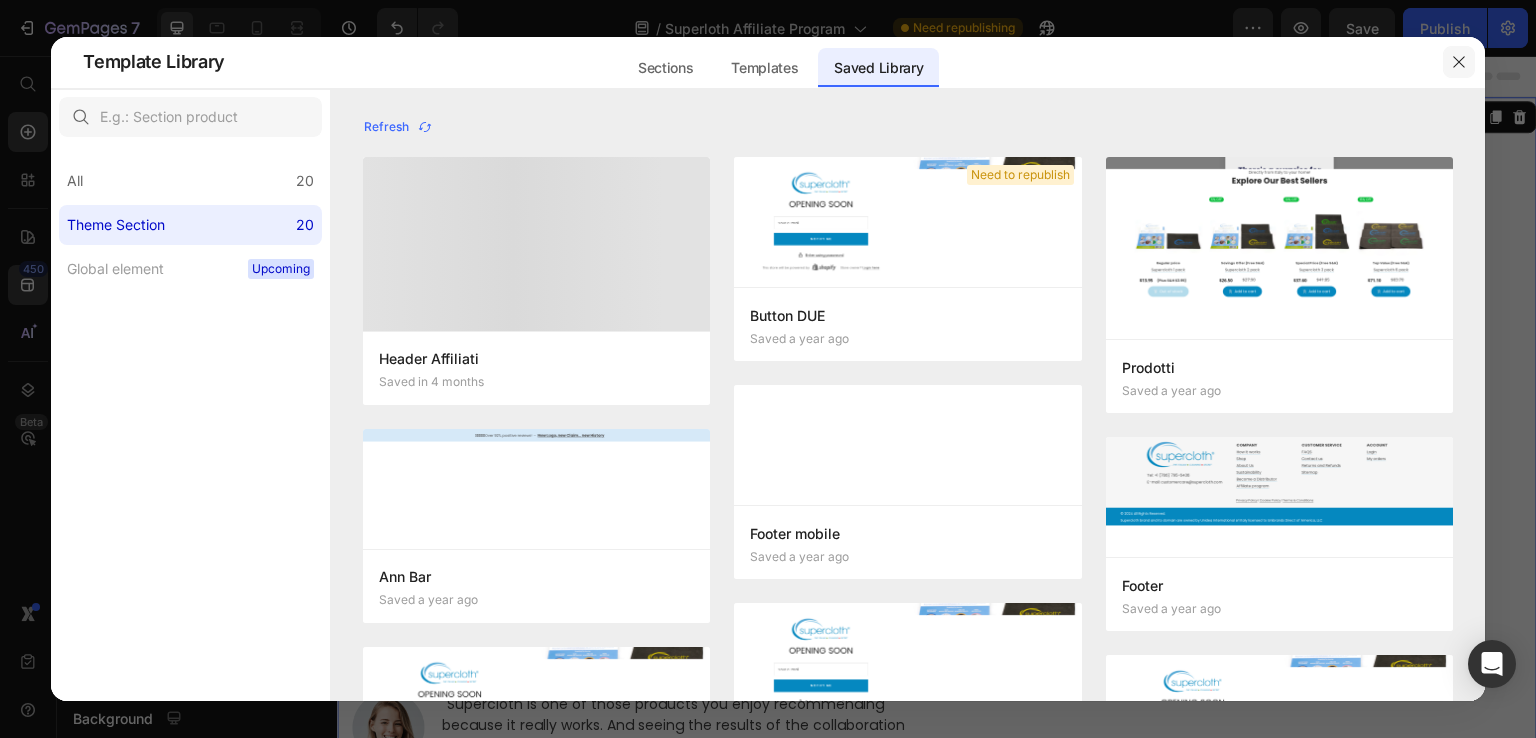 click at bounding box center [1459, 62] 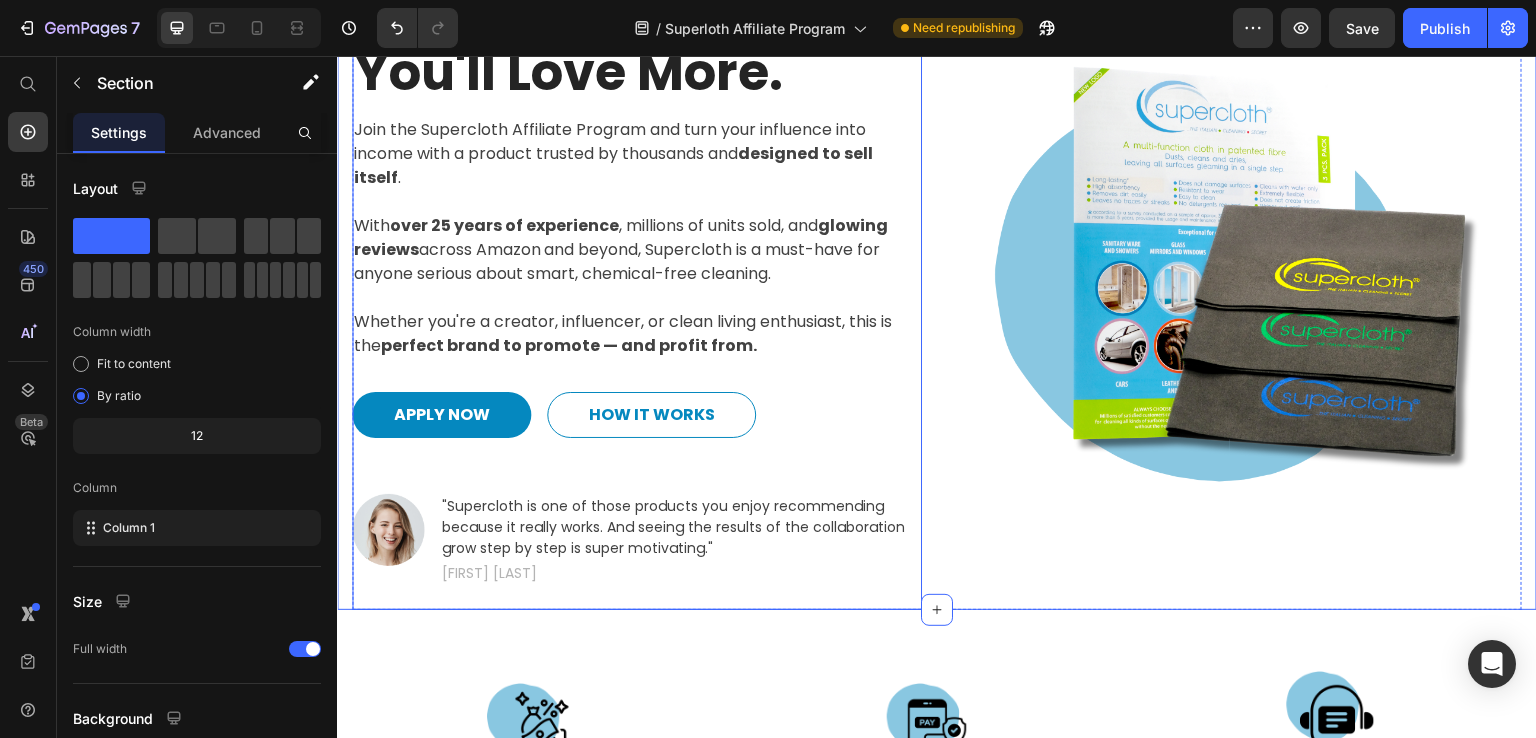 scroll, scrollTop: 200, scrollLeft: 0, axis: vertical 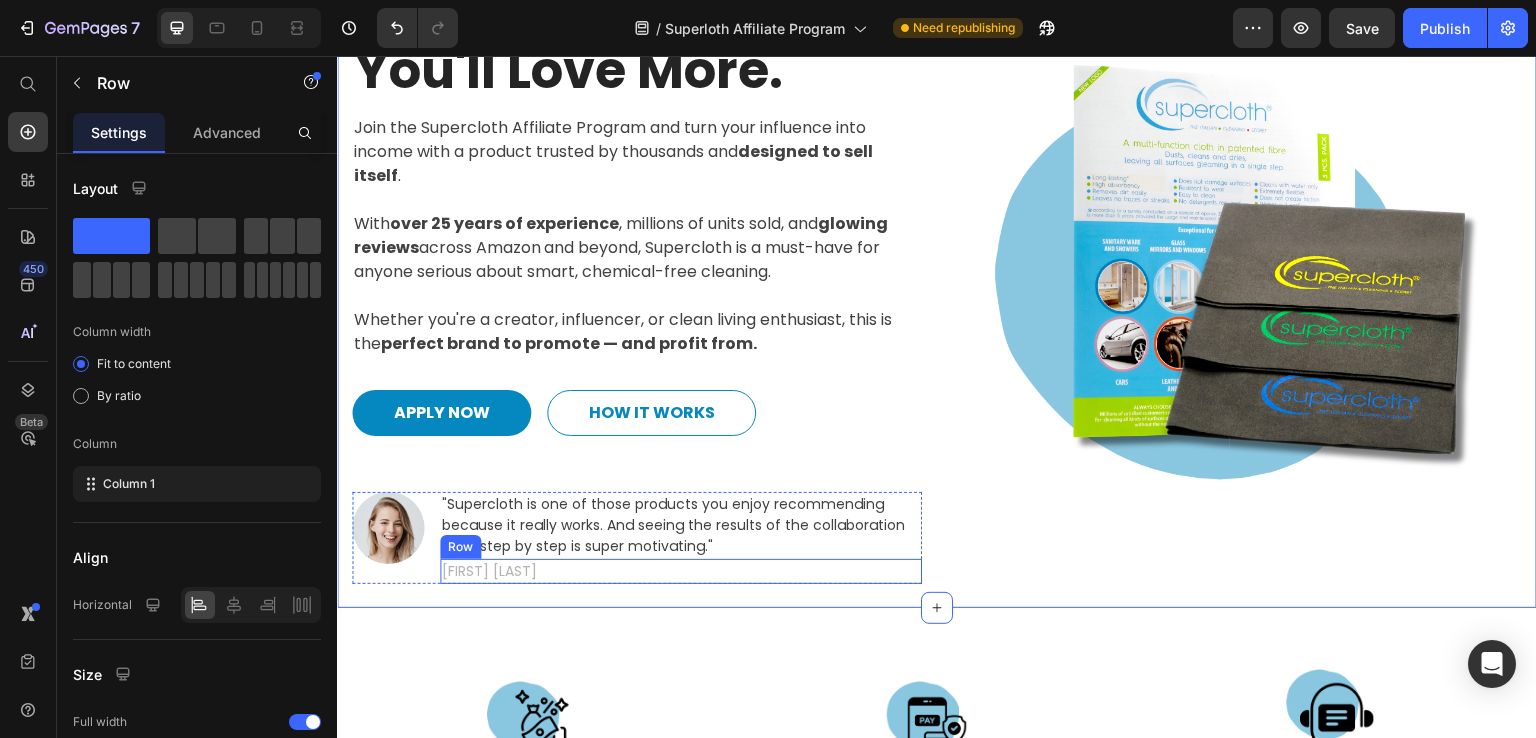 click on "[FIRST] [LAST] Text block Row" at bounding box center [681, 571] 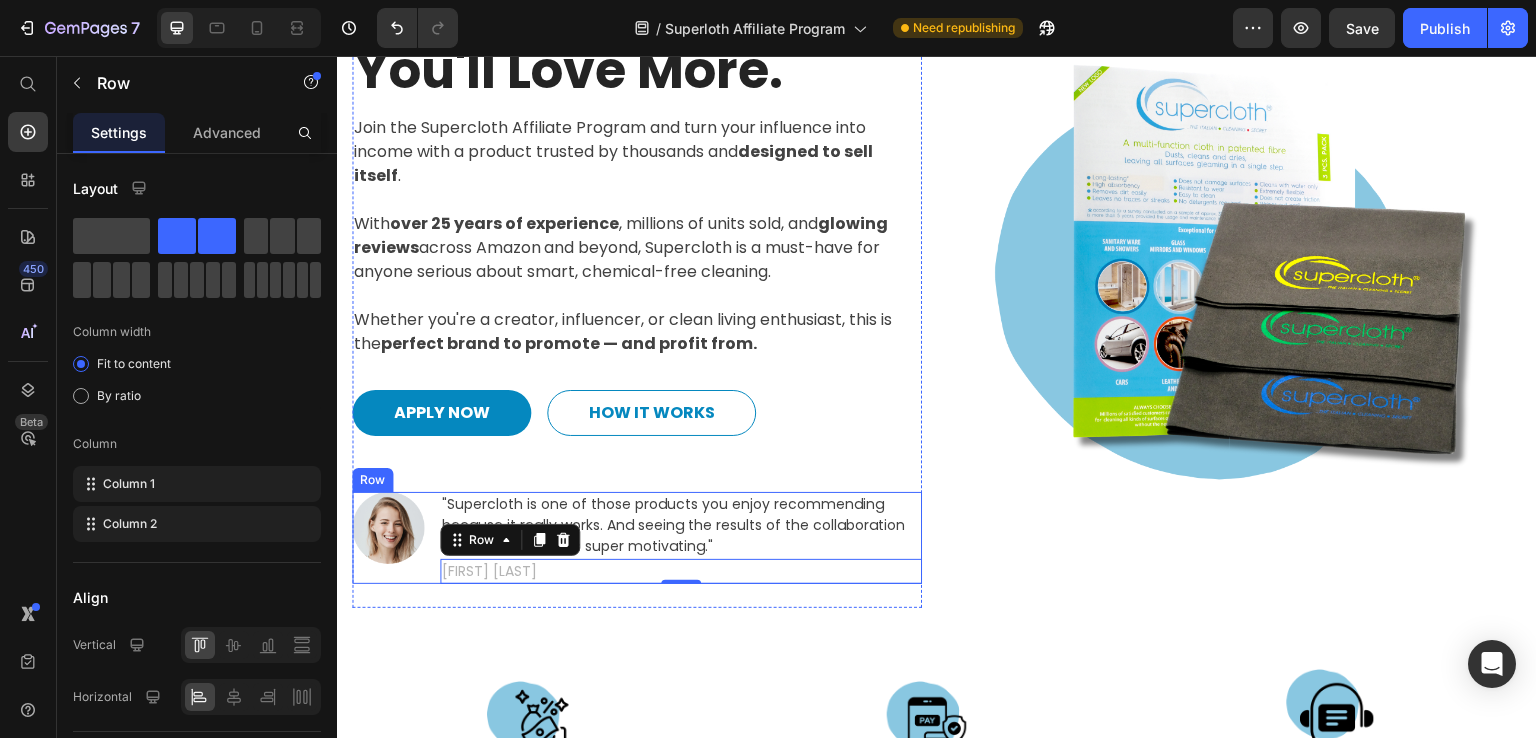 click on "Image "Supercloth is one of those products you enjoy recommending because it really works. And seeing the results of the collaboration grow step by step is super motivating." Text block [FIRST] [LAST] Text block Row   0 Row" at bounding box center (637, 538) 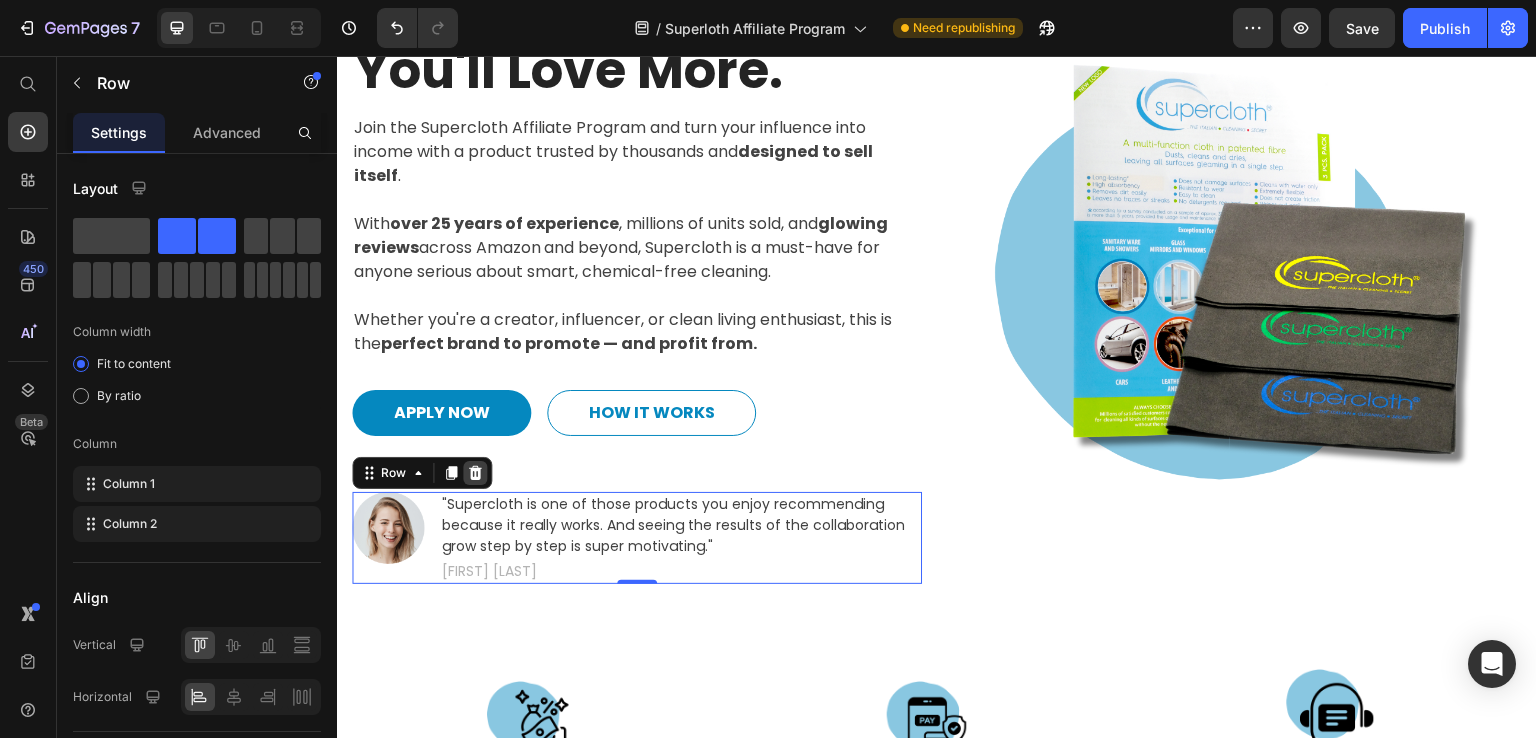 click 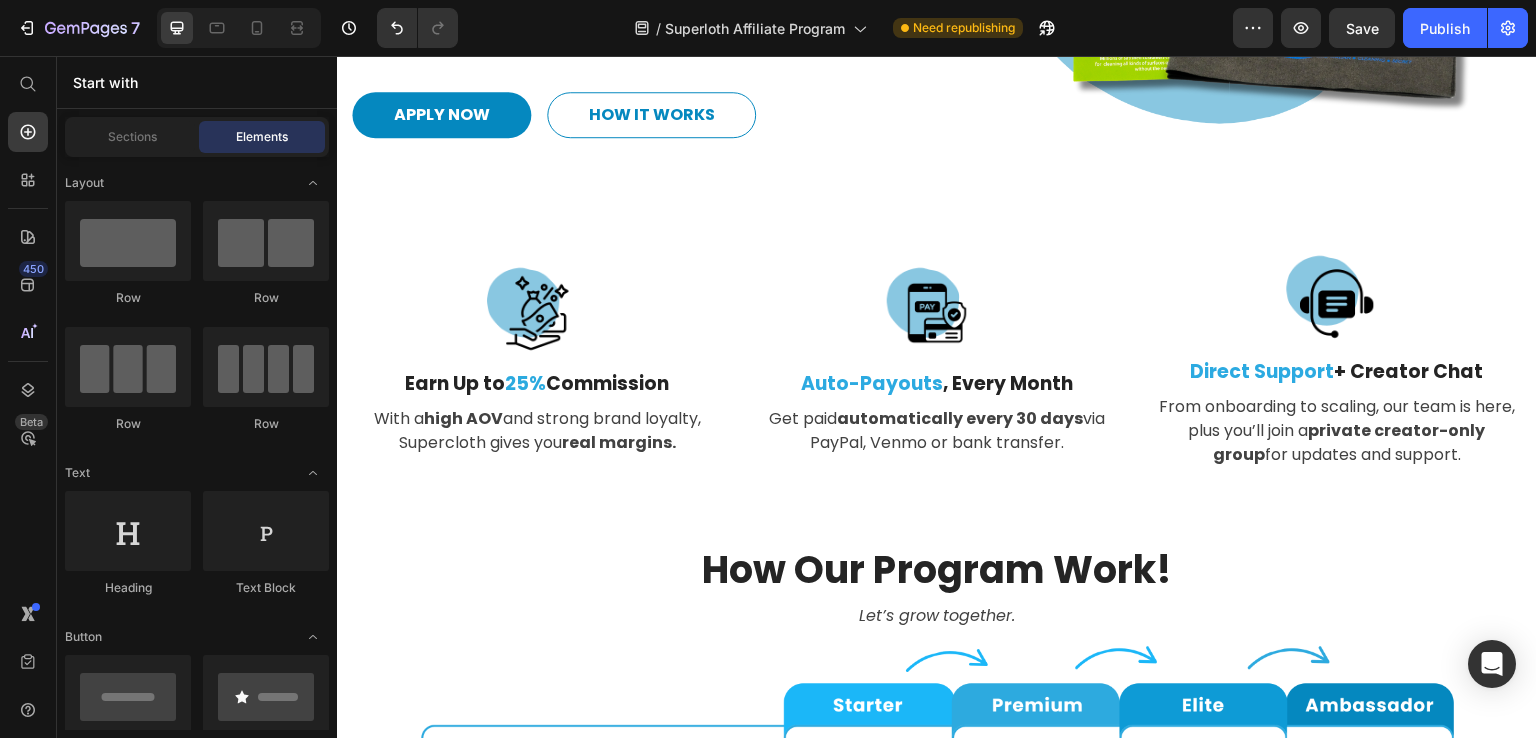 scroll, scrollTop: 500, scrollLeft: 0, axis: vertical 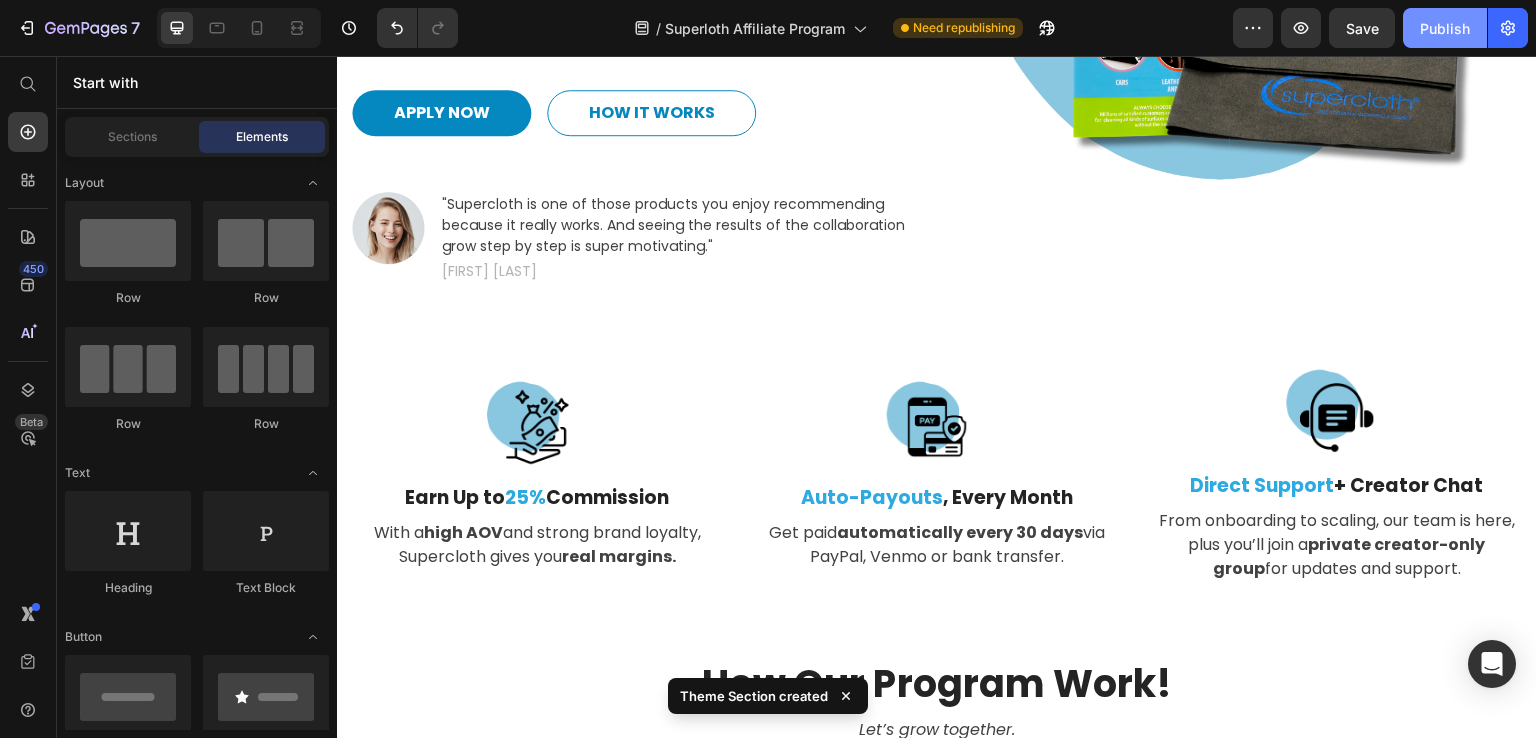 click on "Publish" 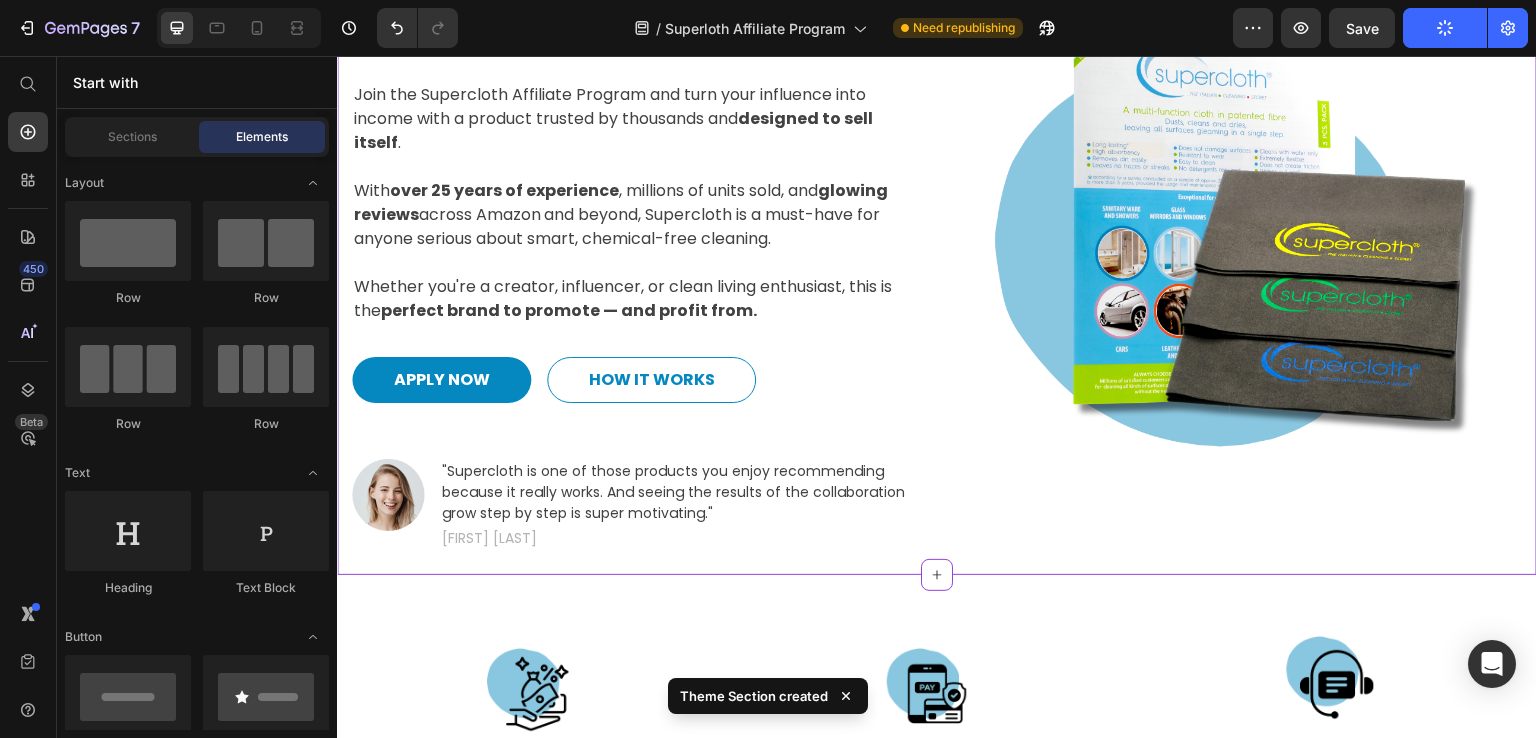 scroll, scrollTop: 100, scrollLeft: 0, axis: vertical 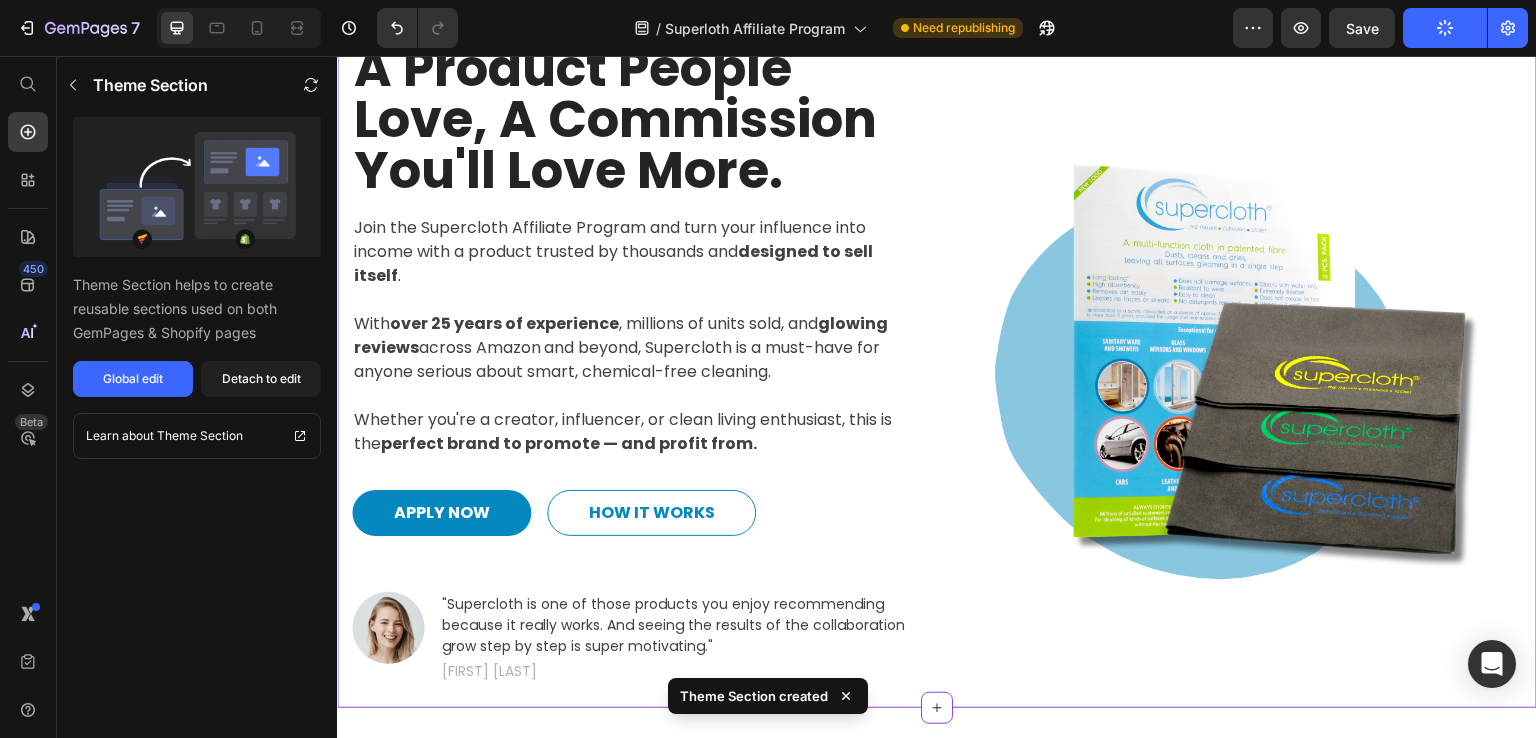 click on ""Supercloth is one of those products you enjoy recommending because it really works. And seeing the results of the collaboration grow step by step is super motivating."" at bounding box center [681, 625] 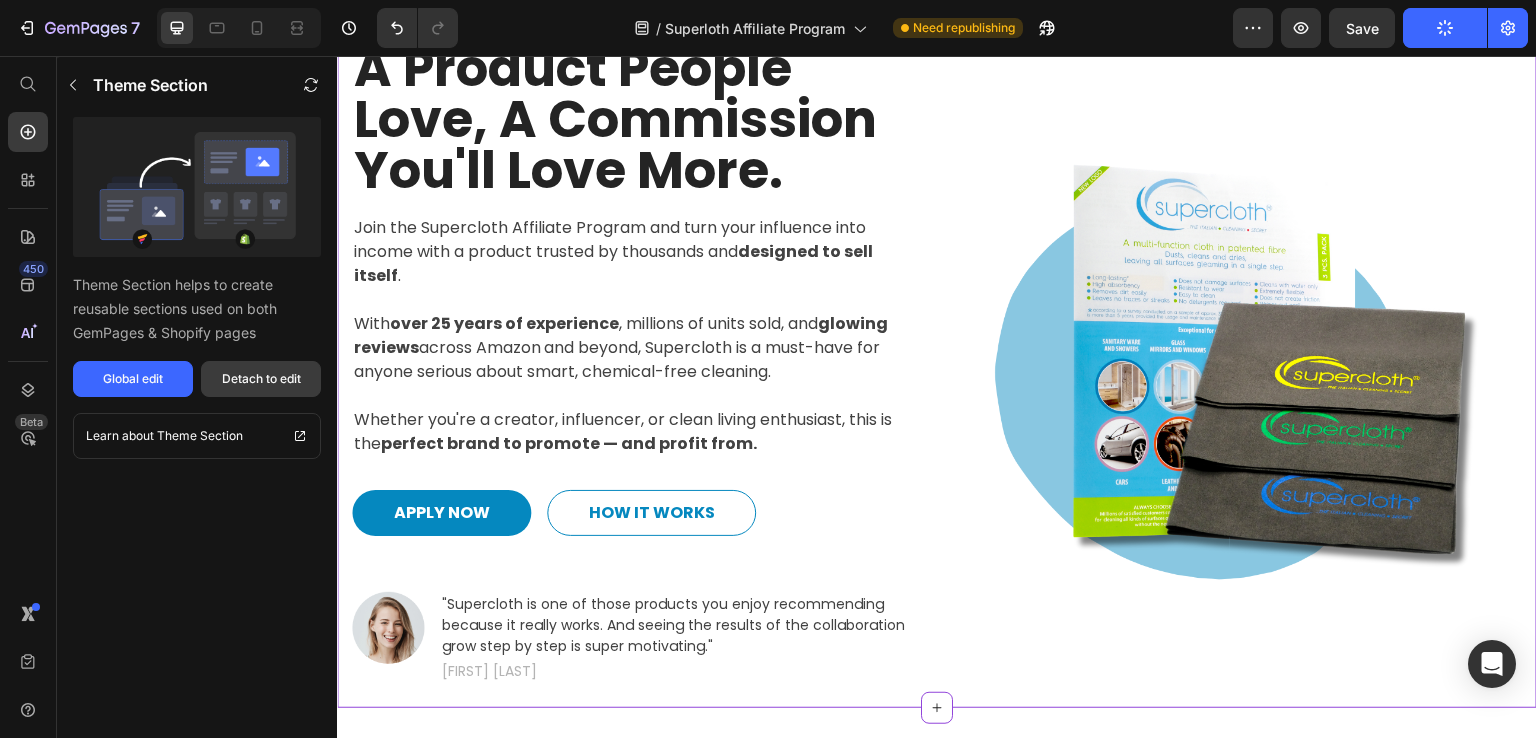 click on "Detach to edit" at bounding box center (261, 379) 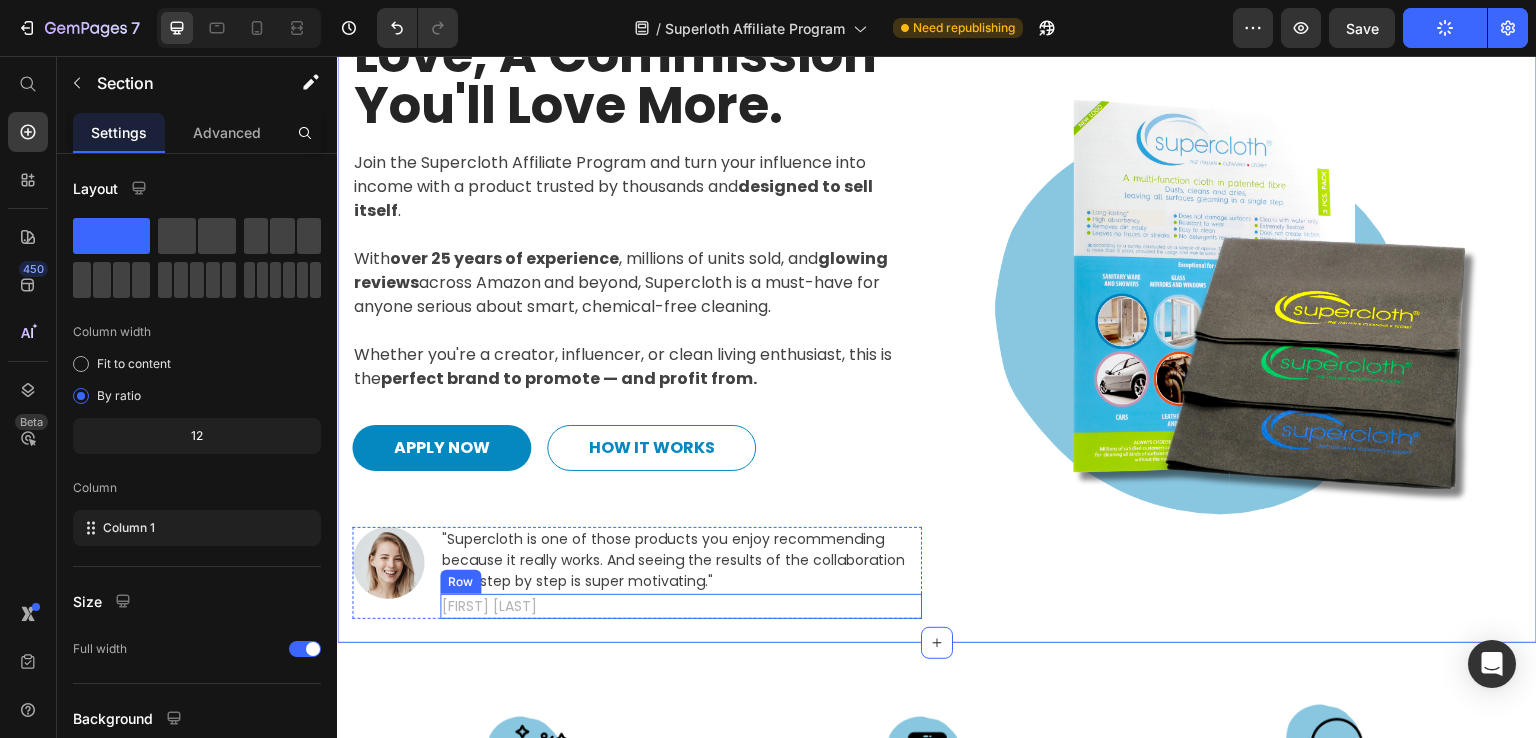 scroll, scrollTop: 200, scrollLeft: 0, axis: vertical 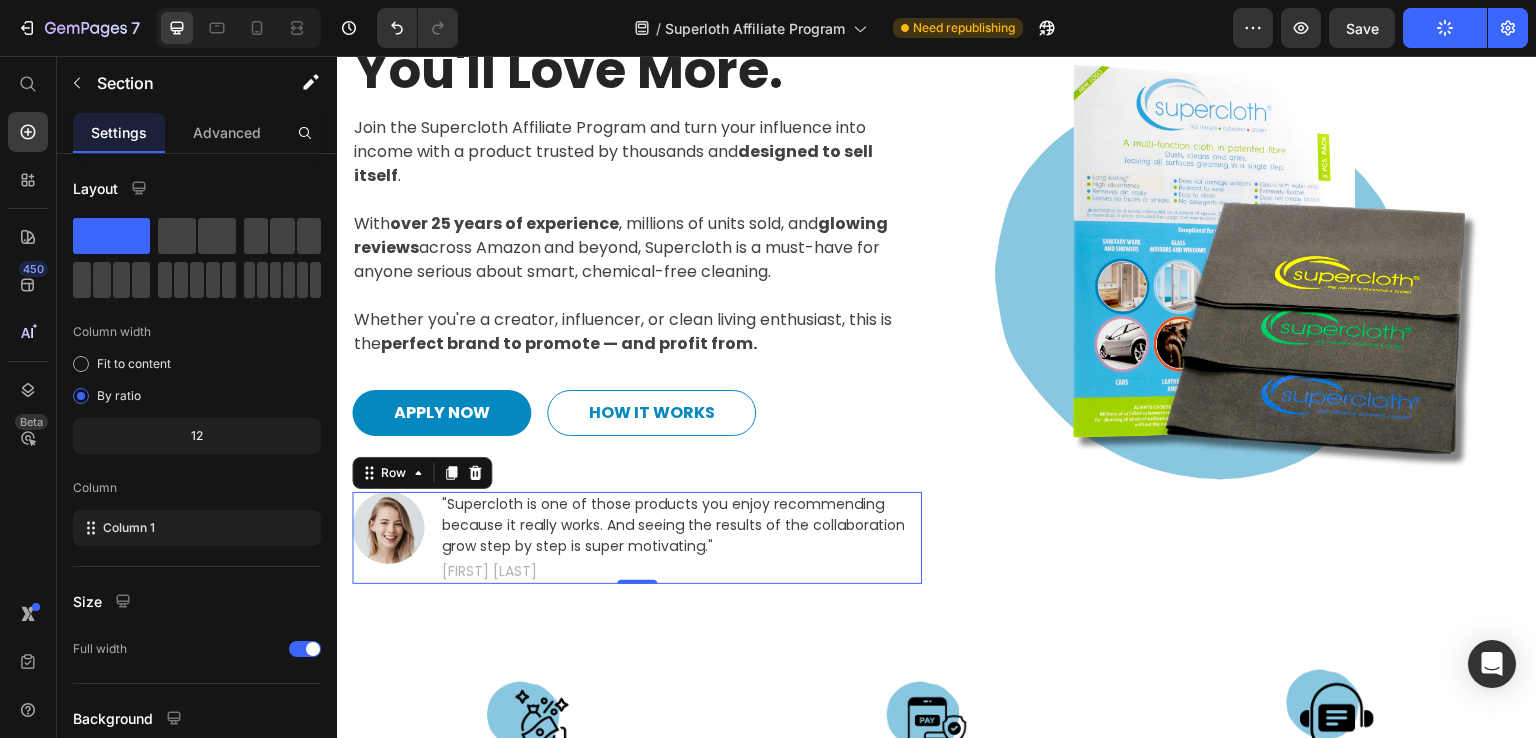 click on "Image "Supercloth is one of those products you enjoy recommending because it really works. And seeing the results of the collaboration grow step by step is super motivating." Text block [FIRST] [LAST] Text block Row Row   0" at bounding box center [637, 538] 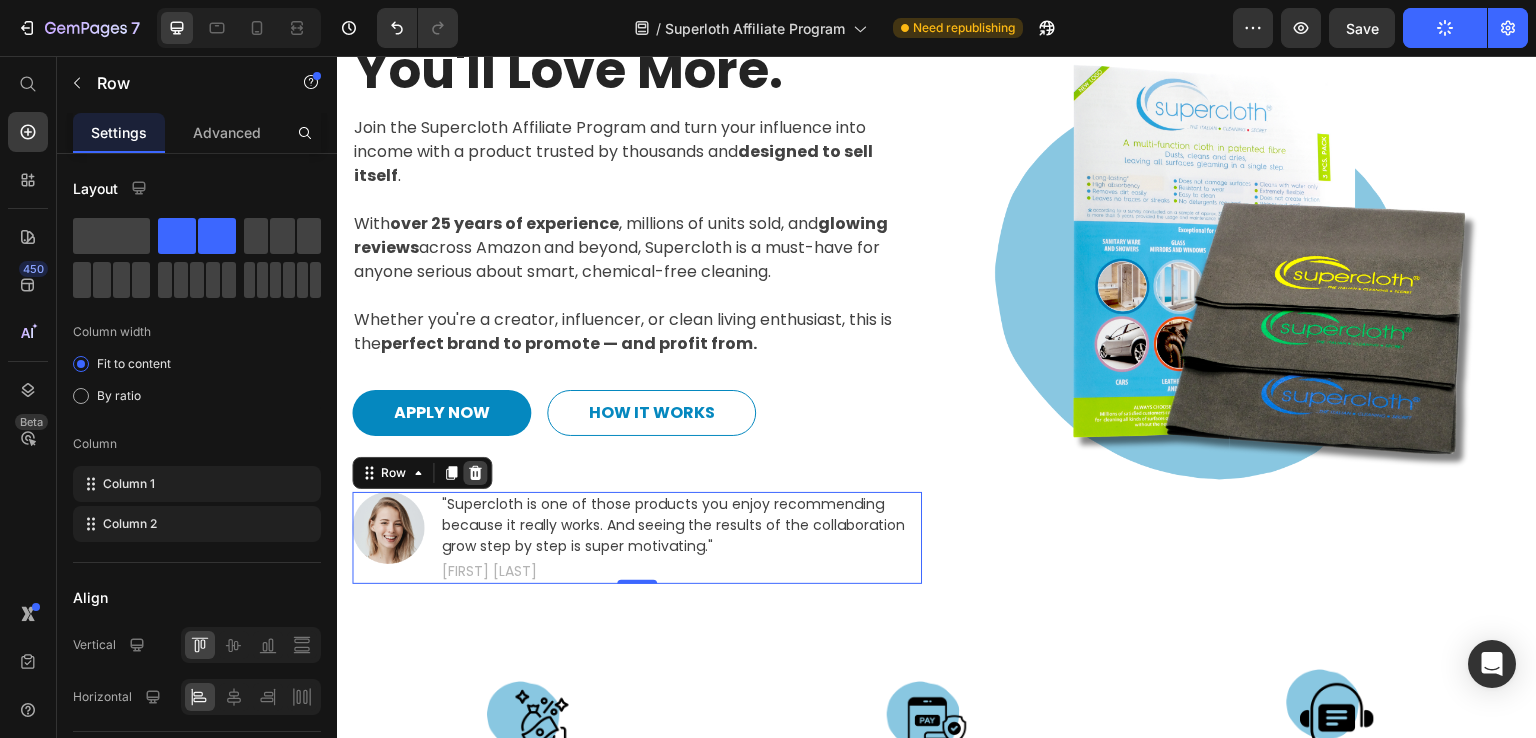 click 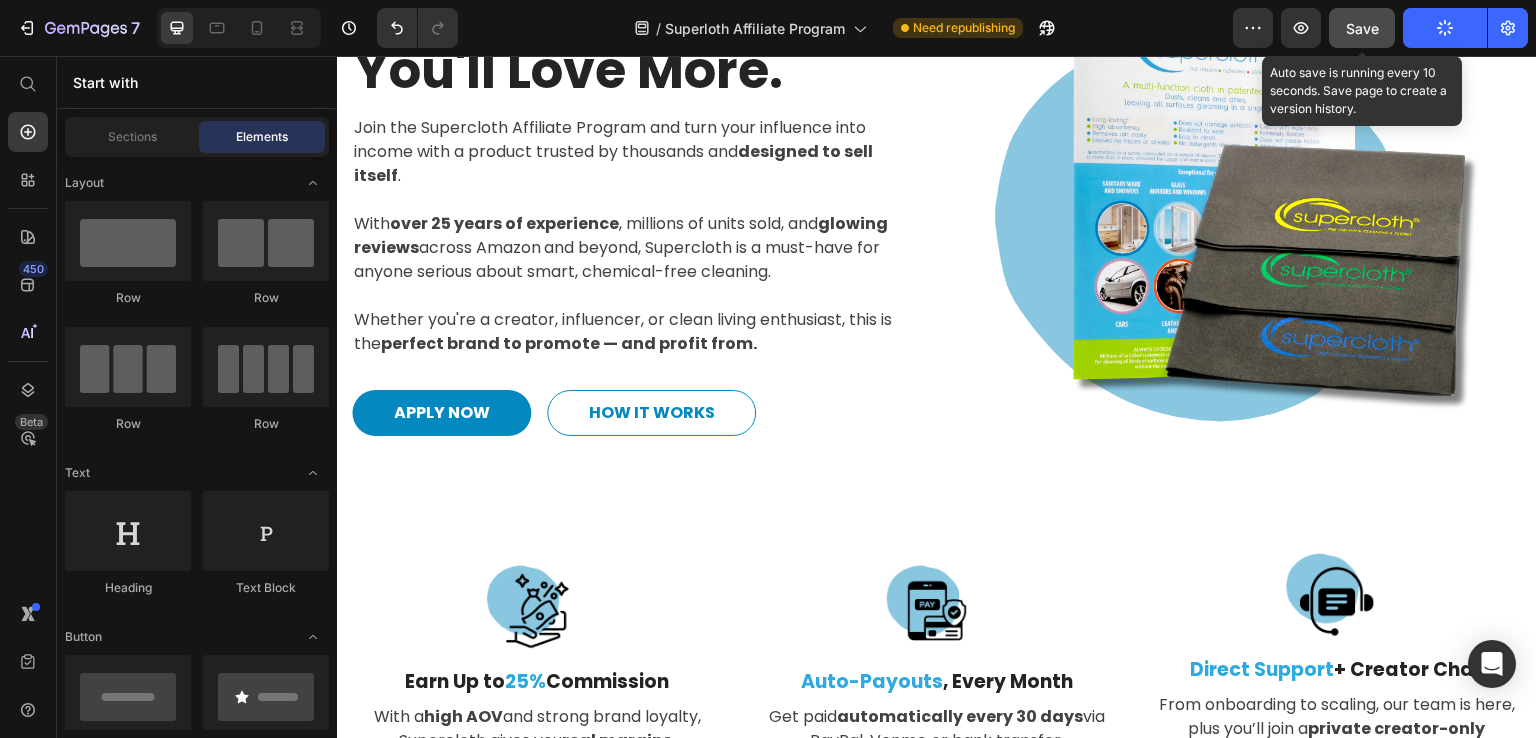 click on "Save" at bounding box center (1362, 28) 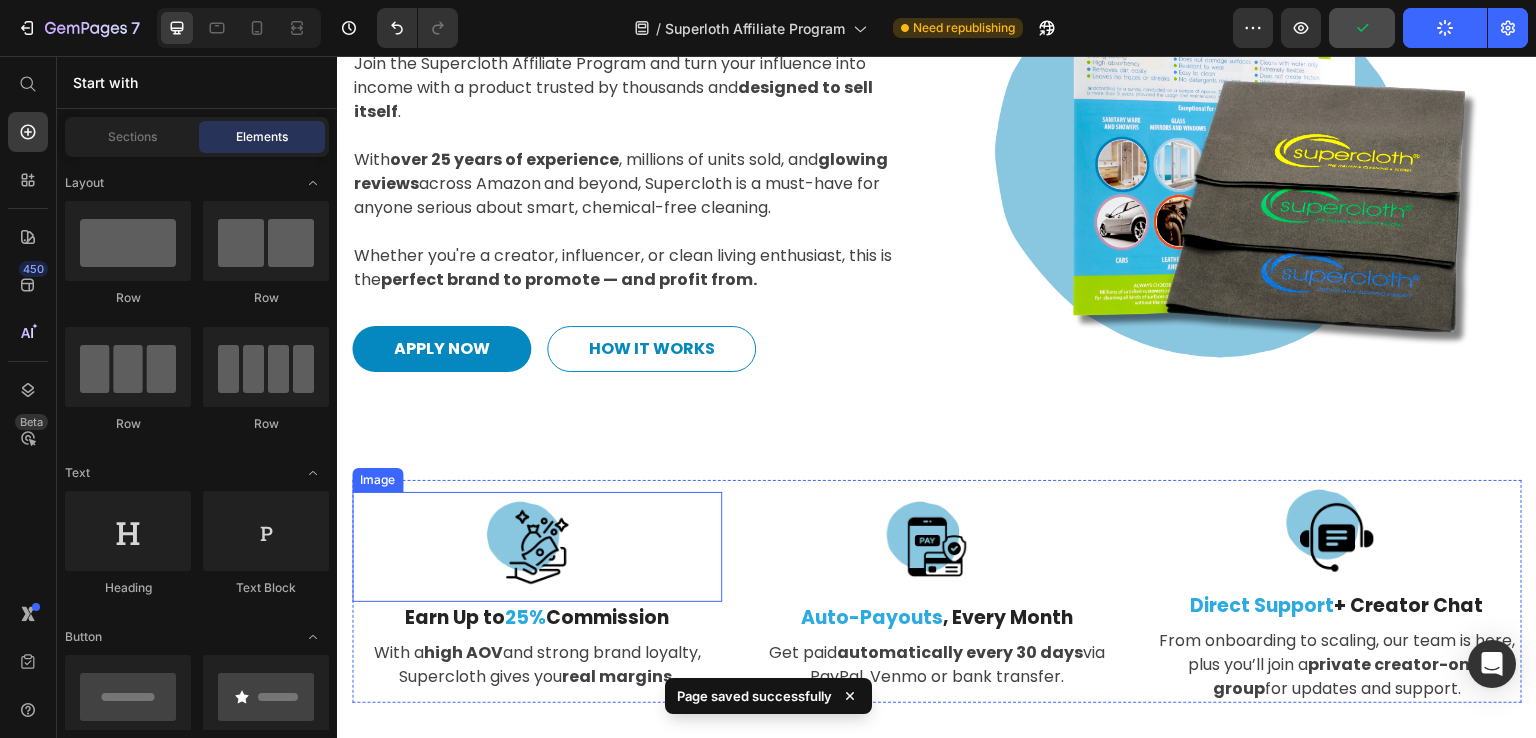 scroll, scrollTop: 300, scrollLeft: 0, axis: vertical 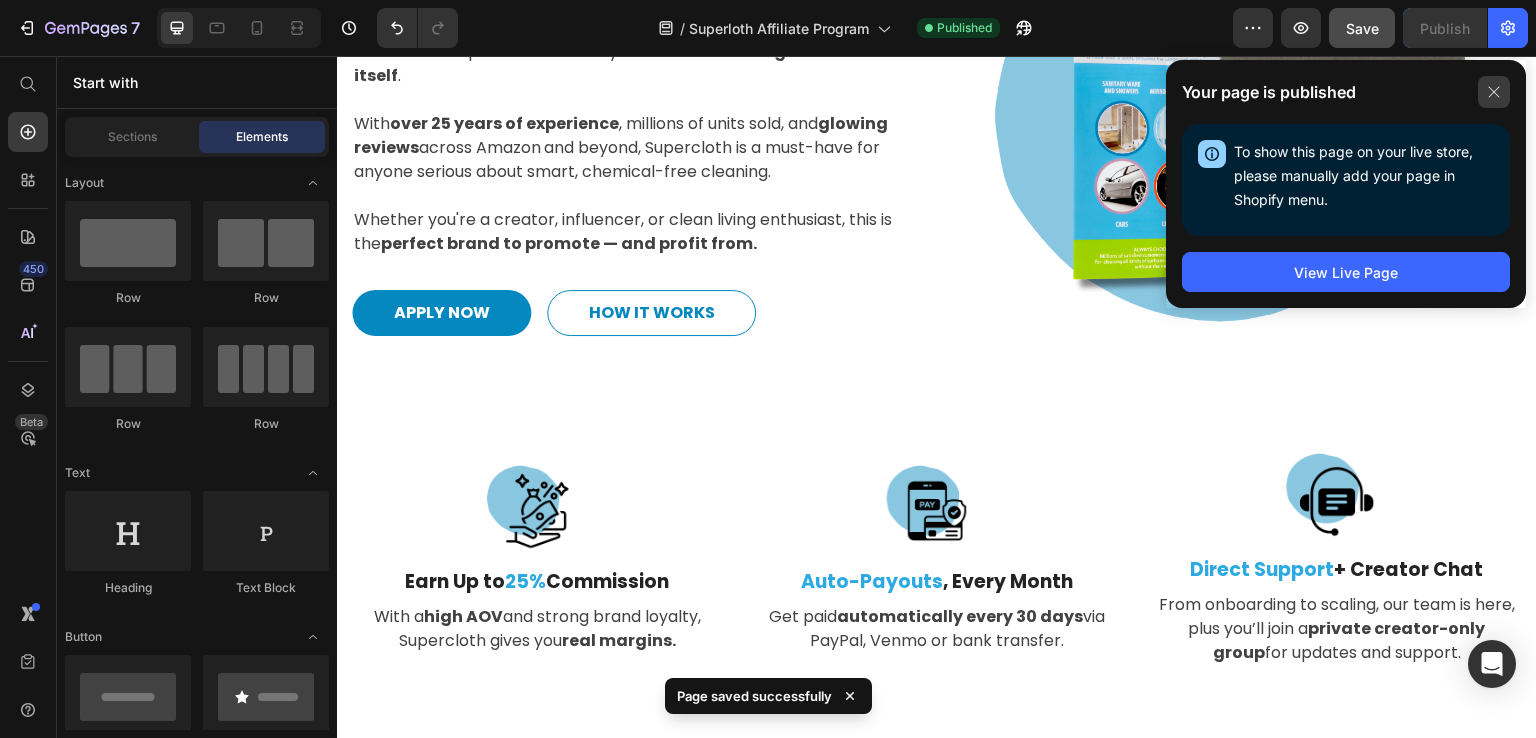 click 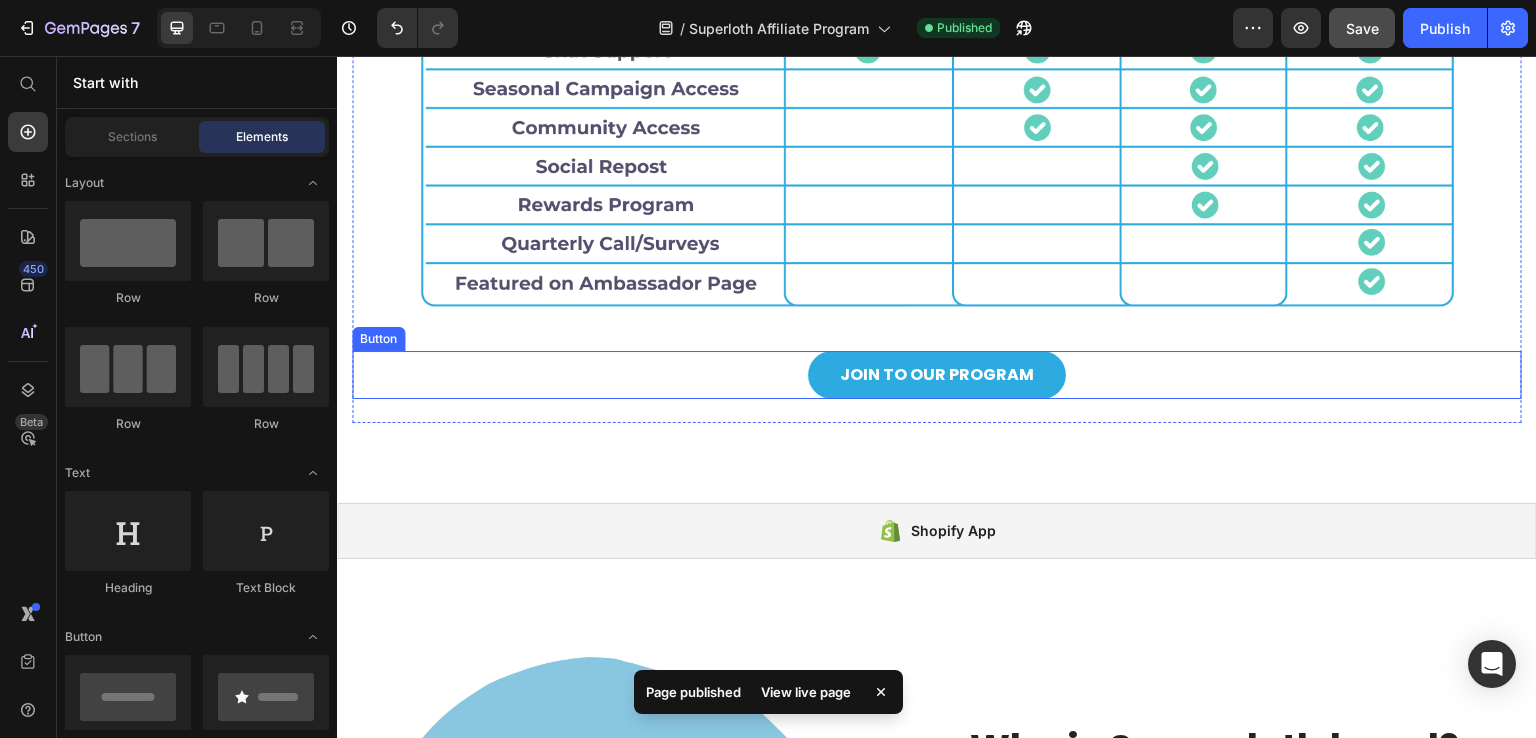 scroll, scrollTop: 1400, scrollLeft: 0, axis: vertical 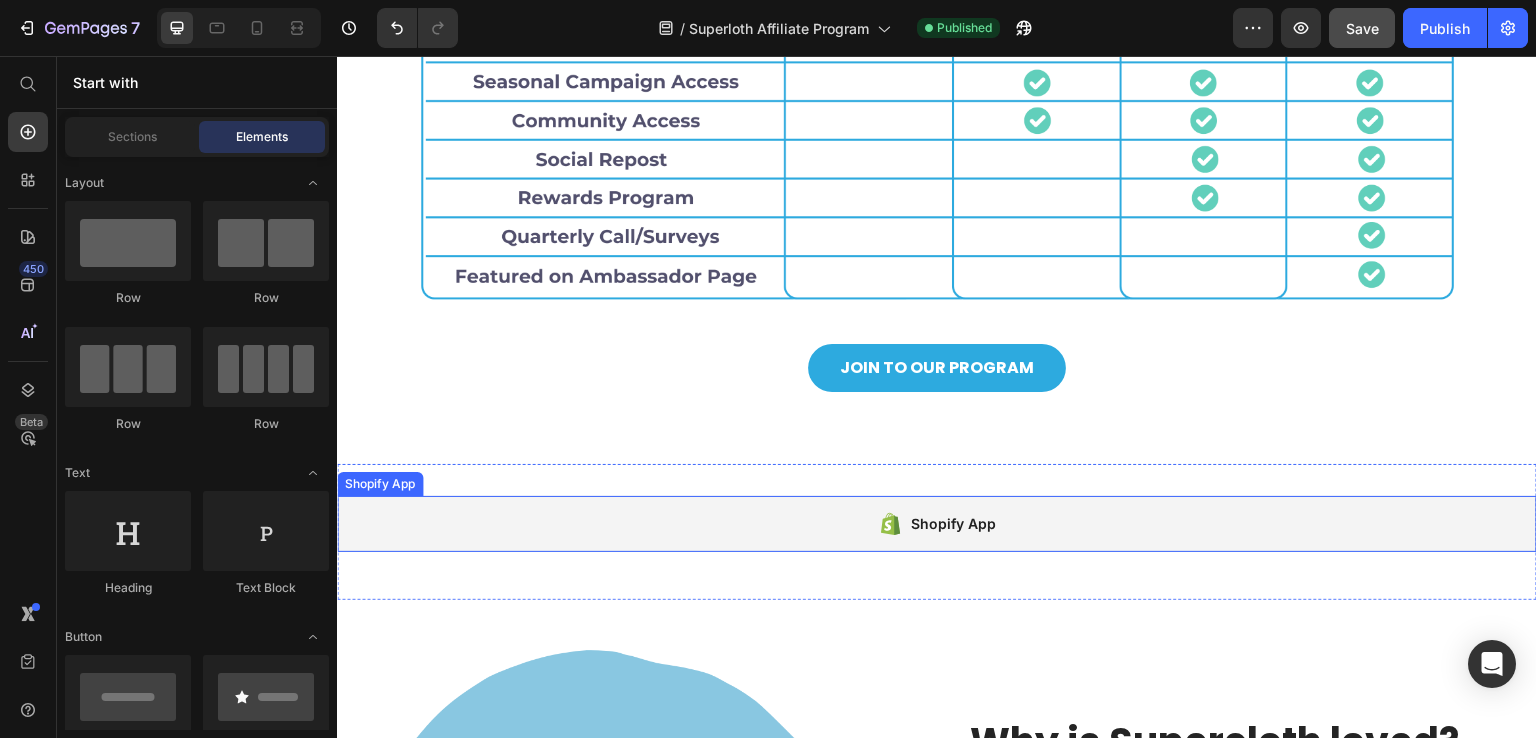 click on "Shopify App" at bounding box center (937, 524) 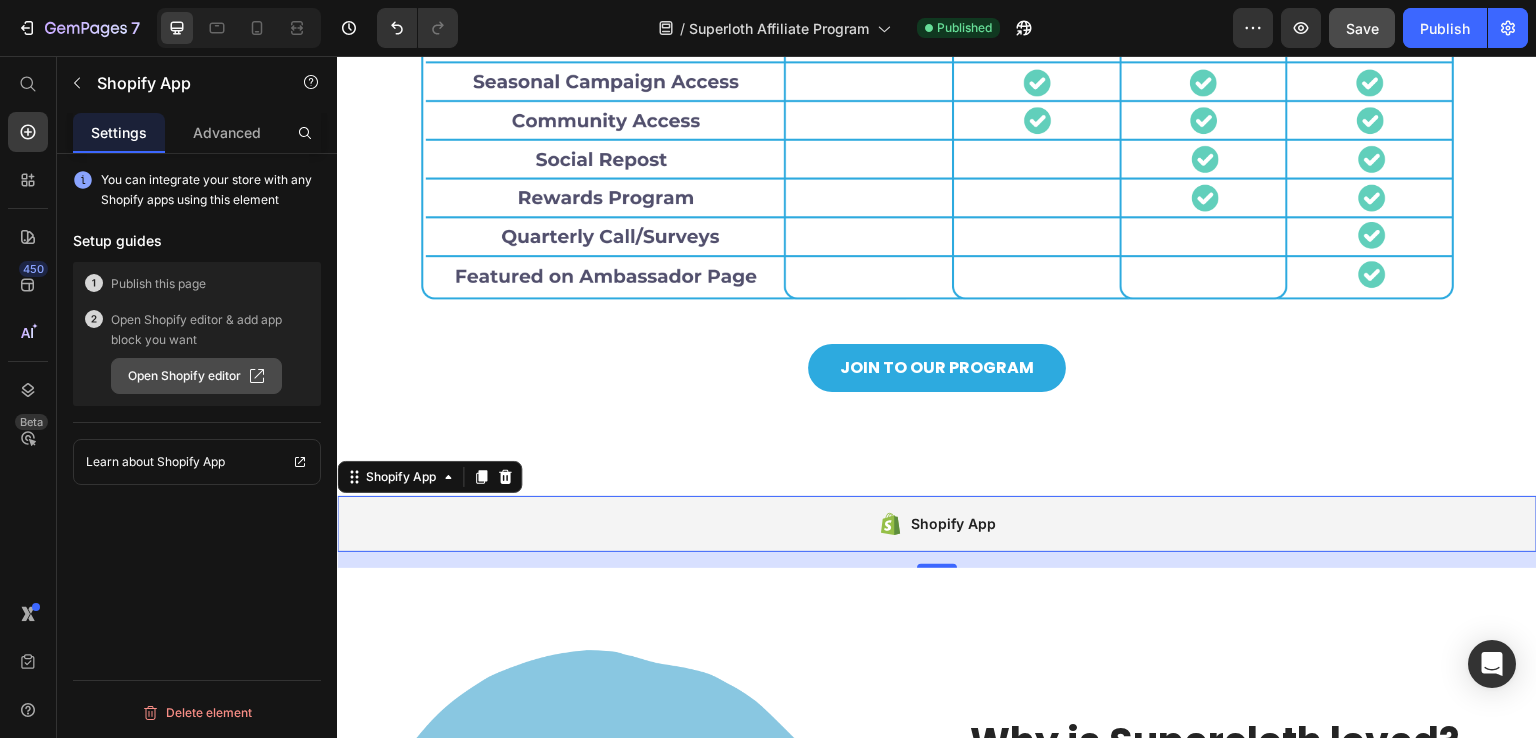 click on "Open Shopify editor" at bounding box center (196, 376) 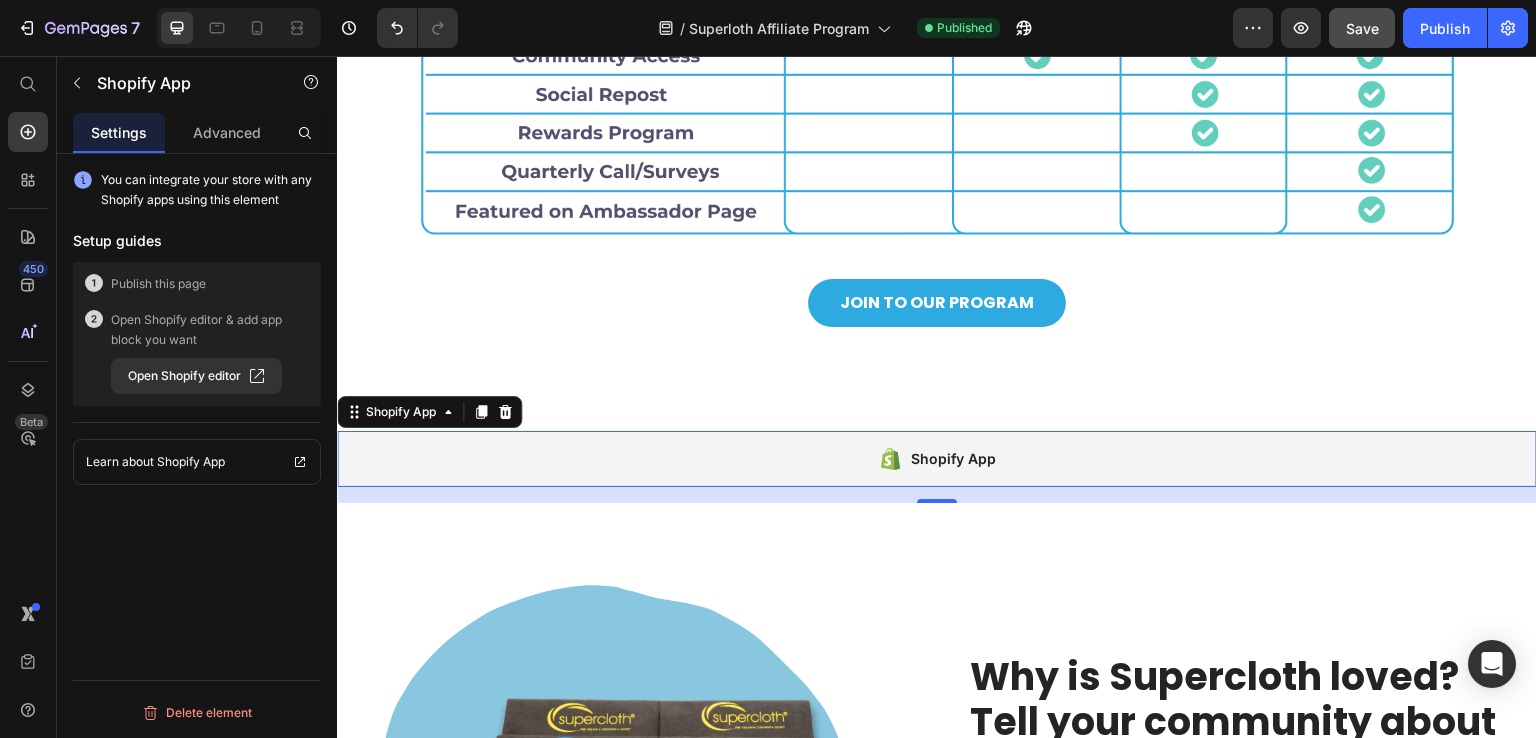 scroll, scrollTop: 1500, scrollLeft: 0, axis: vertical 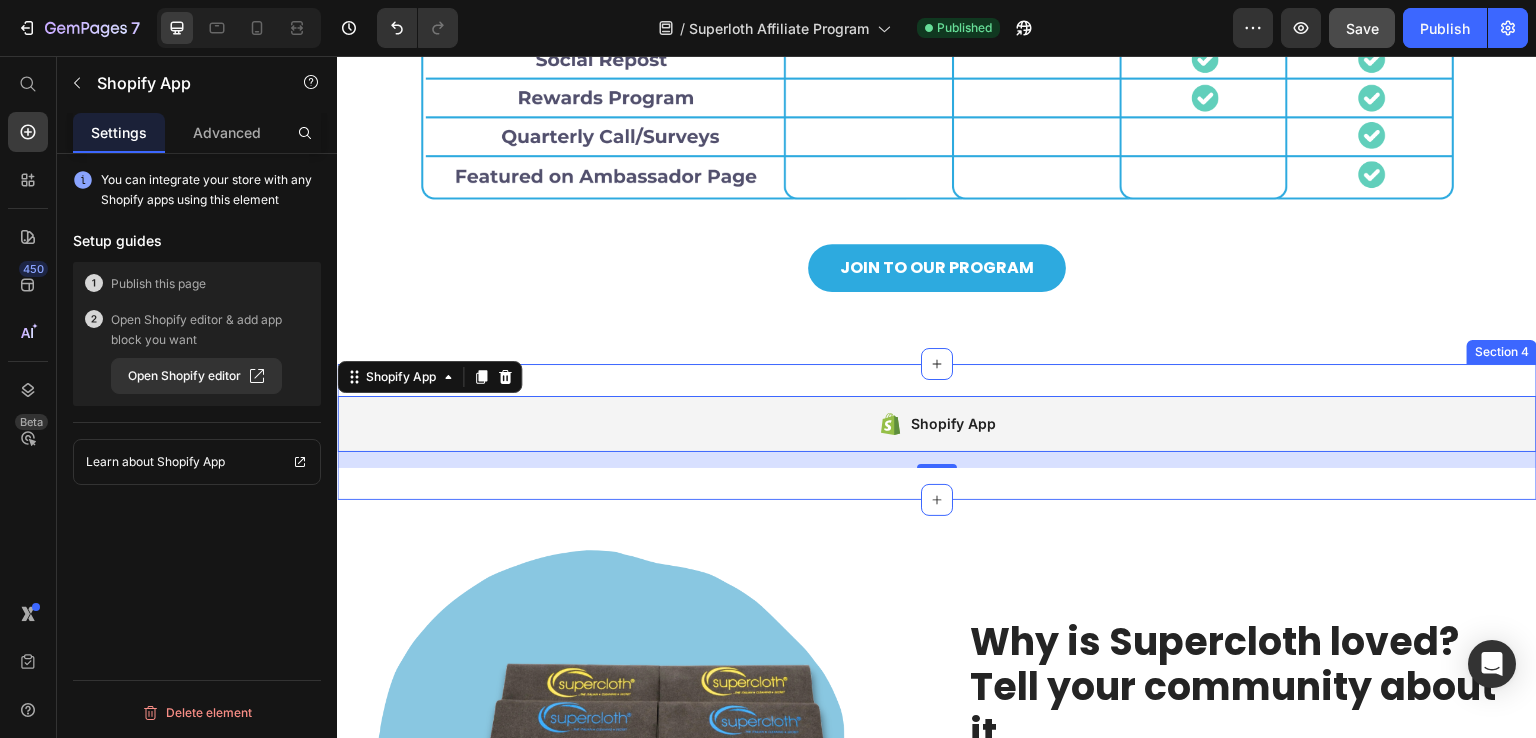 click on "Shopify App Shopify App   0 Section 4" at bounding box center (937, 432) 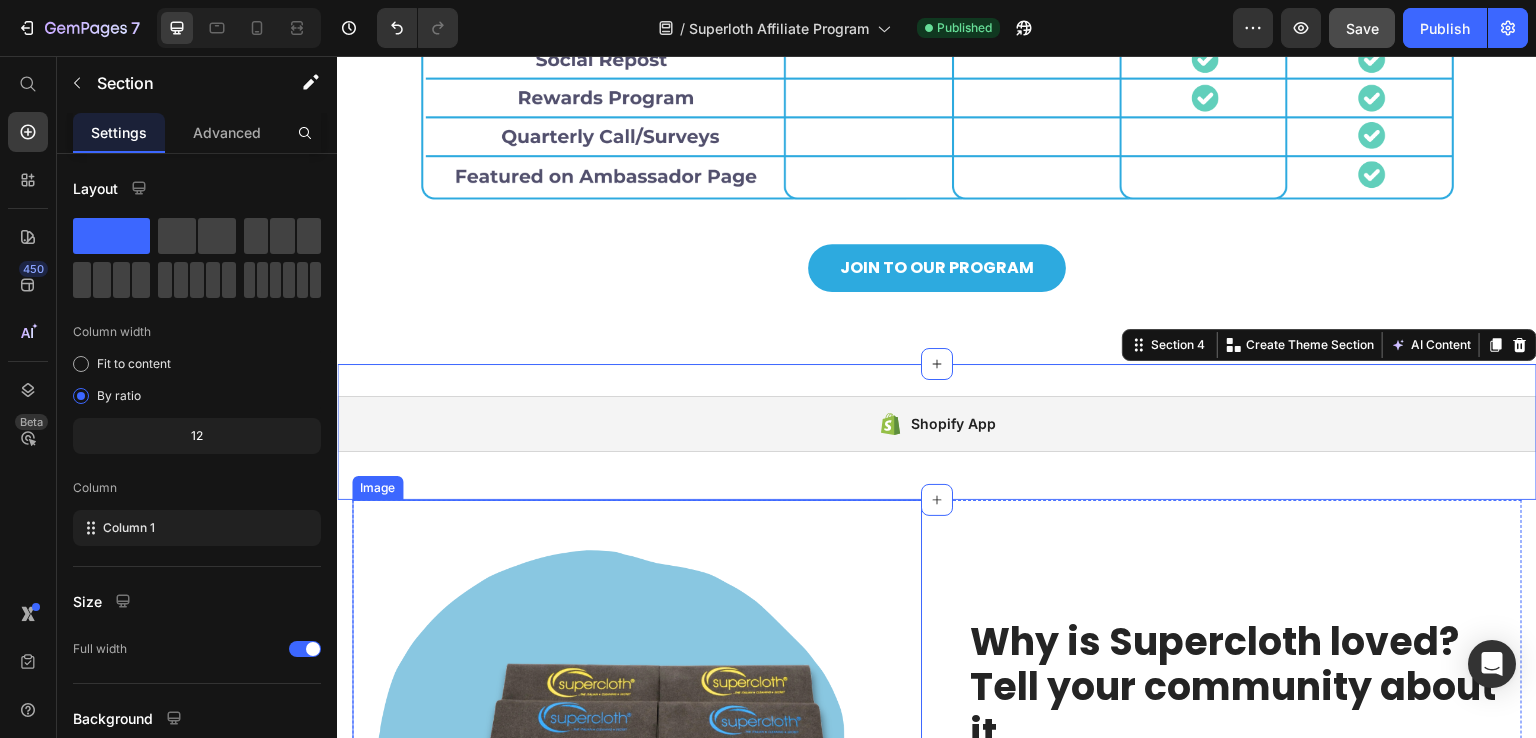 click at bounding box center (637, 785) 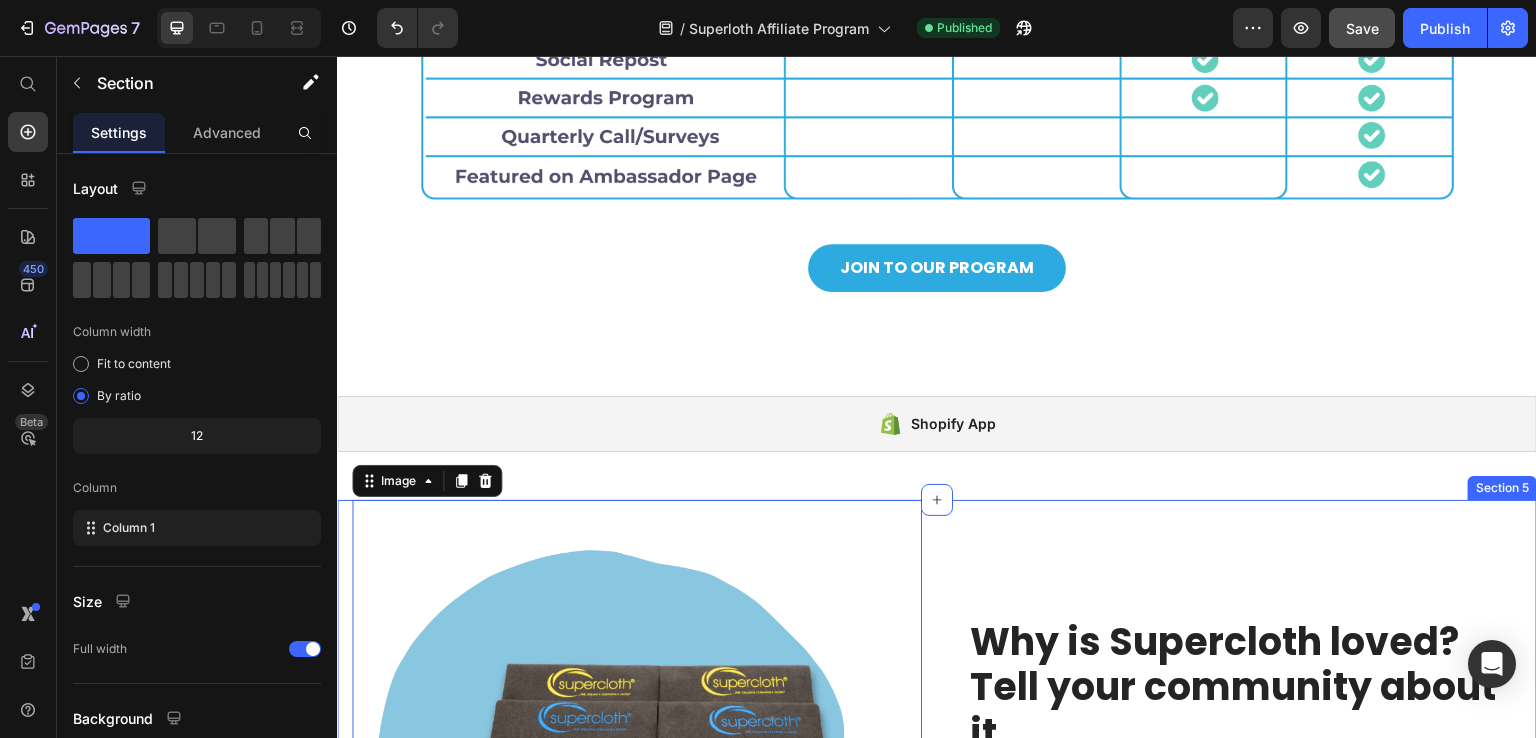 drag, startPoint x: 673, startPoint y: 562, endPoint x: 343, endPoint y: 507, distance: 334.55194 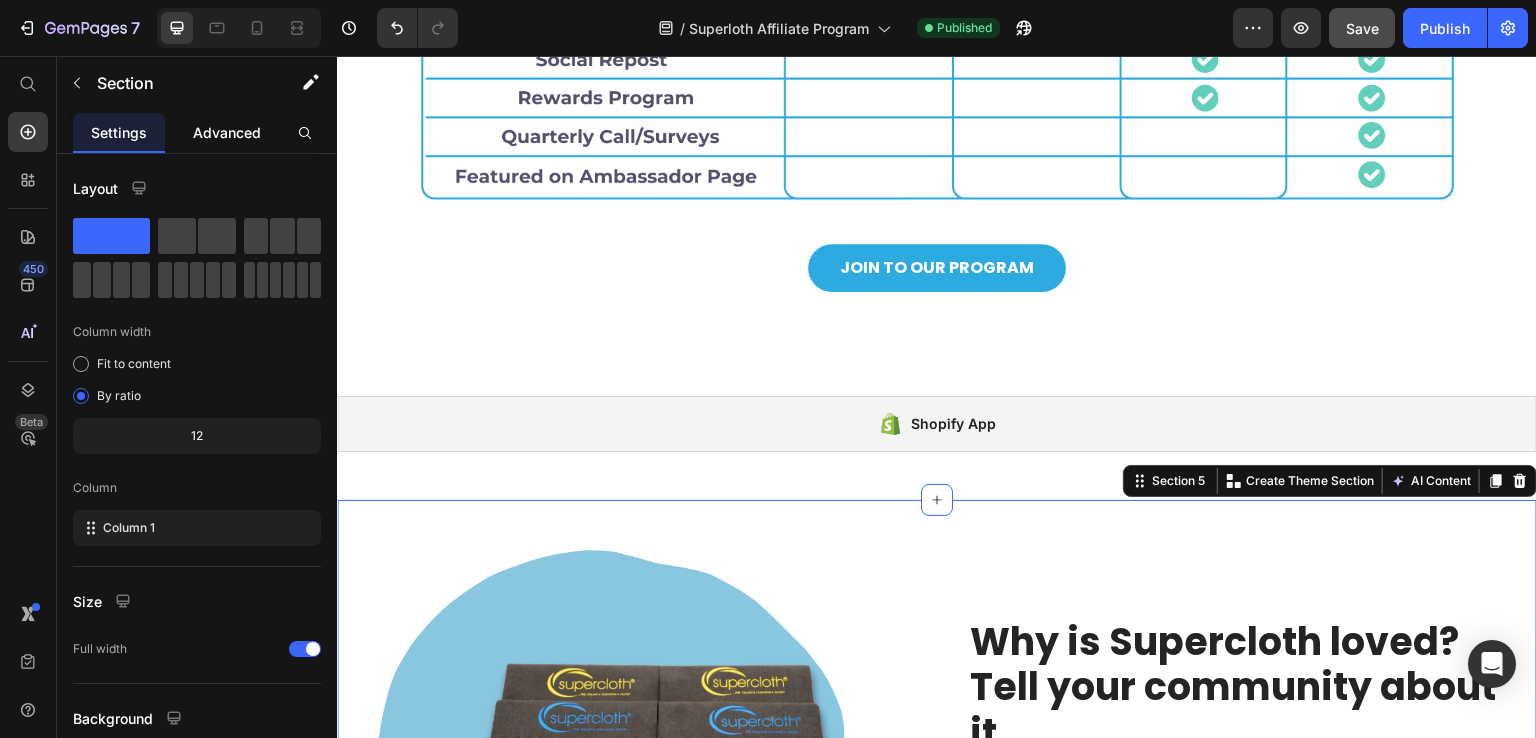 click on "Advanced" 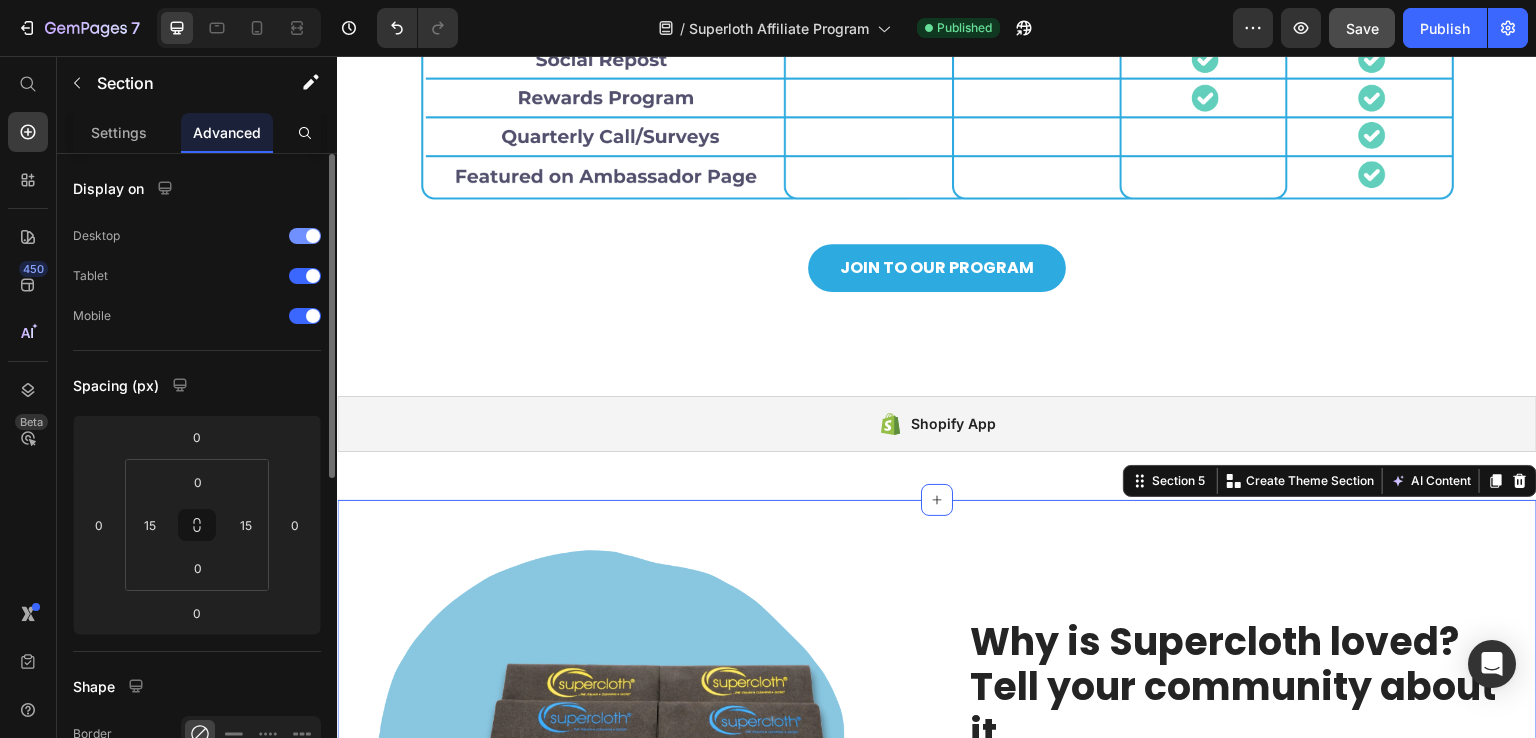 click at bounding box center (313, 236) 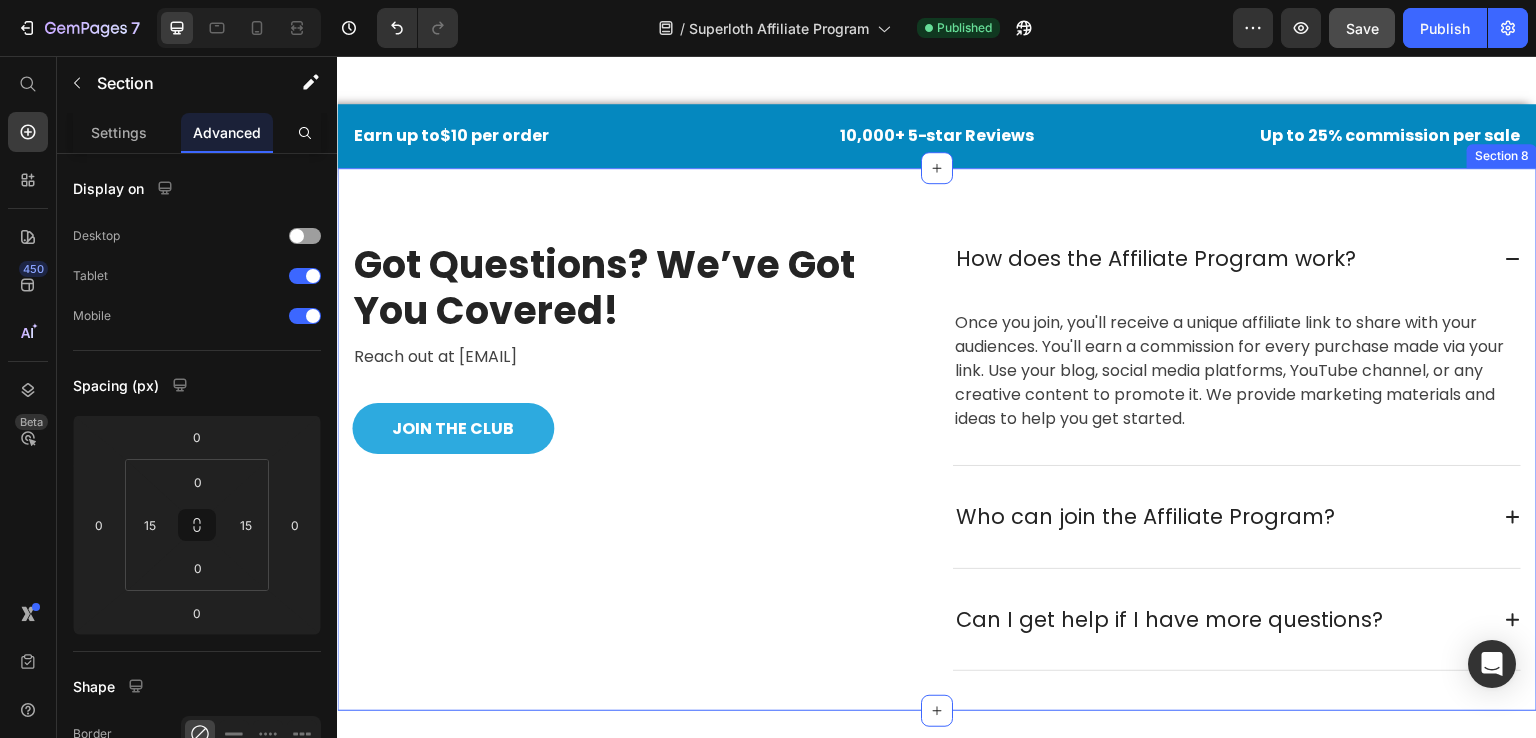 scroll, scrollTop: 1800, scrollLeft: 0, axis: vertical 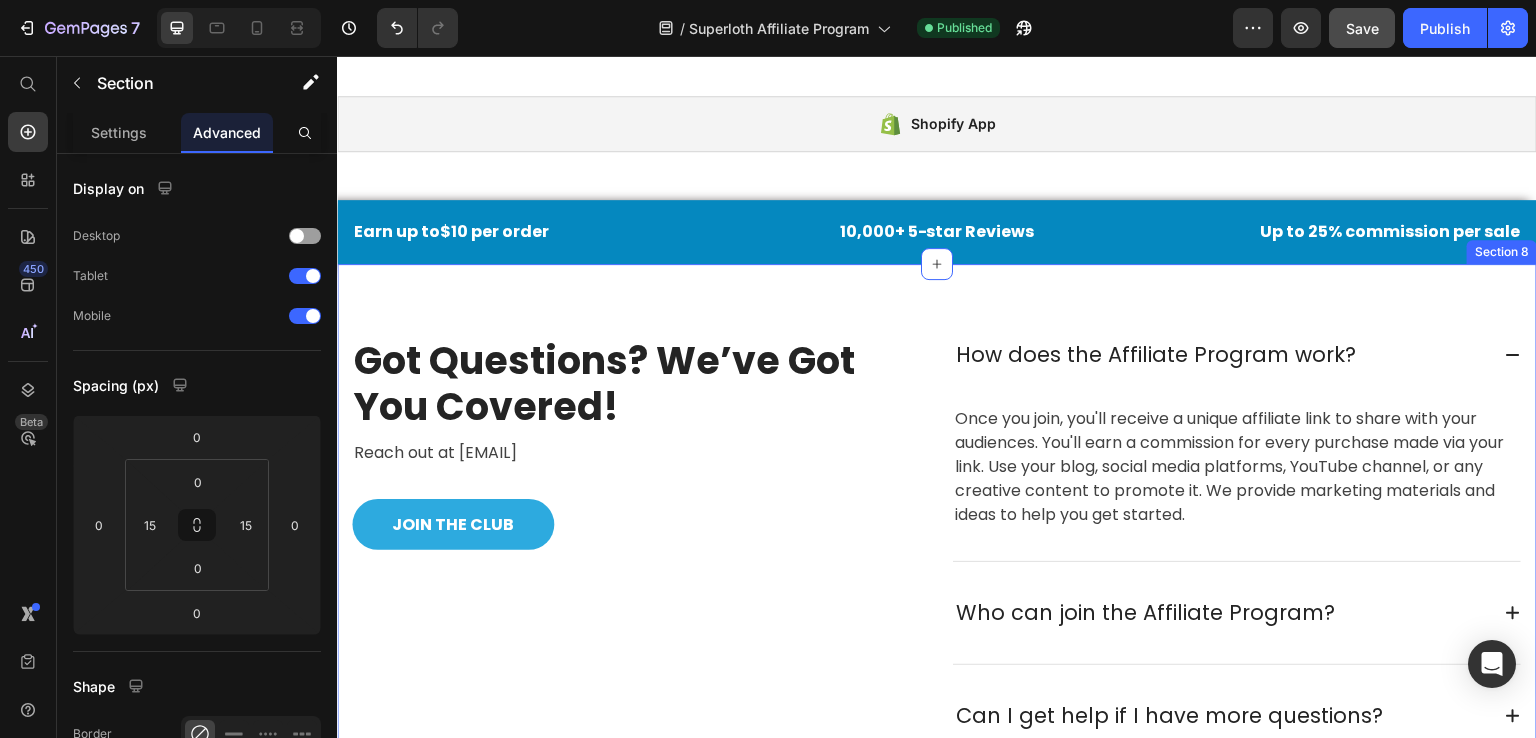 click on "Got Questions? We’ve Got You Covered! Heading Reach out at [EMAIL] Text block JOIN THE CLUB Button Row How does the Affiliate Program work? Once you join, you'll receive a unique affiliate link to share with your audiences. You'll earn a commission for every purchase made via your link. Use your blog, social media platforms, YouTube channel, or any creative content to promote it. We provide marketing materials and ideas to help you get started. Text block Who can join the Affiliate Program? Can I get help if I have more questions? Accordion Row Section 8" at bounding box center (937, 536) 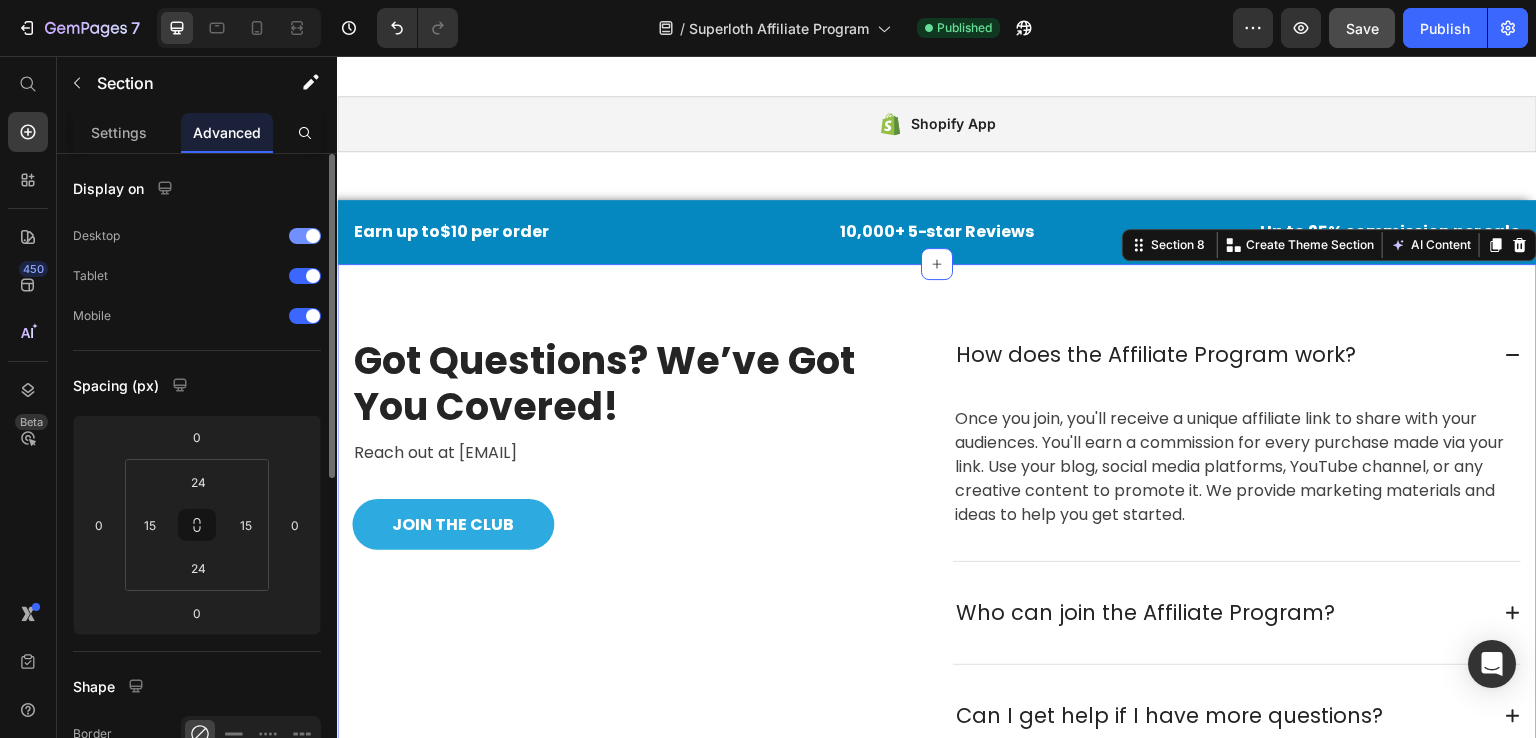 click at bounding box center [313, 236] 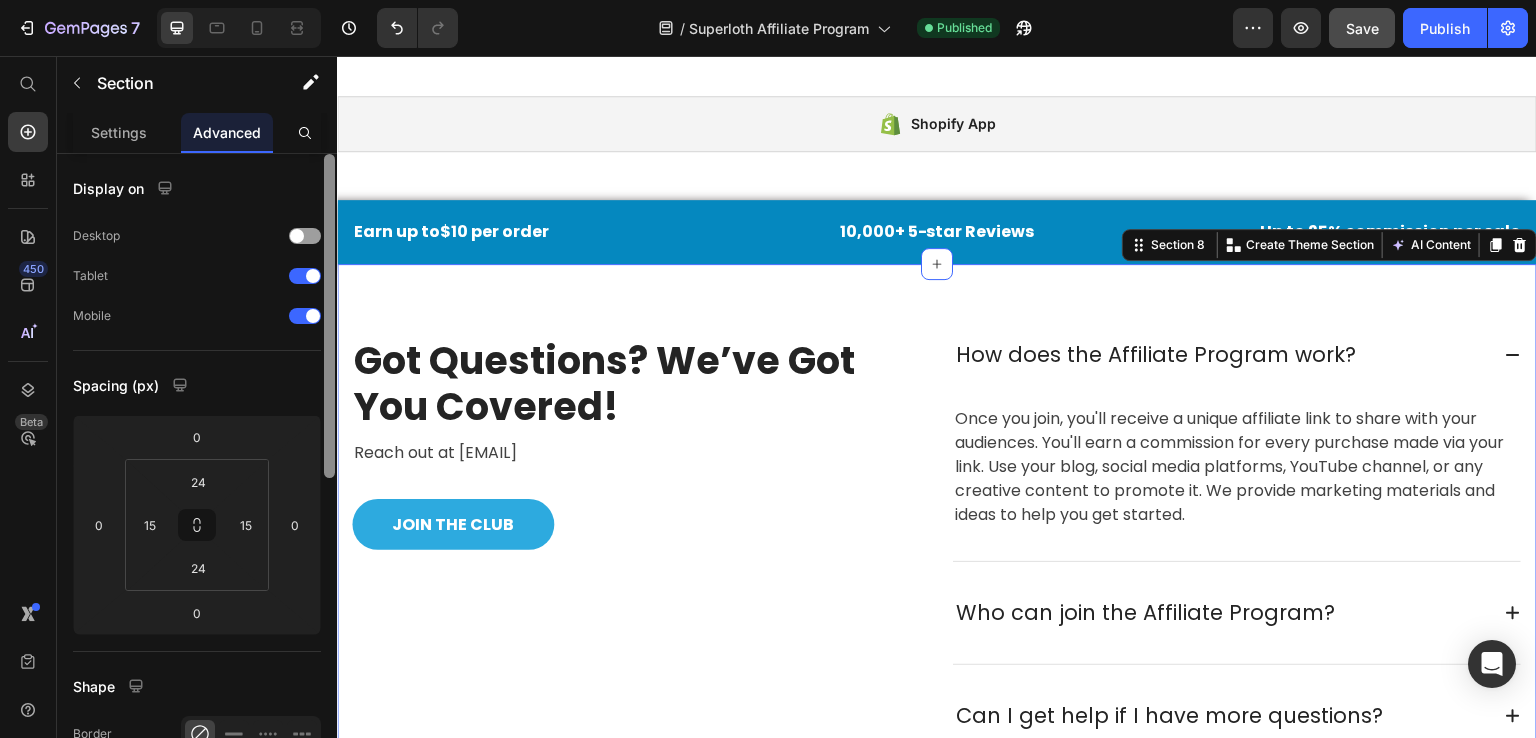 scroll, scrollTop: 1604, scrollLeft: 0, axis: vertical 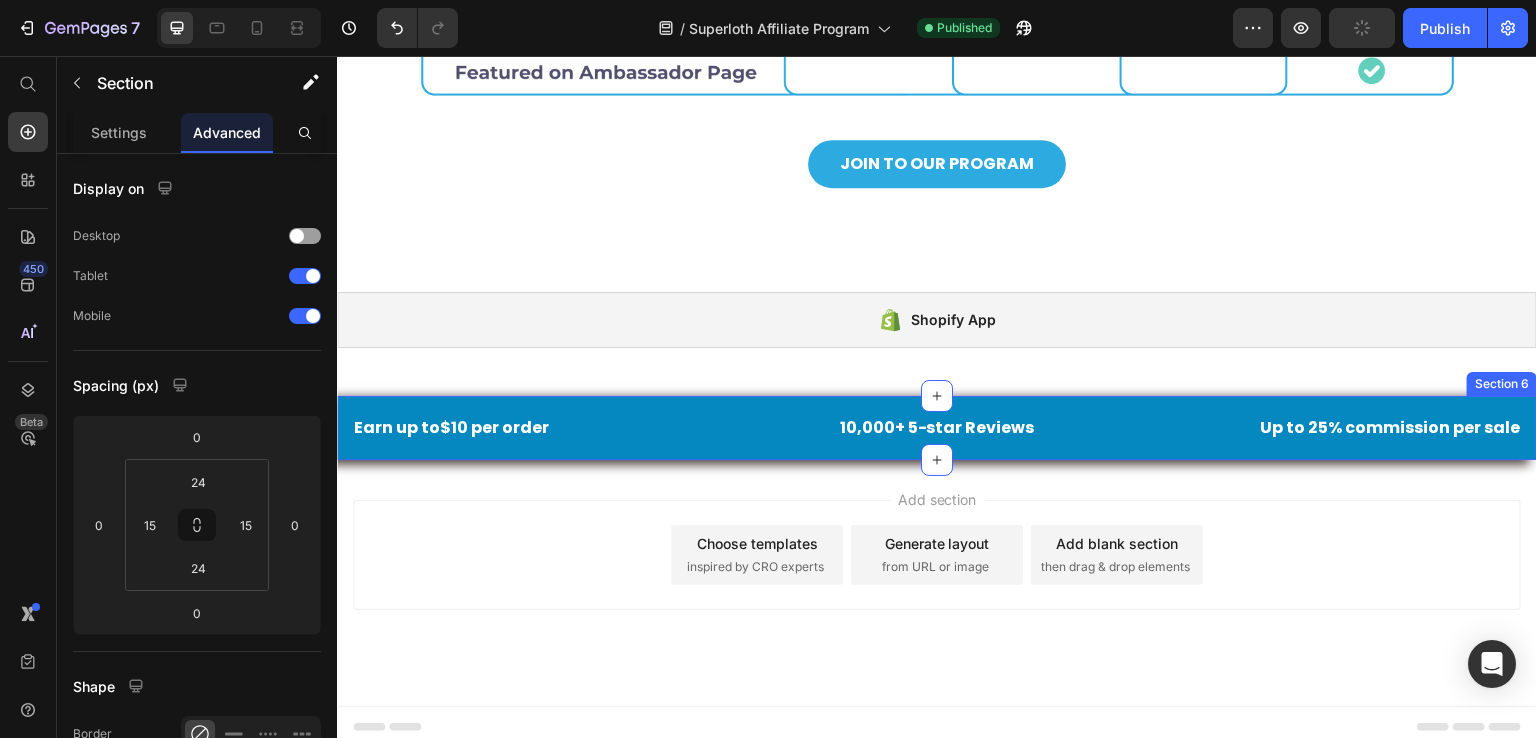 click on "Earn up to  $10 per order Text block 10,000+ 5-star Reviews Text block Up to 25% commission per sale Text block Row Try the sock club for only $10.00 Text block 10,000+ 5-star Reviews Text block Free shipping on orders over $50 Text block Carousel Row Section 6" at bounding box center [937, 428] 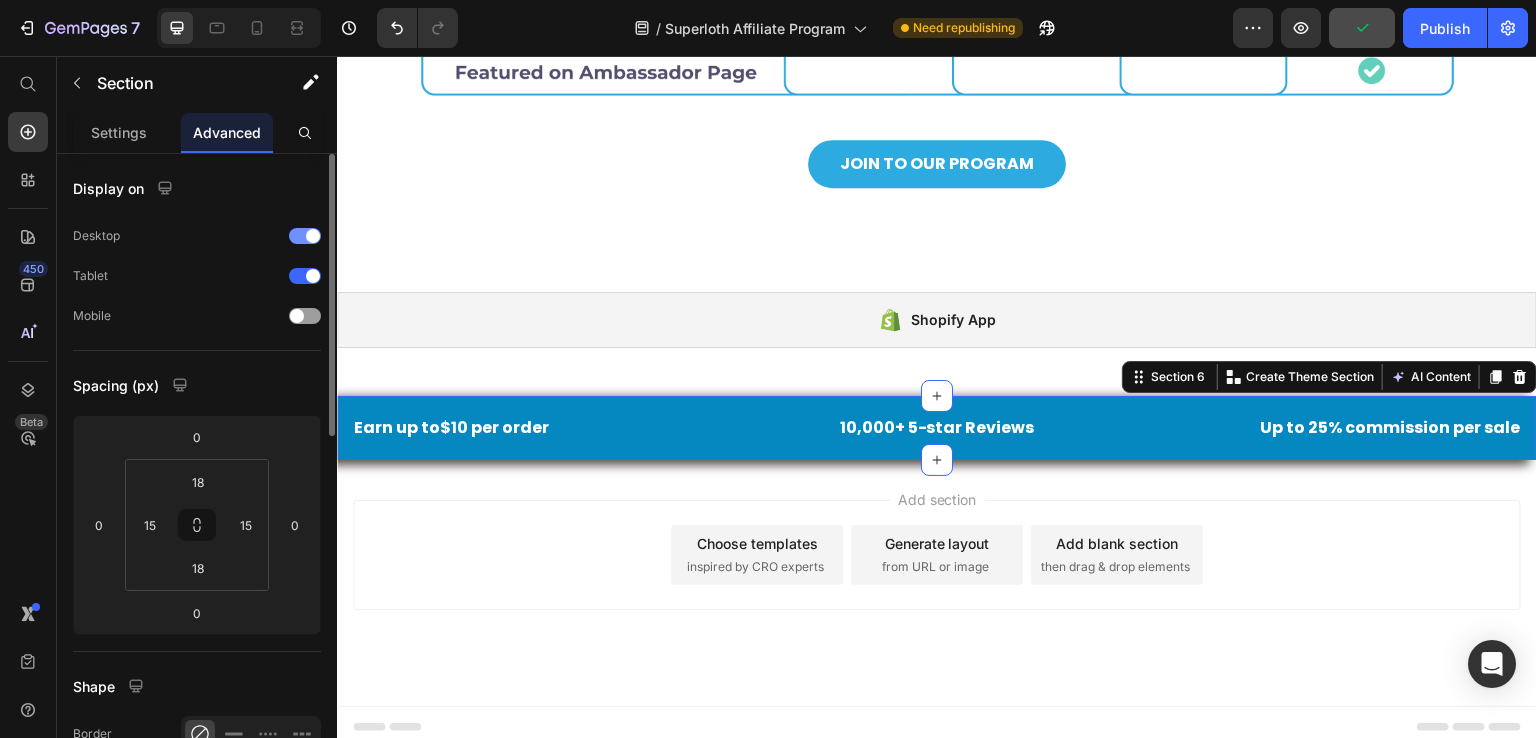 click at bounding box center [305, 236] 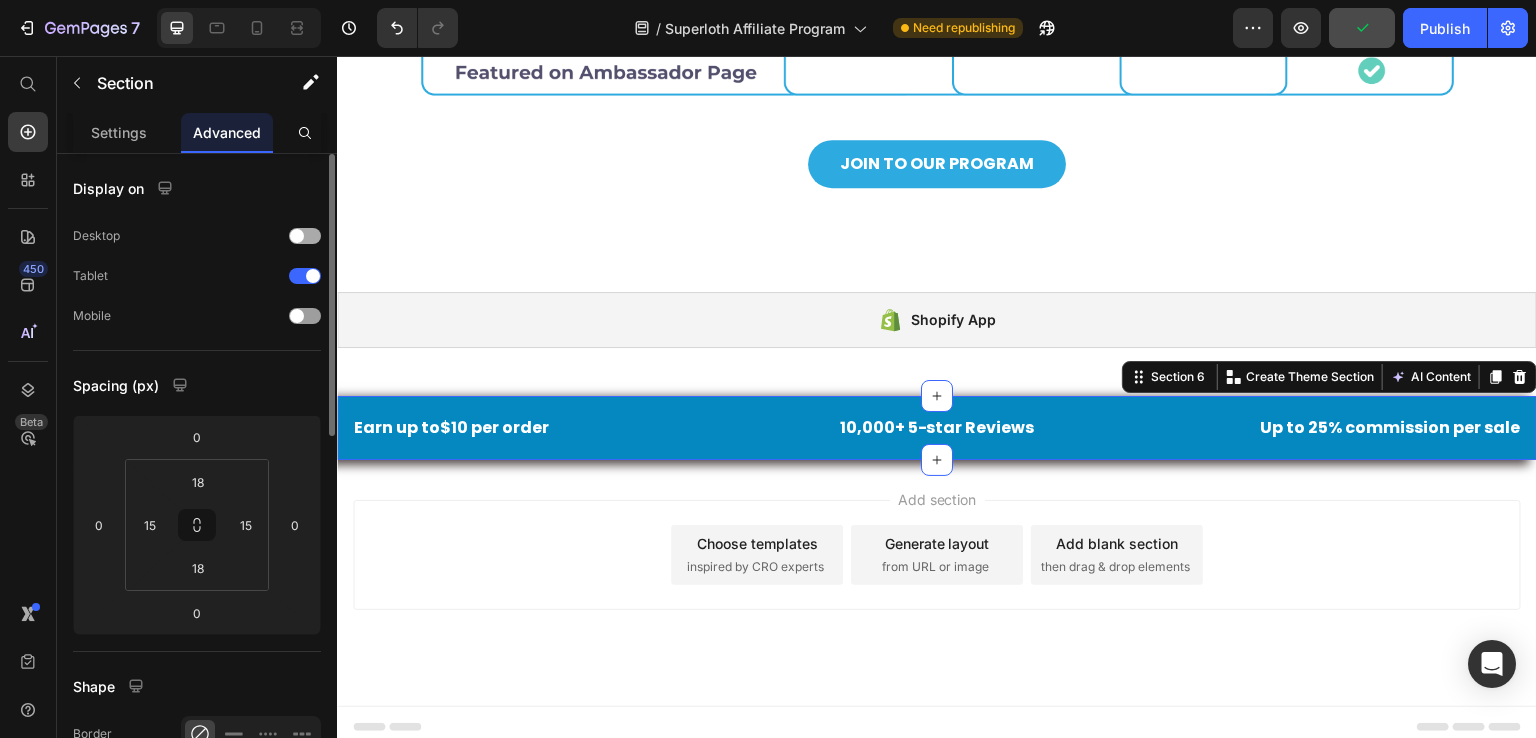scroll, scrollTop: 1540, scrollLeft: 0, axis: vertical 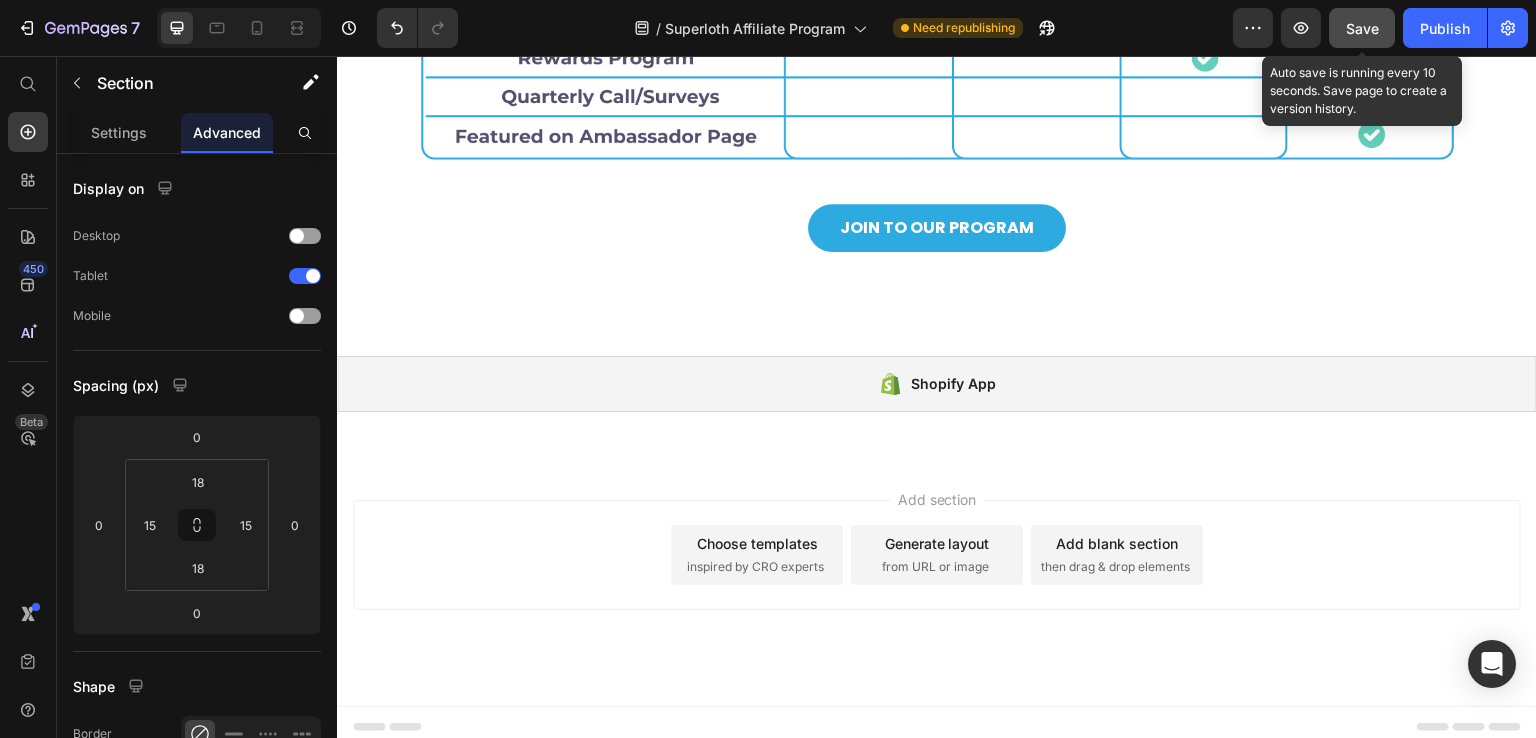 click on "Save" 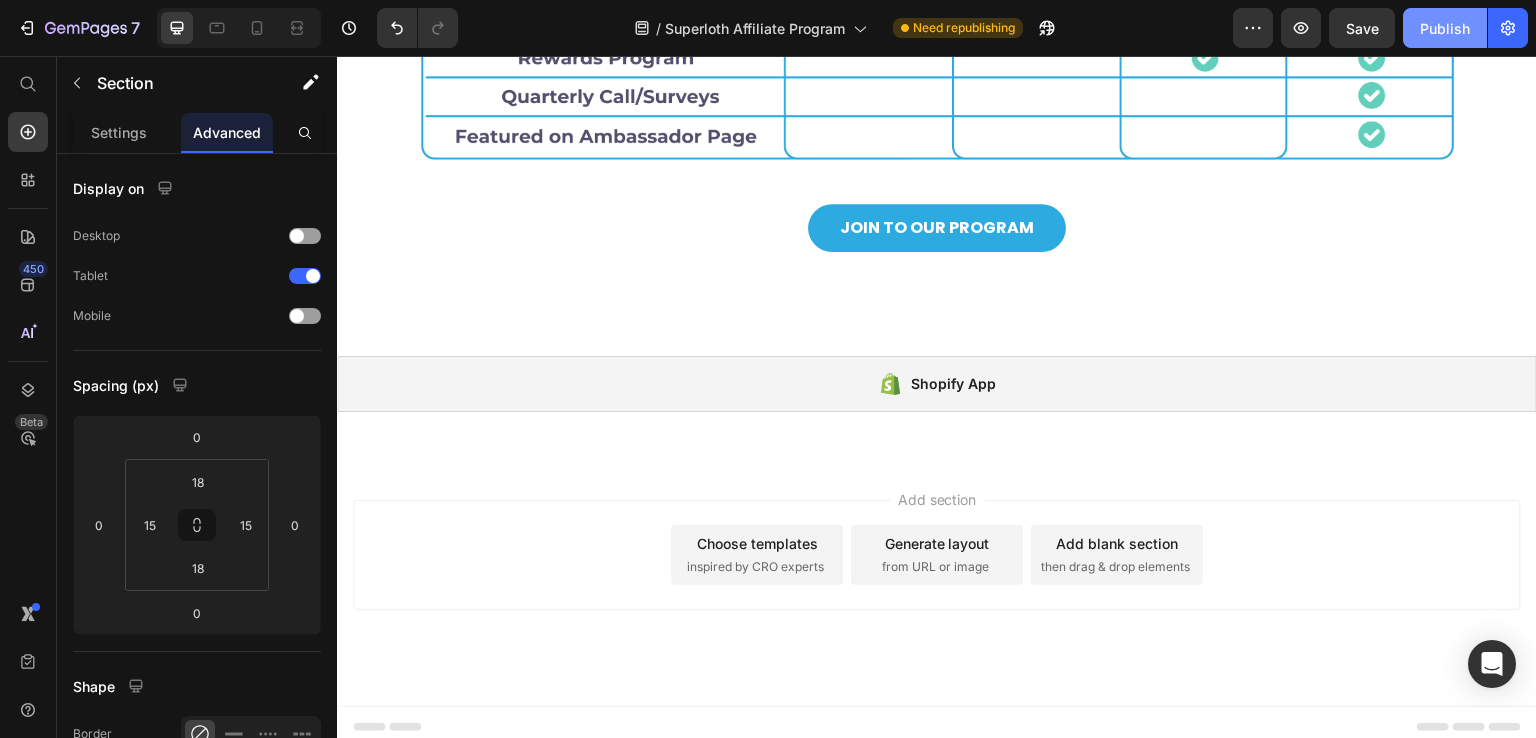 click on "Publish" at bounding box center (1445, 28) 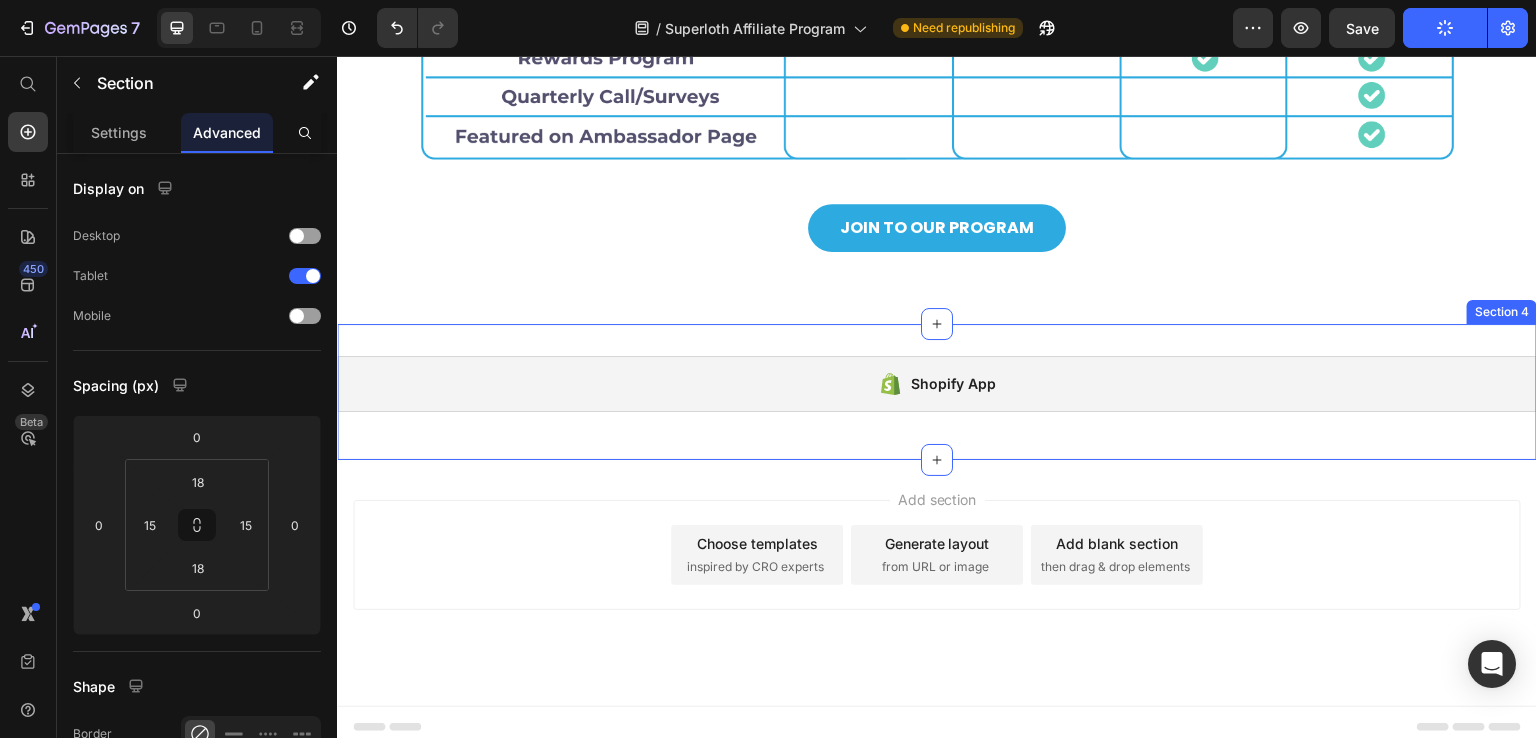 click on "Shopify App Shopify App" at bounding box center [937, 392] 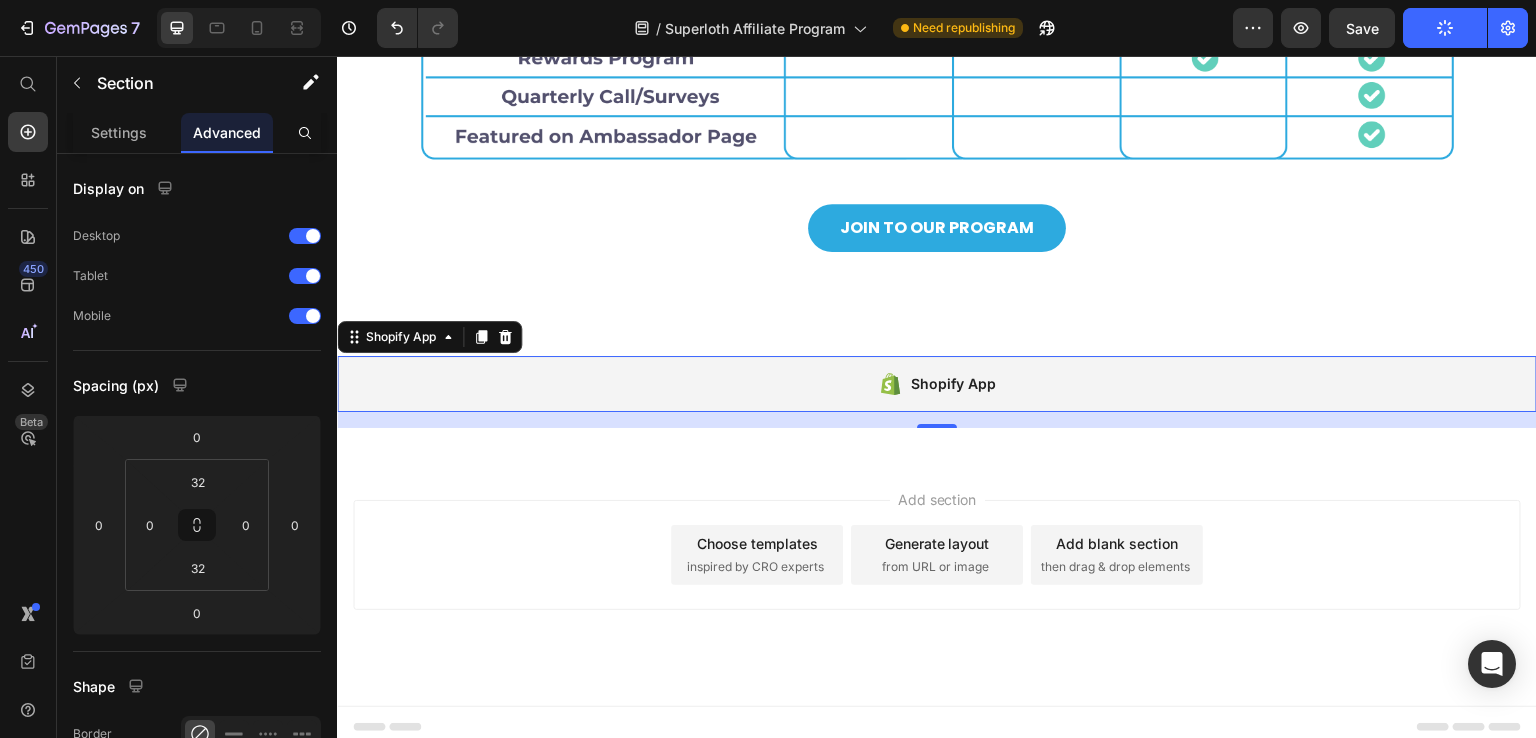 click on "Shopify App" at bounding box center (937, 384) 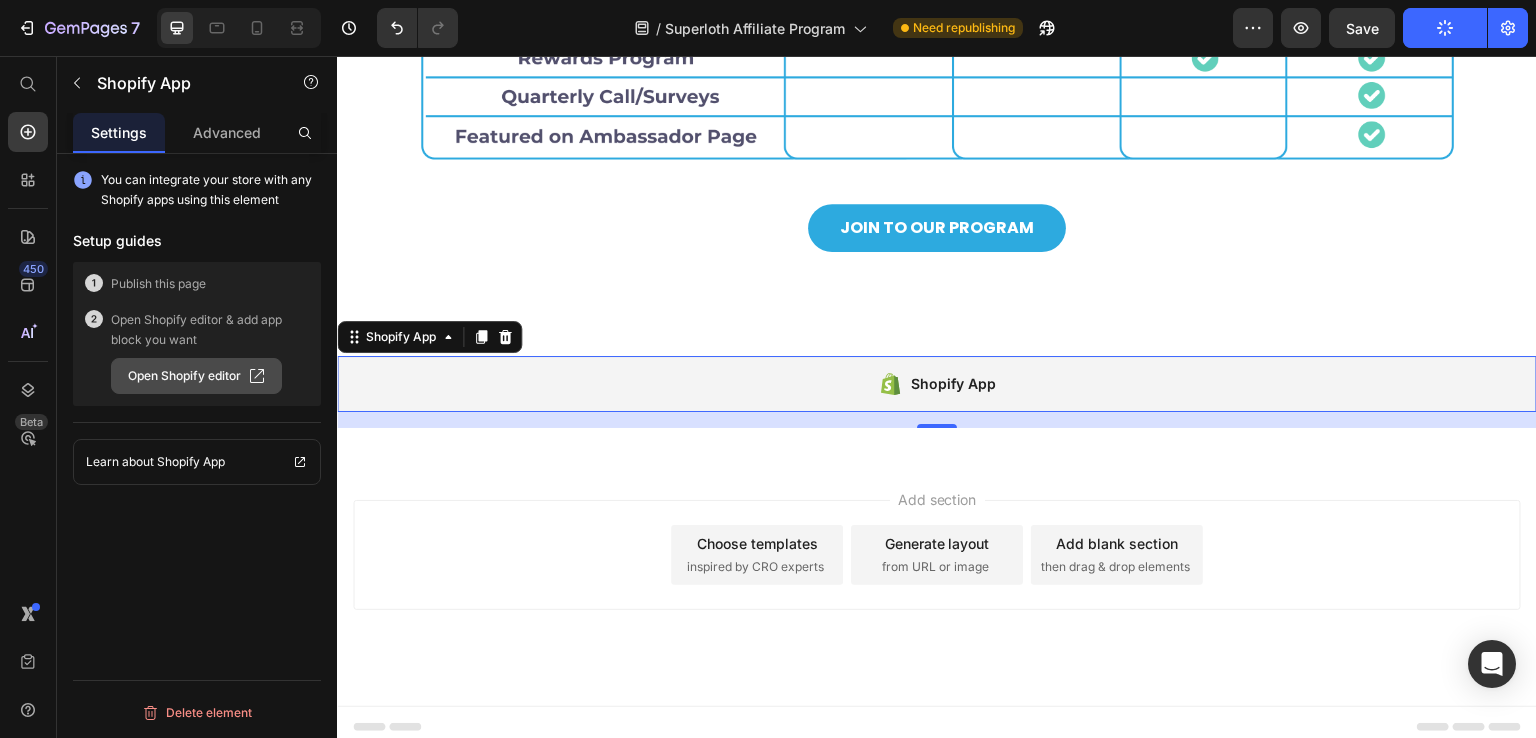 drag, startPoint x: 248, startPoint y: 370, endPoint x: 203, endPoint y: 373, distance: 45.099888 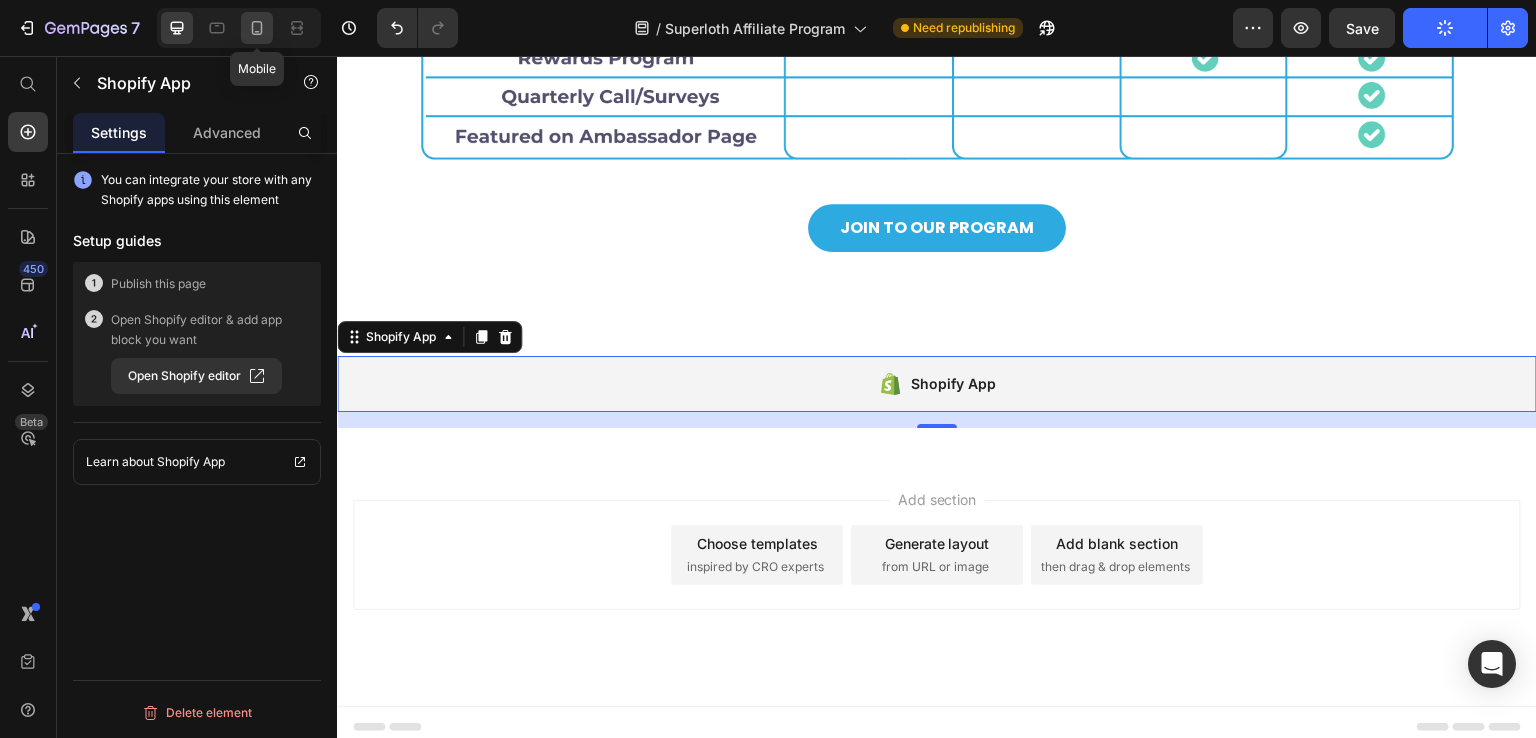 click 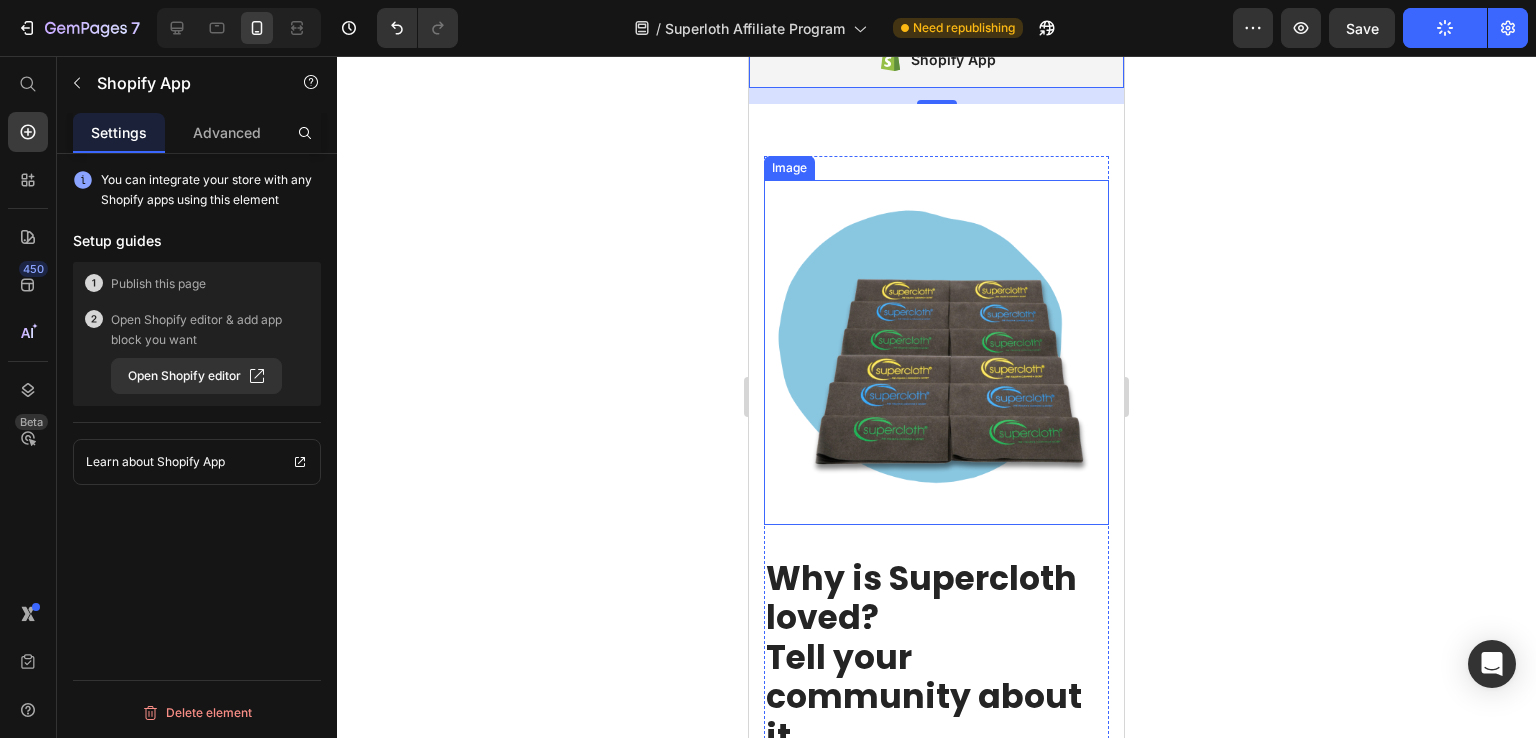 scroll, scrollTop: 1749, scrollLeft: 0, axis: vertical 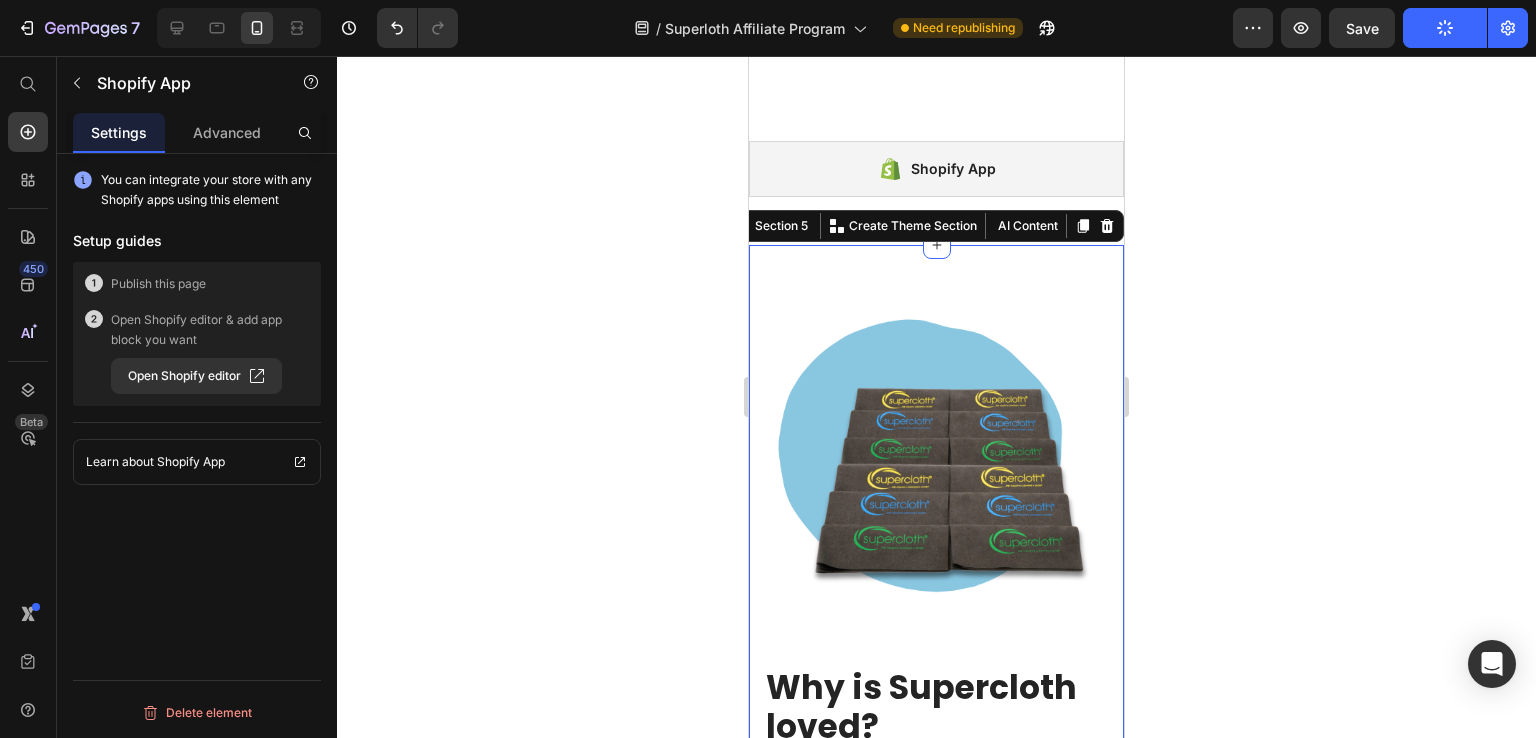 click on "Image Why is Supercloth loved? Tell your community about it Heading Simple to promote, trusted by thousands, and built to convert. Text block     Icon Cleans with water only  Text block     Icon Lasts over 5 years  Text block     Icon No streaks, no lint  Text block Icon List     Icon No sprays/chemicals Text block     Icon Washable and reusable Text block     Icon Saves time and money. Text block Icon List Row Row Row Section 5   Create Theme Section AI Content Write with GemAI What would you like to describe here? Tone and Voice Persuasive Product Show more Generate" at bounding box center (936, 751) 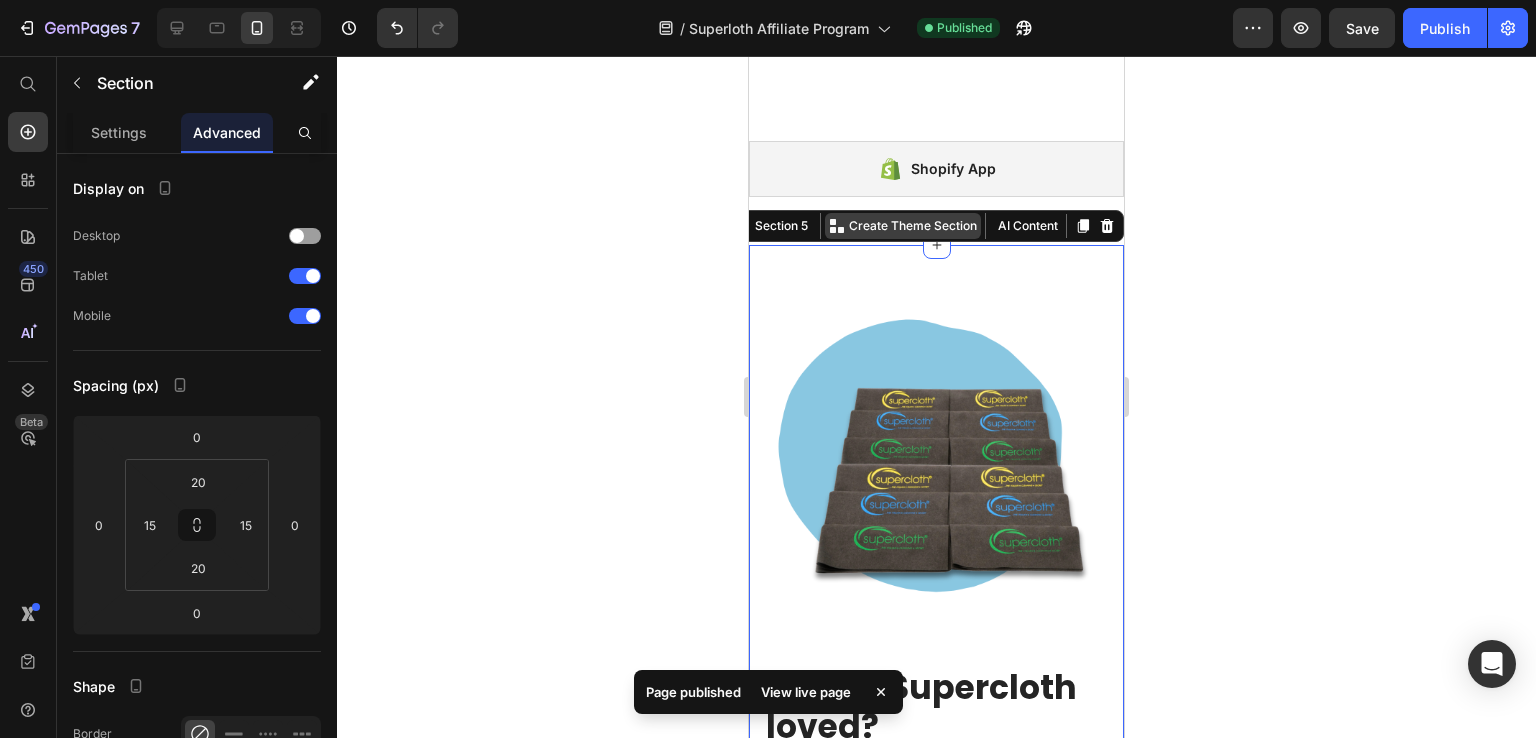 click on "Create Theme Section" at bounding box center [913, 226] 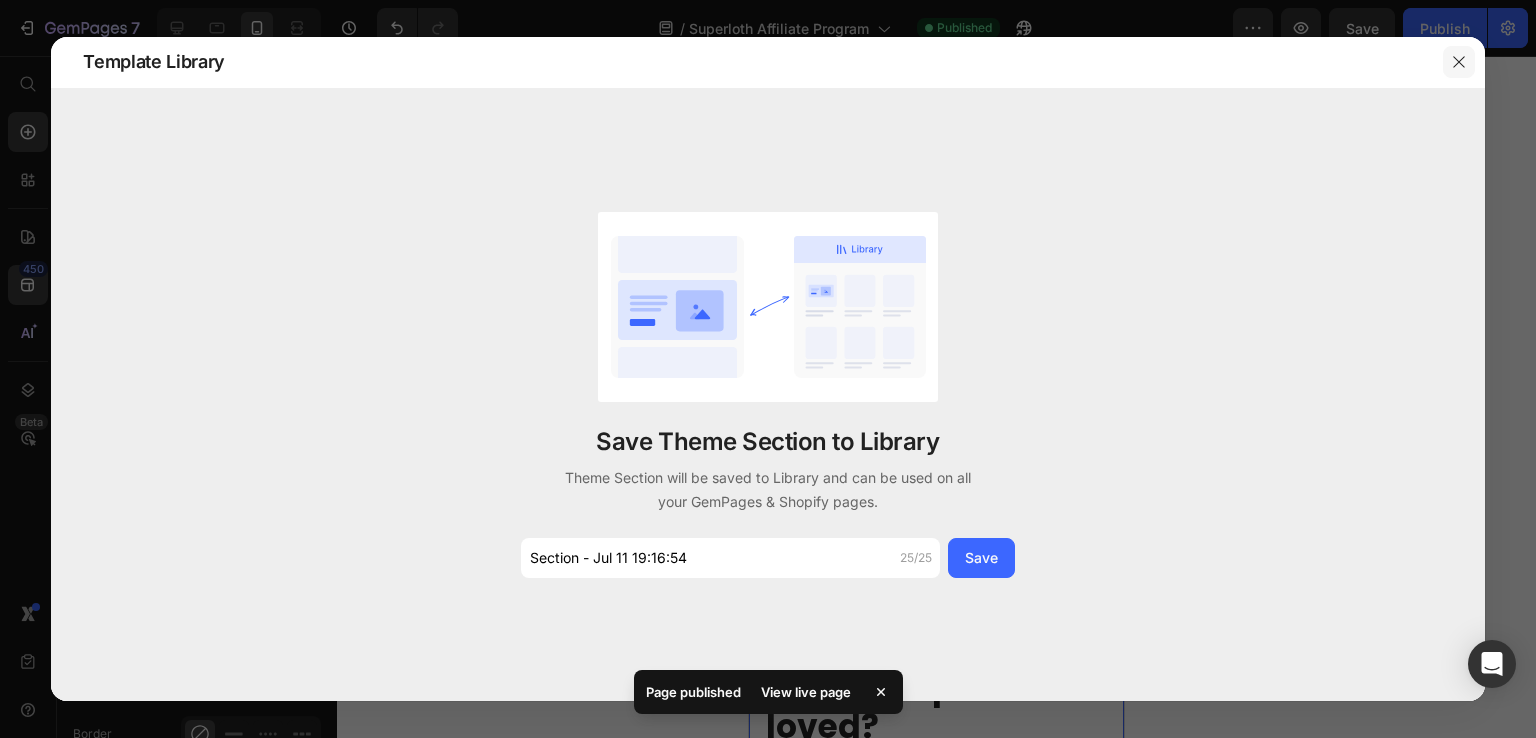 click at bounding box center (1459, 62) 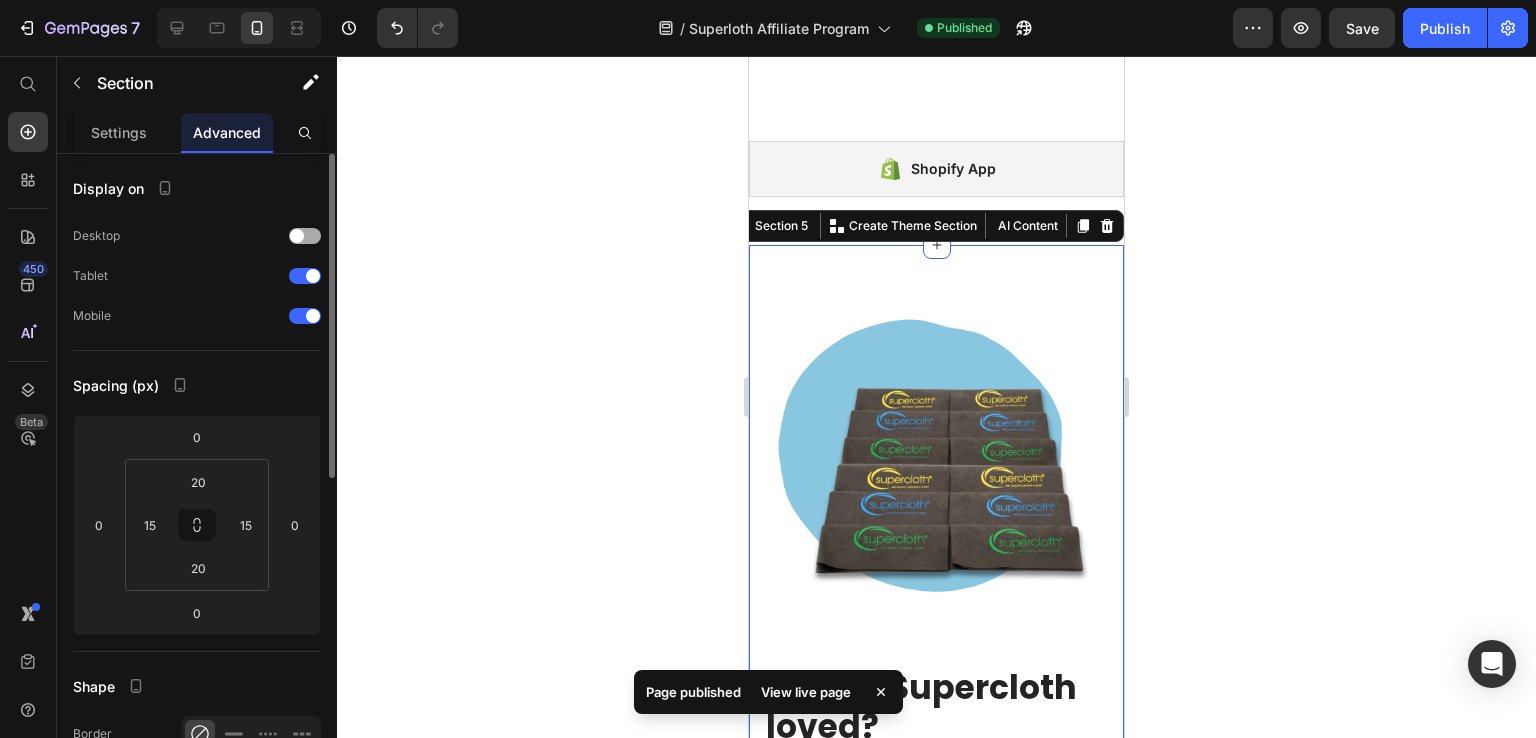 click at bounding box center [297, 236] 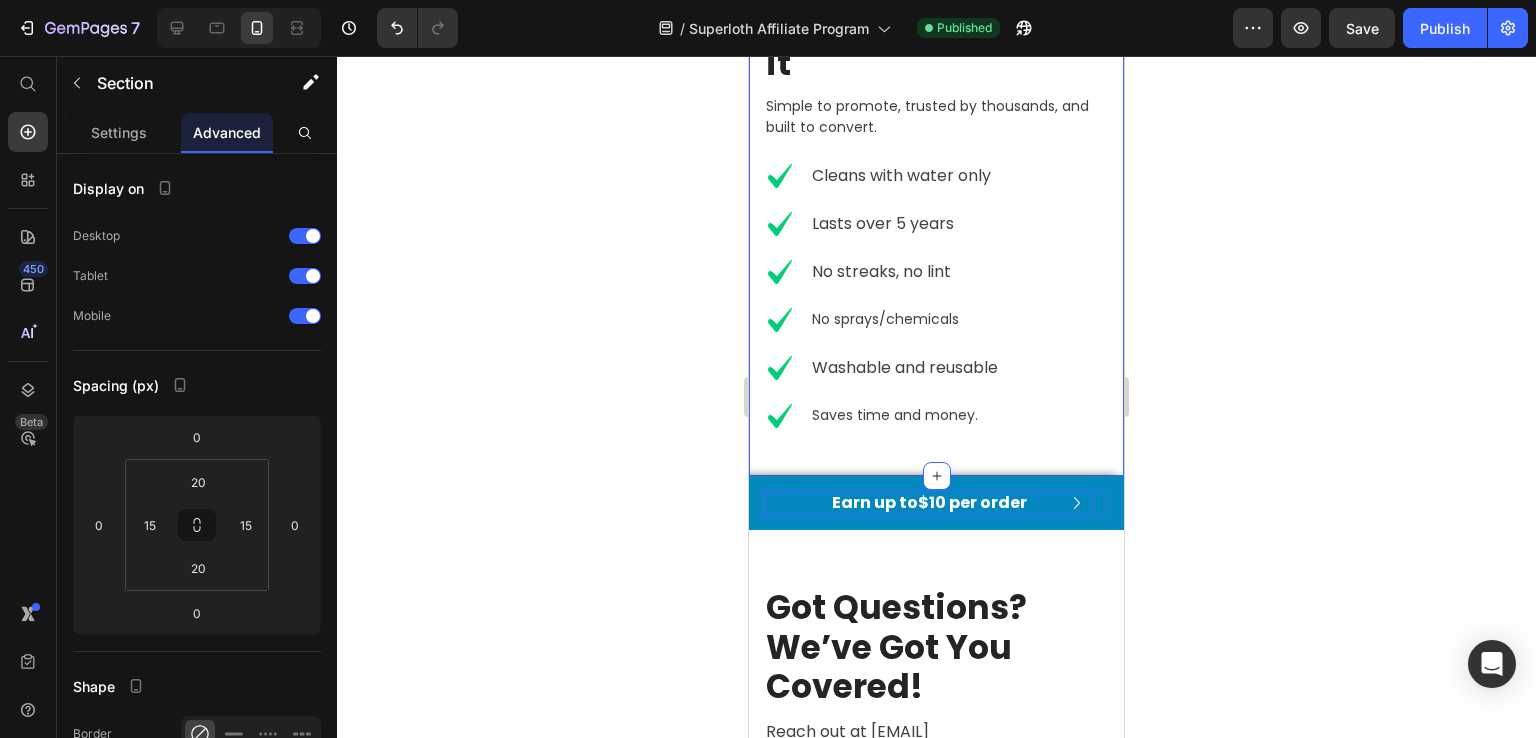 scroll, scrollTop: 2549, scrollLeft: 0, axis: vertical 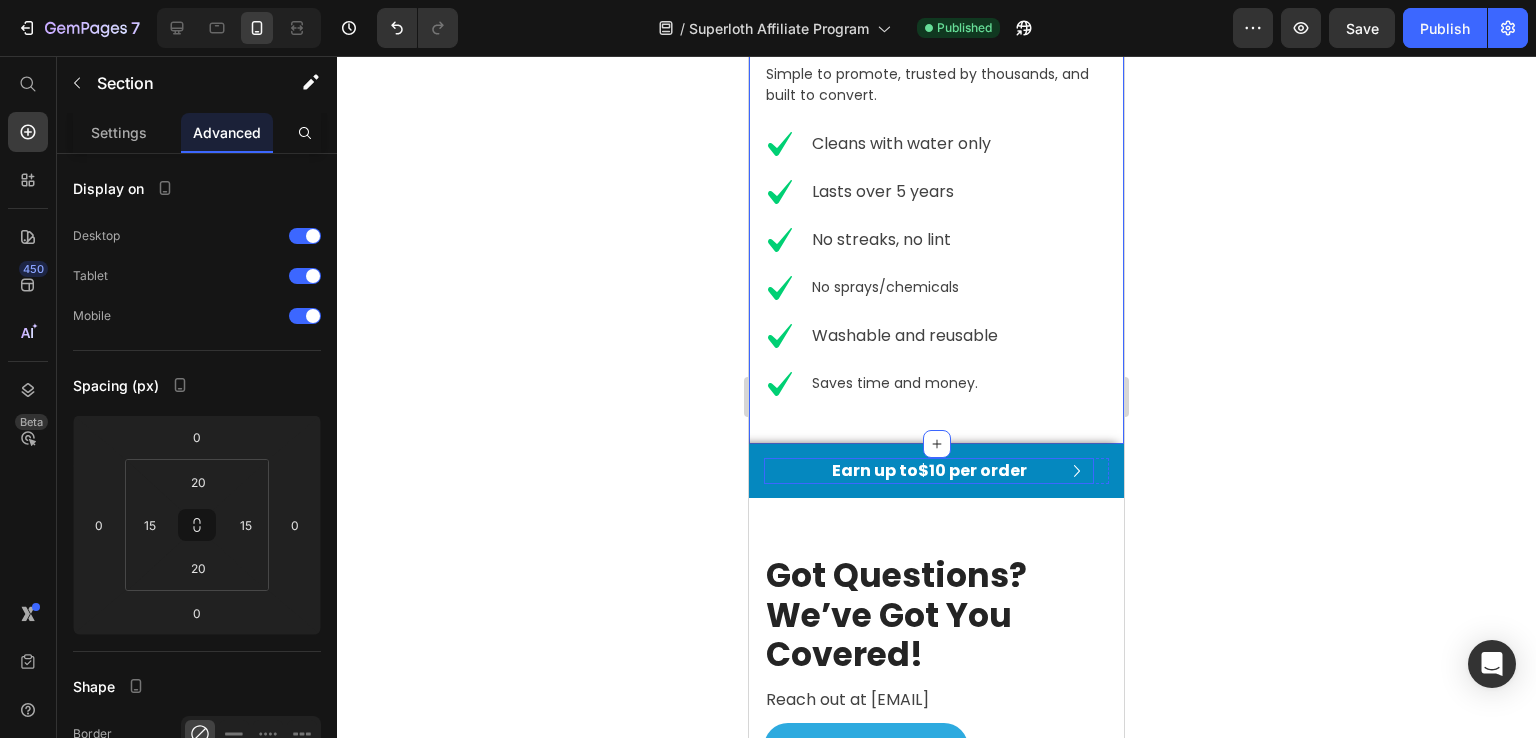 click on "Earn up to  $10 per order" at bounding box center (929, 471) 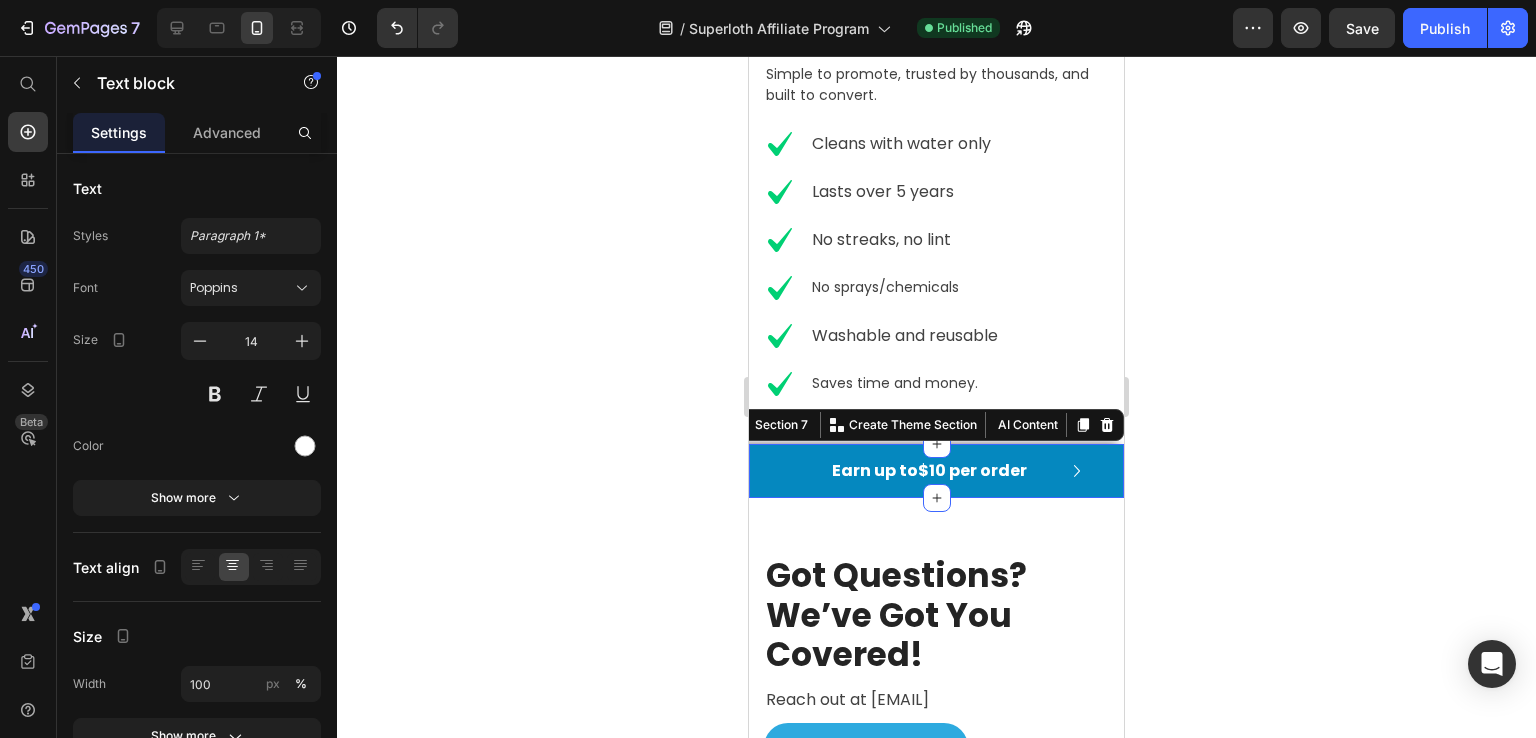 click on "Earn up to  $10 per order Text block 10,000+ 5-star Reviews Text block Up to 25% commission per sale Text block Row
Earn up to  $10 per order Text block 10,000+ 5-star Reviews Text block Up to 25% commission per sale Text block
Carousel Row Section 7   Create Theme Section AI Content Write with GemAI What would you like to describe here? Tone and Voice Persuasive Product Show more Generate" at bounding box center [936, 471] 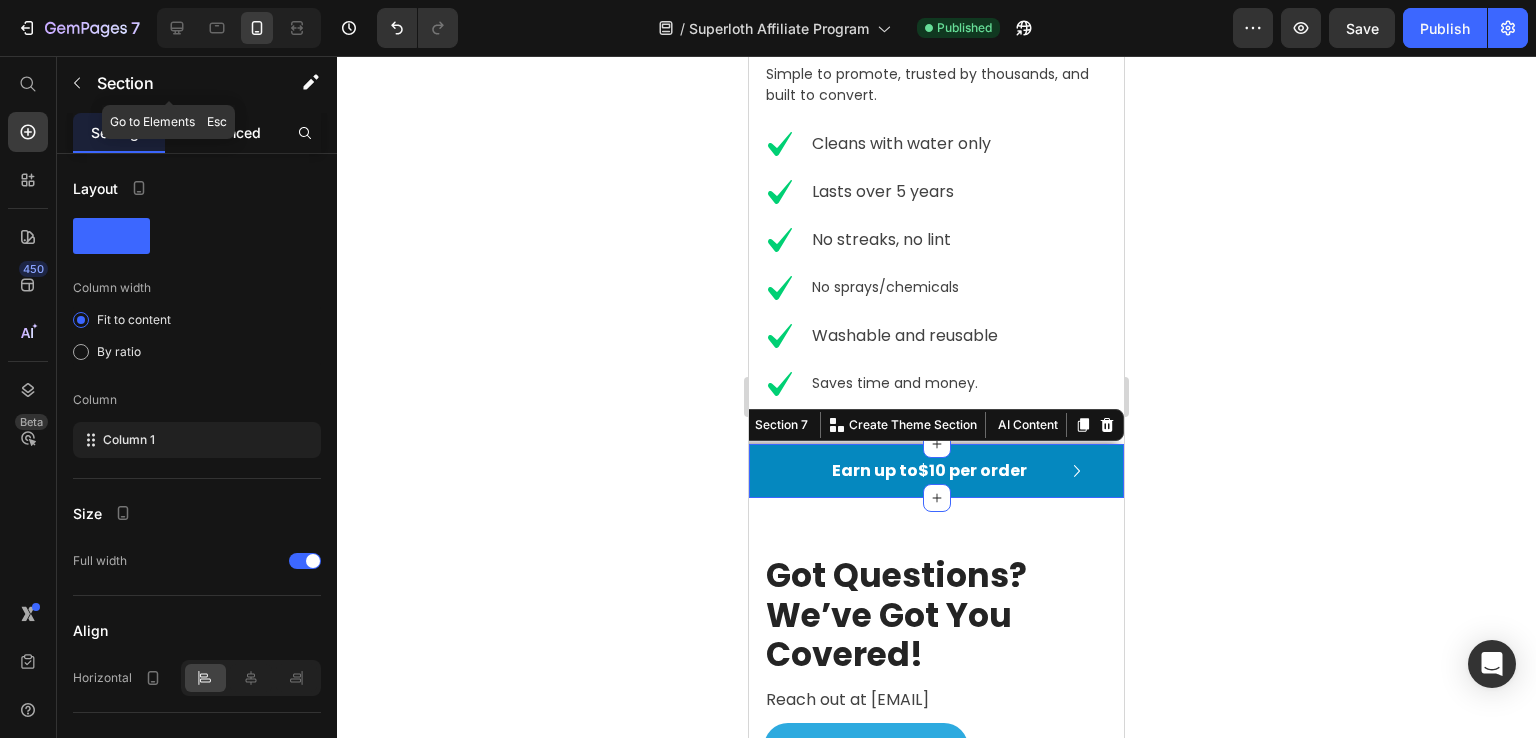 click on "Advanced" at bounding box center [227, 132] 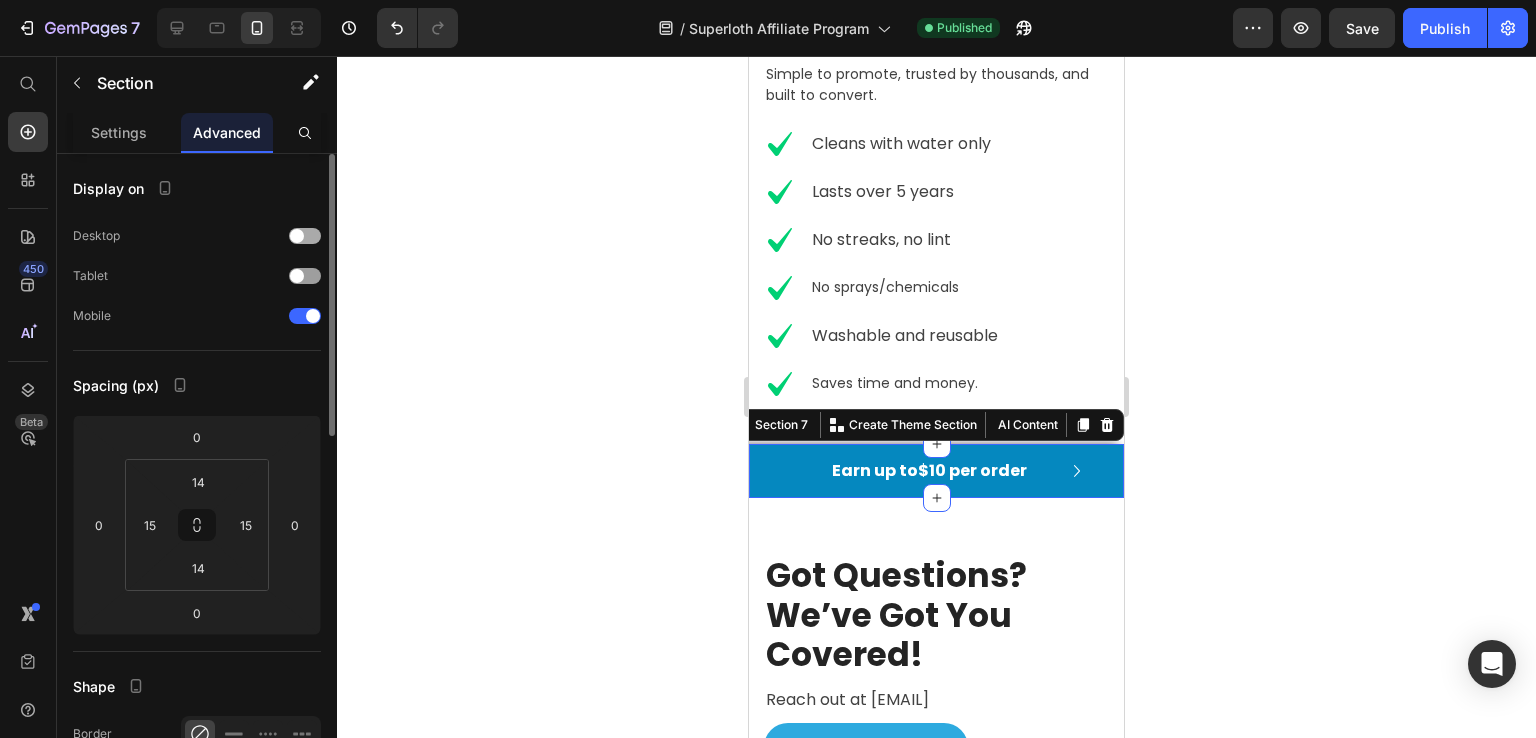 click at bounding box center [305, 236] 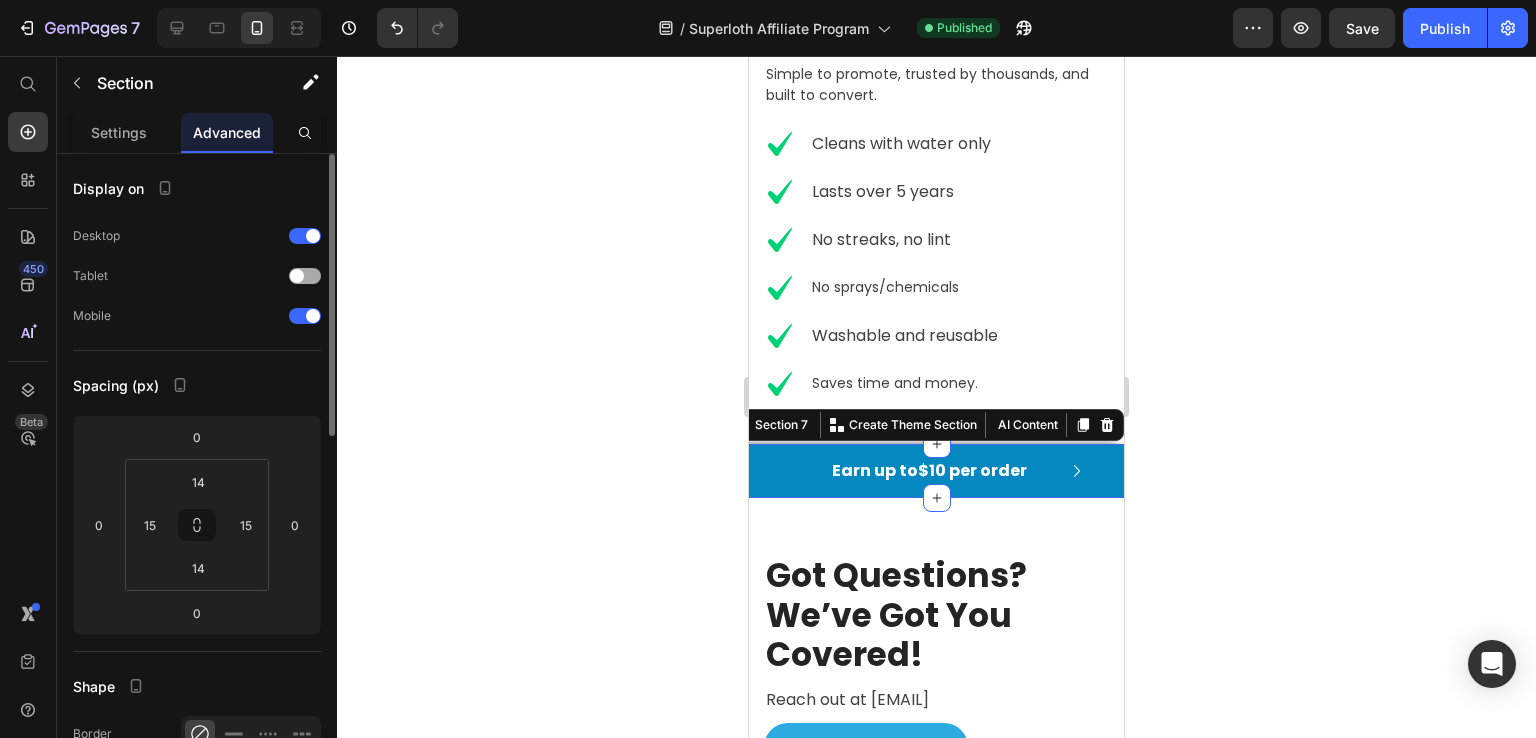 click at bounding box center (305, 276) 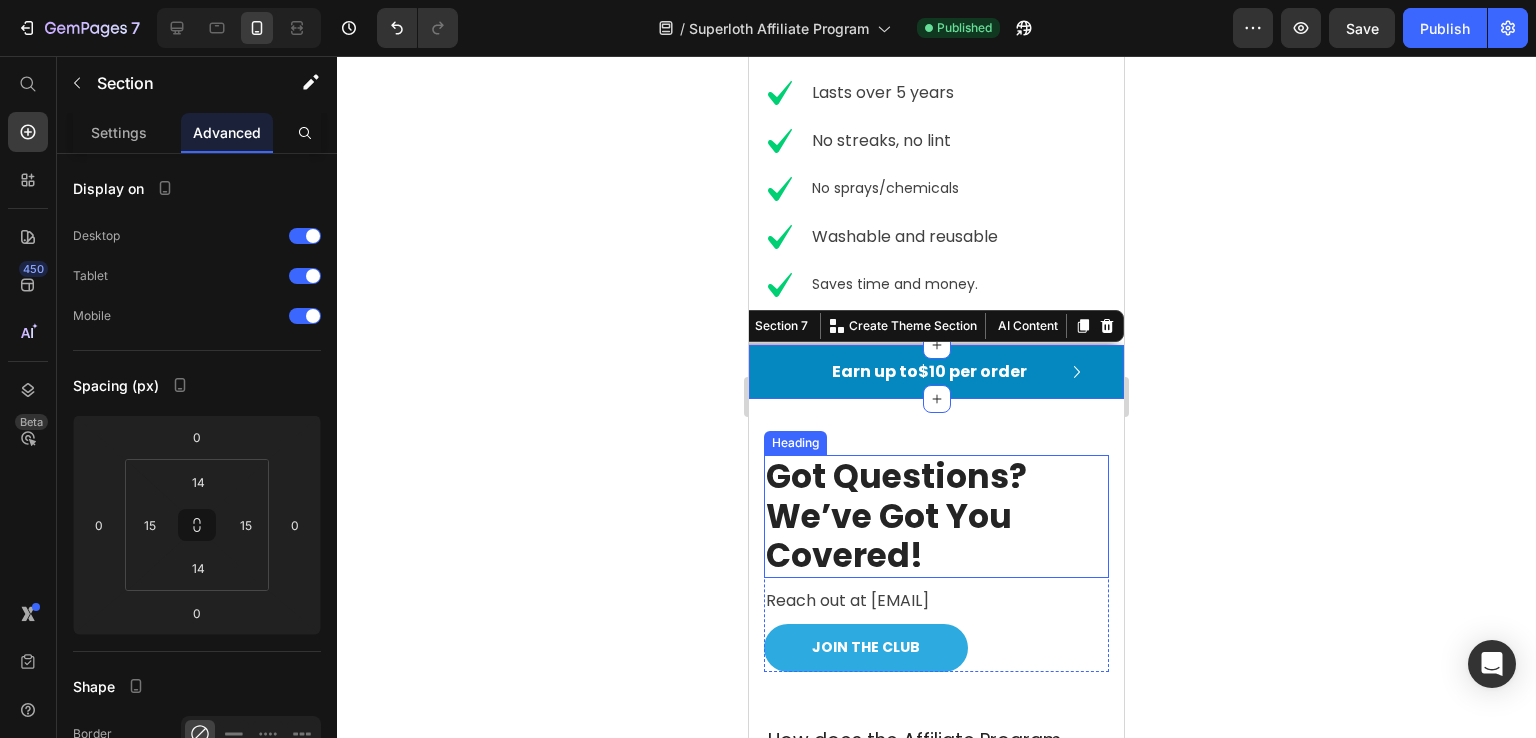scroll, scrollTop: 2649, scrollLeft: 0, axis: vertical 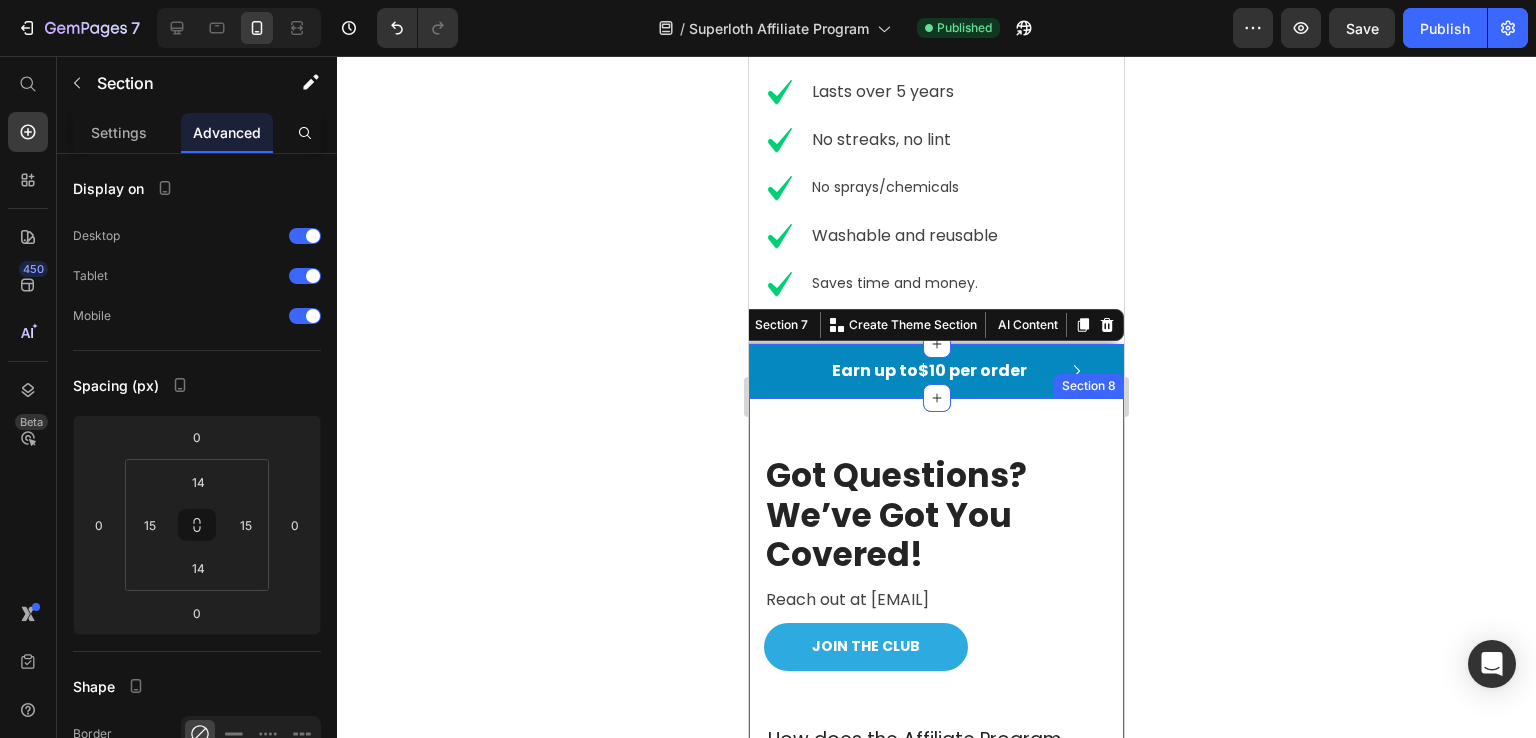 click on "Got Questions? We’ve Got You Covered! Heading Reach out at [EMAIL] Text block JOIN THE CLUB Button Row How does the Affiliate Program work? Once you join, you'll receive a unique affiliate link to share with your audiences. You'll earn a commission for every purchase made via your link. Use your blog, social media platforms, YouTube channel, or any creative content to promote it. We provide marketing materials and ideas to help you get started. Text block Who can join the Affiliate Program? Can I get help if I have more questions? Accordion Row Section 8" at bounding box center (936, 838) 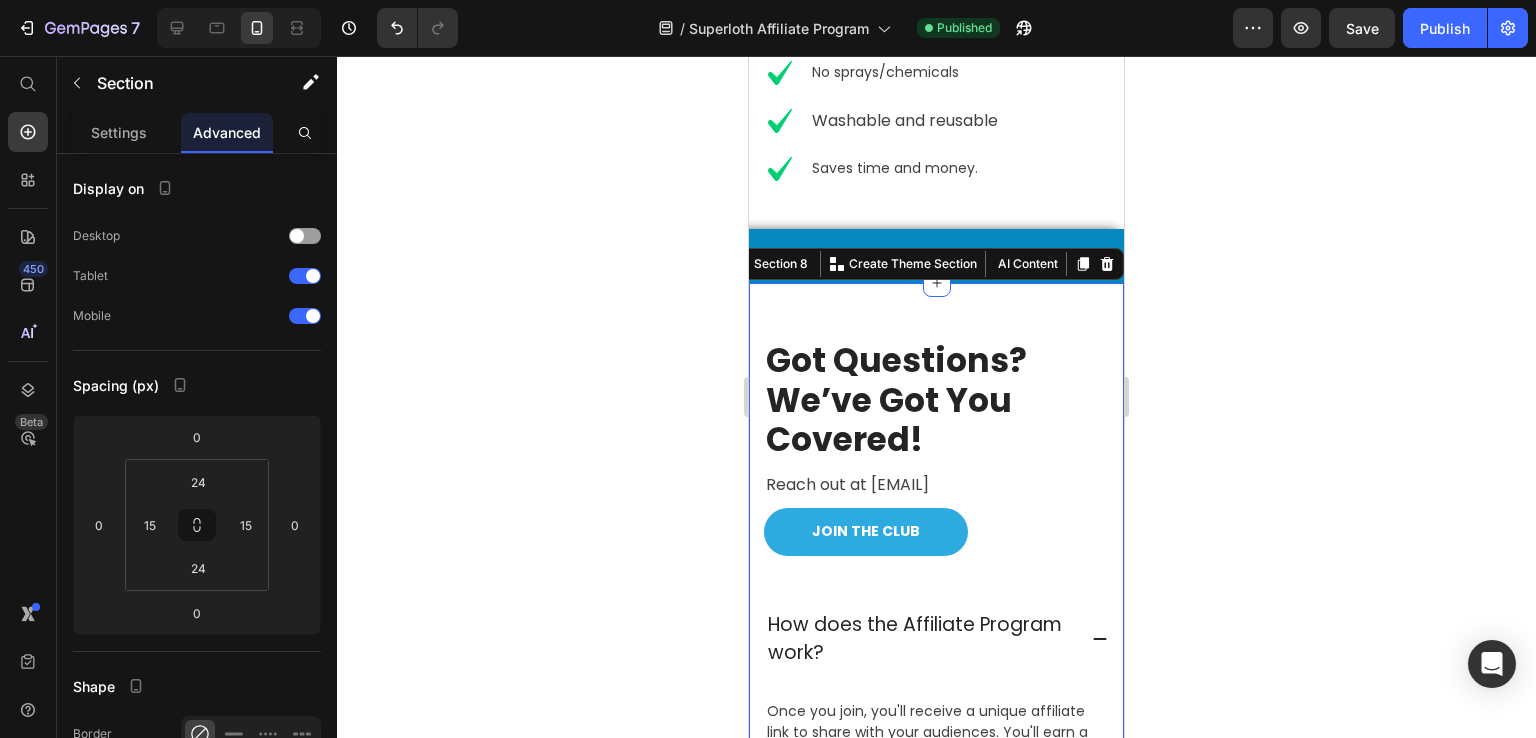 scroll, scrollTop: 2749, scrollLeft: 0, axis: vertical 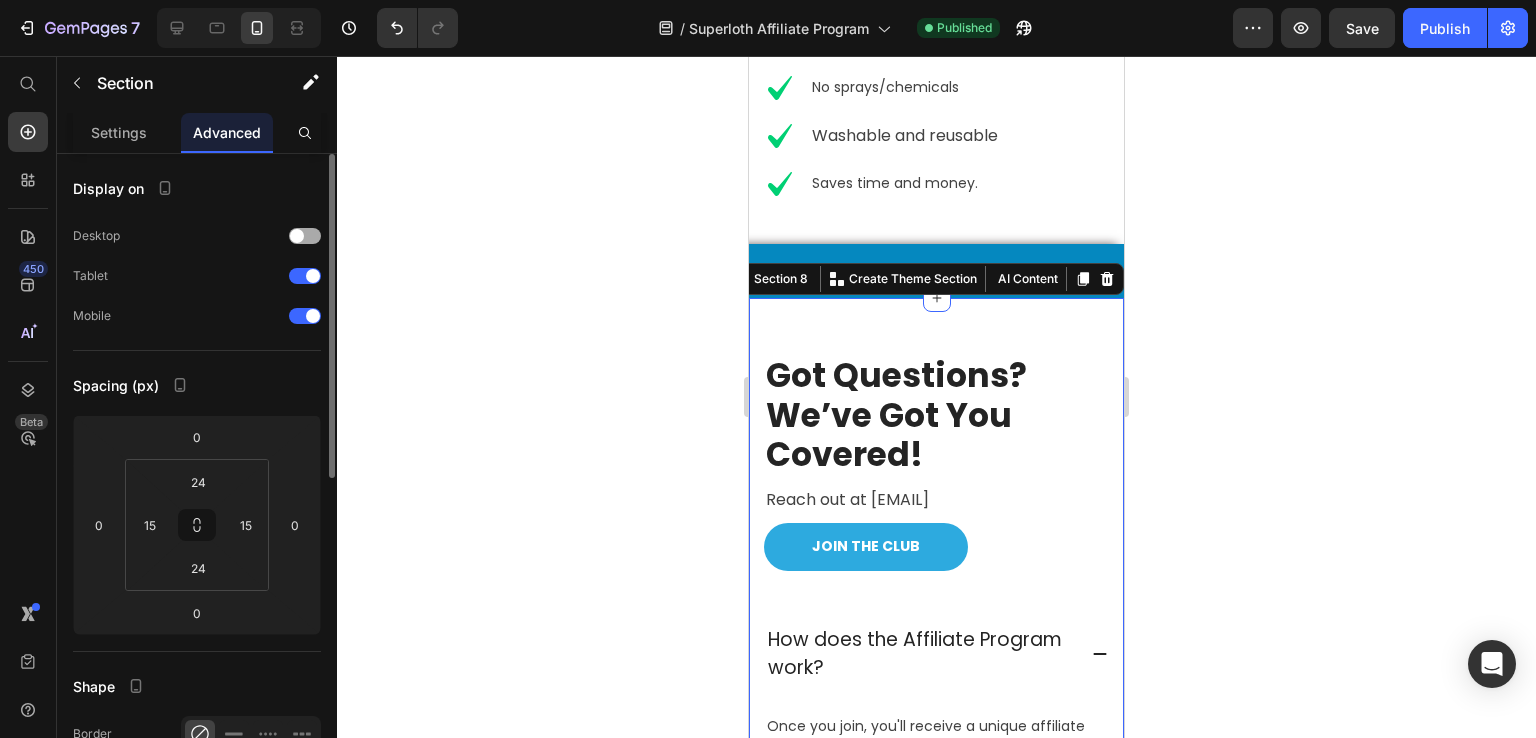 click at bounding box center (305, 236) 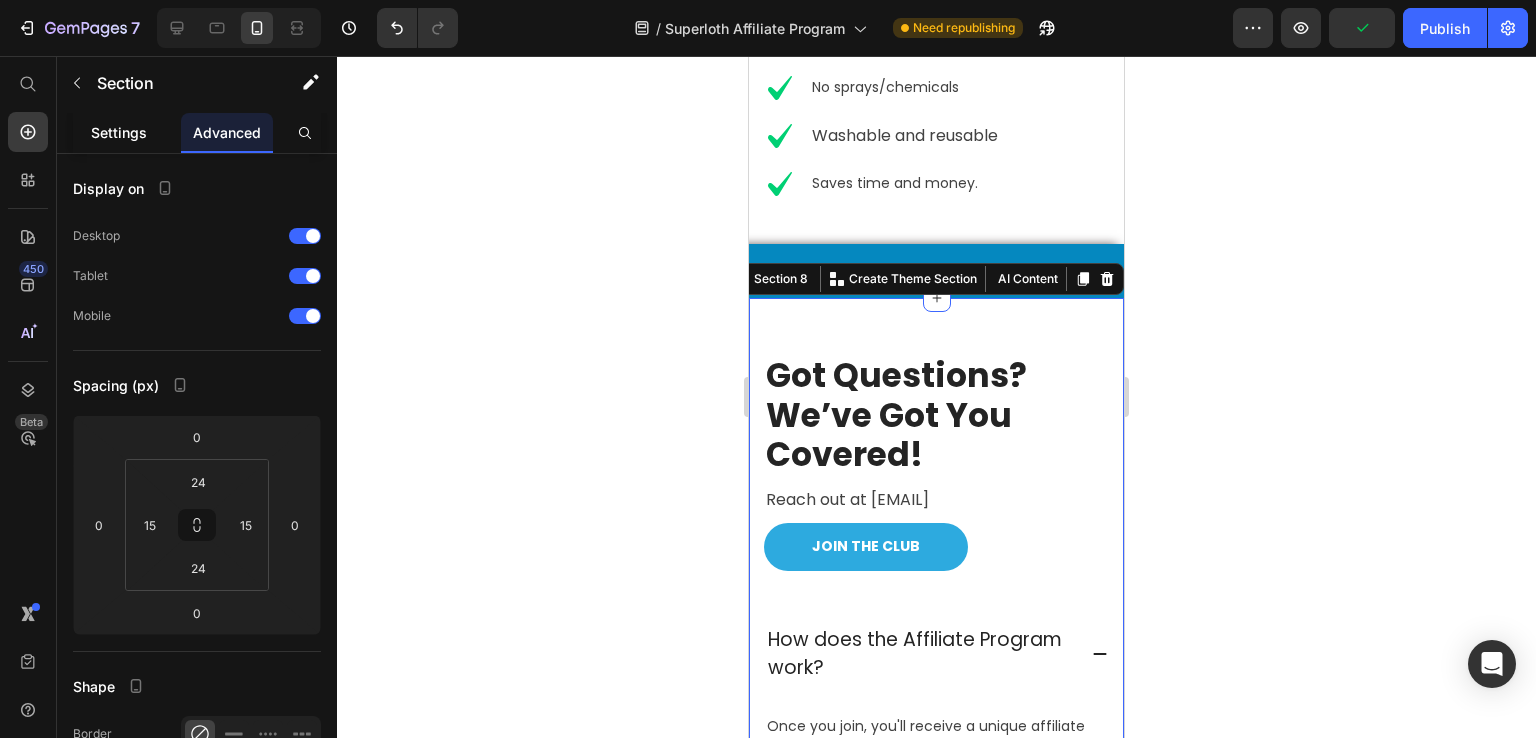 click on "Settings" at bounding box center [119, 132] 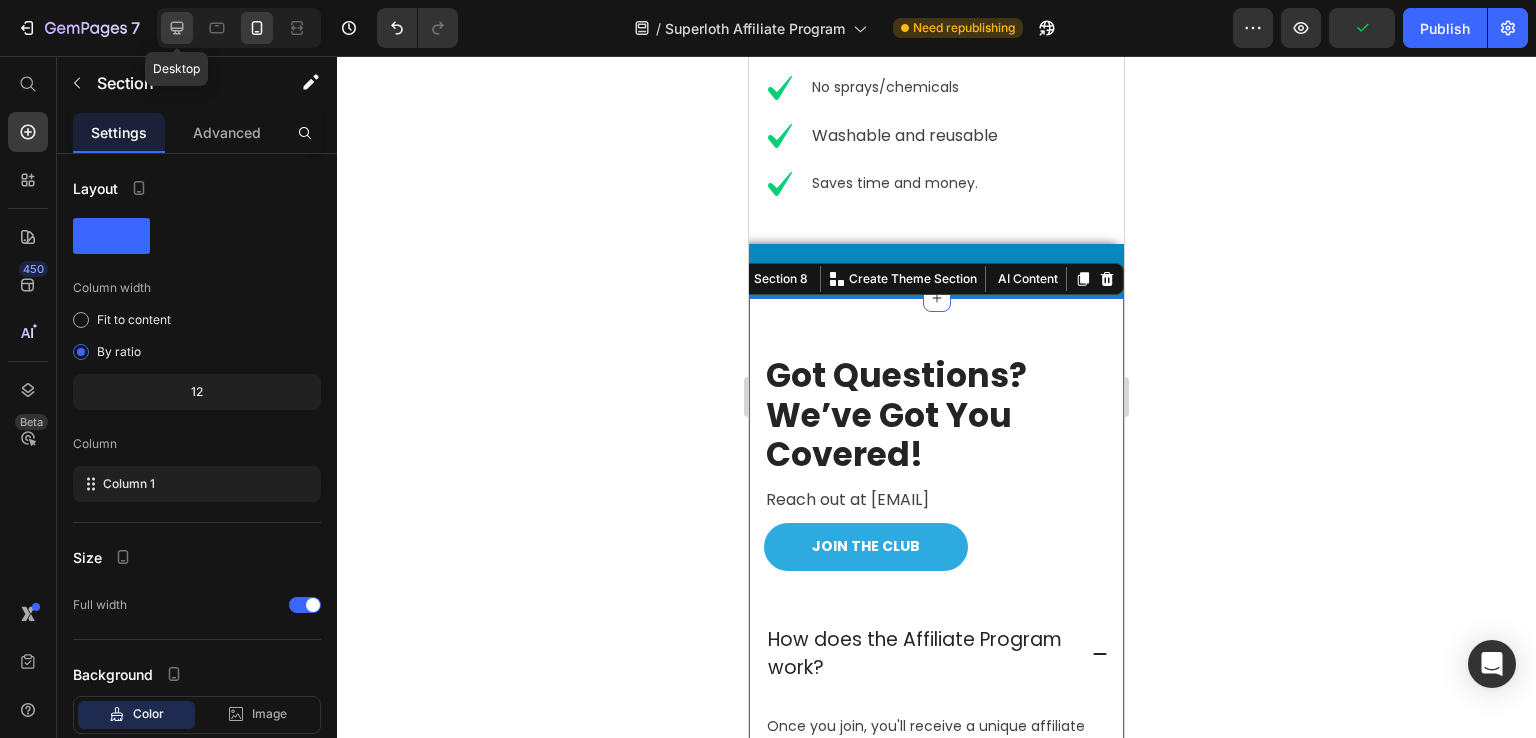 click 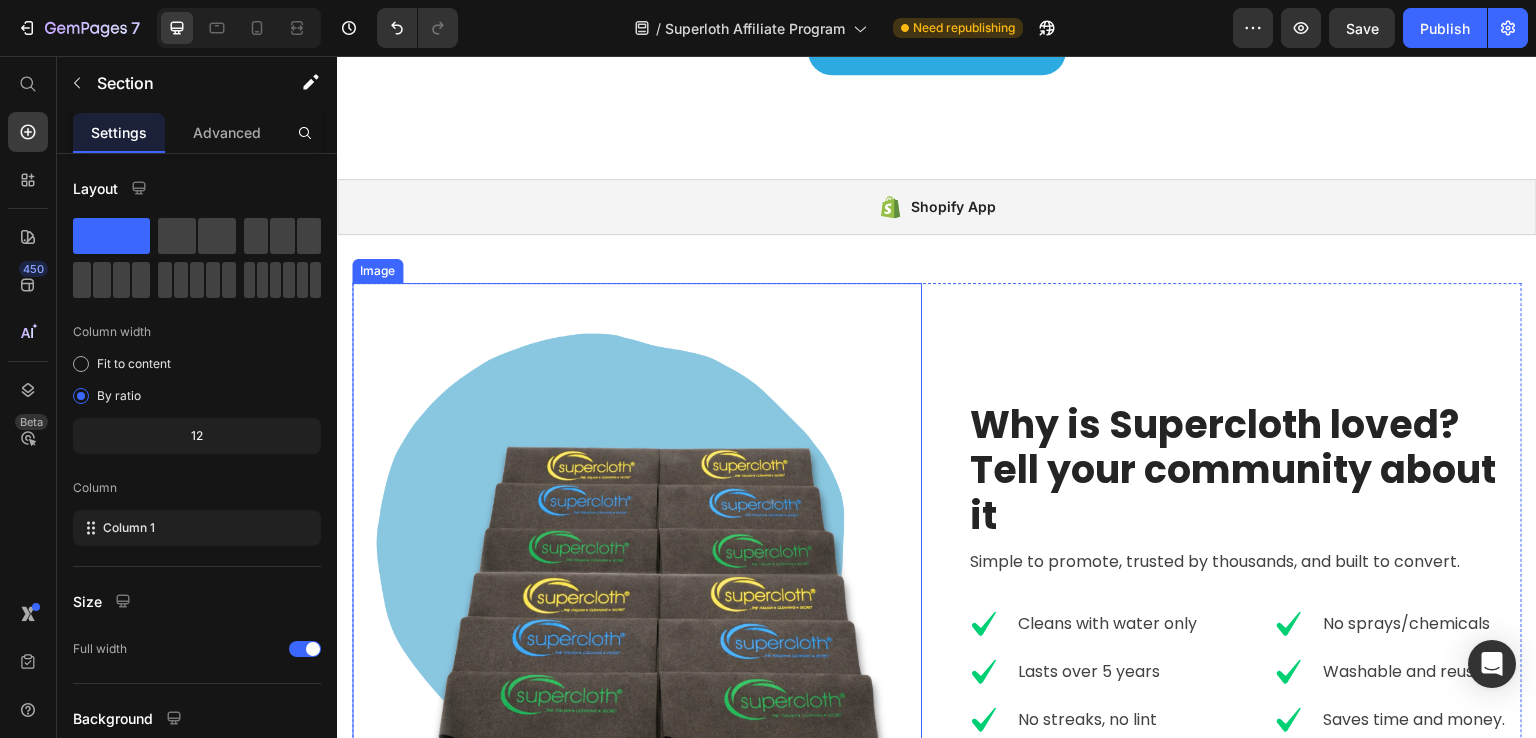 scroll, scrollTop: 1492, scrollLeft: 0, axis: vertical 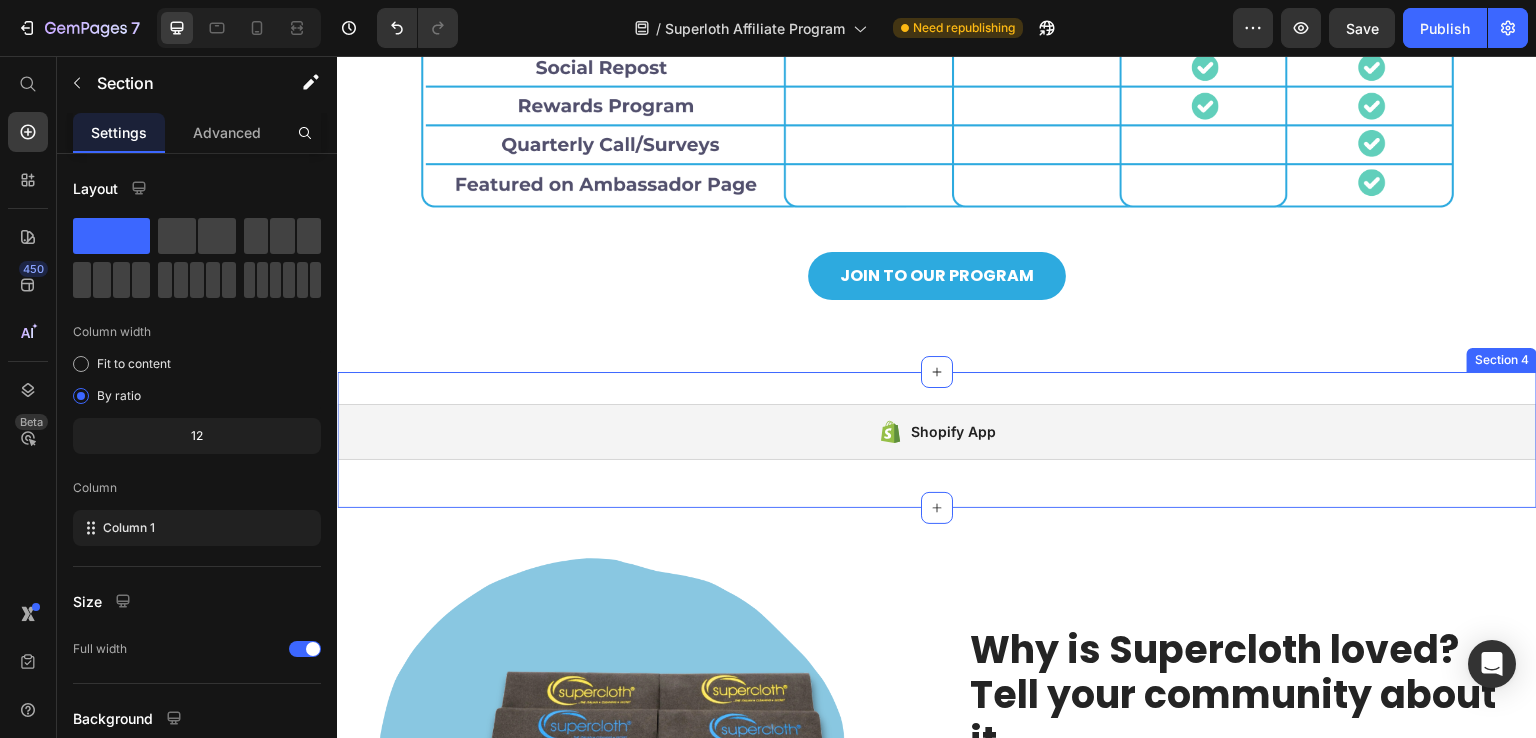 click on "Shopify App Shopify App Section 4" at bounding box center [937, 440] 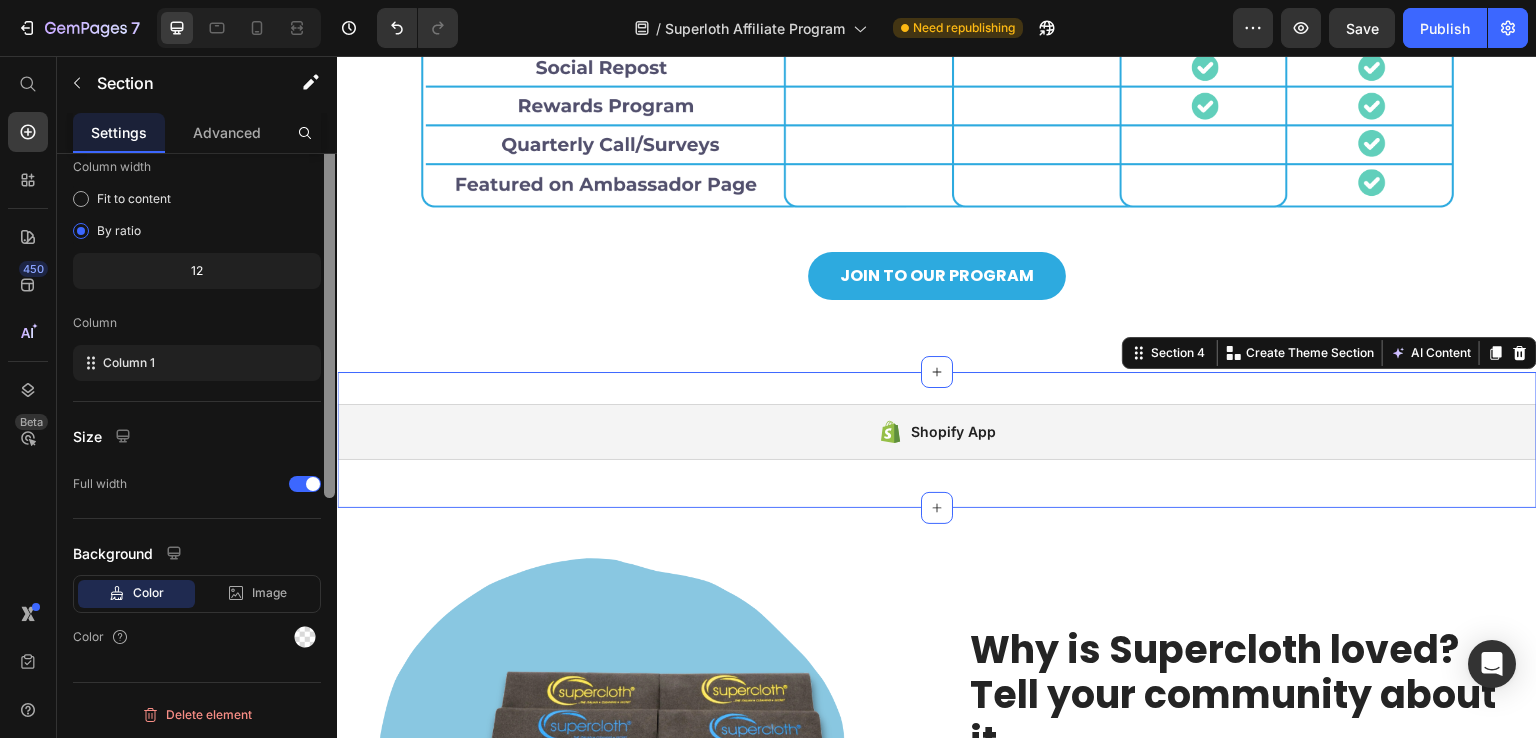 click at bounding box center [329, 309] 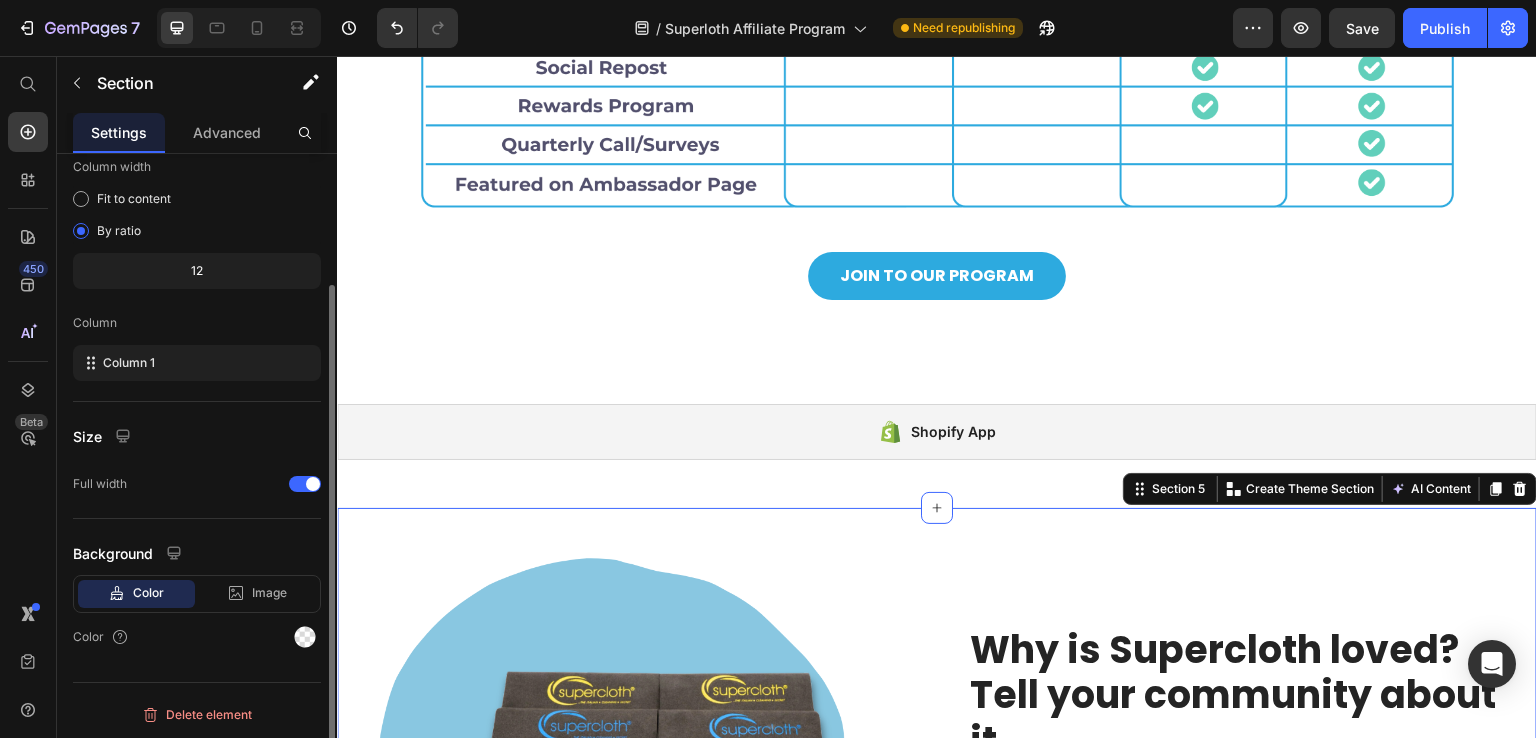 click on "Image Why is Supercloth loved? Tell your community about it Heading Simple to promote, trusted by thousands, and built to convert. Text block     Icon Cleans with water only  Text block     Icon Lasts over 5 years  Text block     Icon No streaks, no lint  Text block Icon List     Icon No sprays/chemicals Text block     Icon Washable and reusable Text block     Icon Saves time and money. Text block Icon List Row Row Row Section 5   Create Theme Section AI Content Write with GemAI What would you like to describe here? Tone and Voice Persuasive Product Show more Generate" at bounding box center [937, 793] 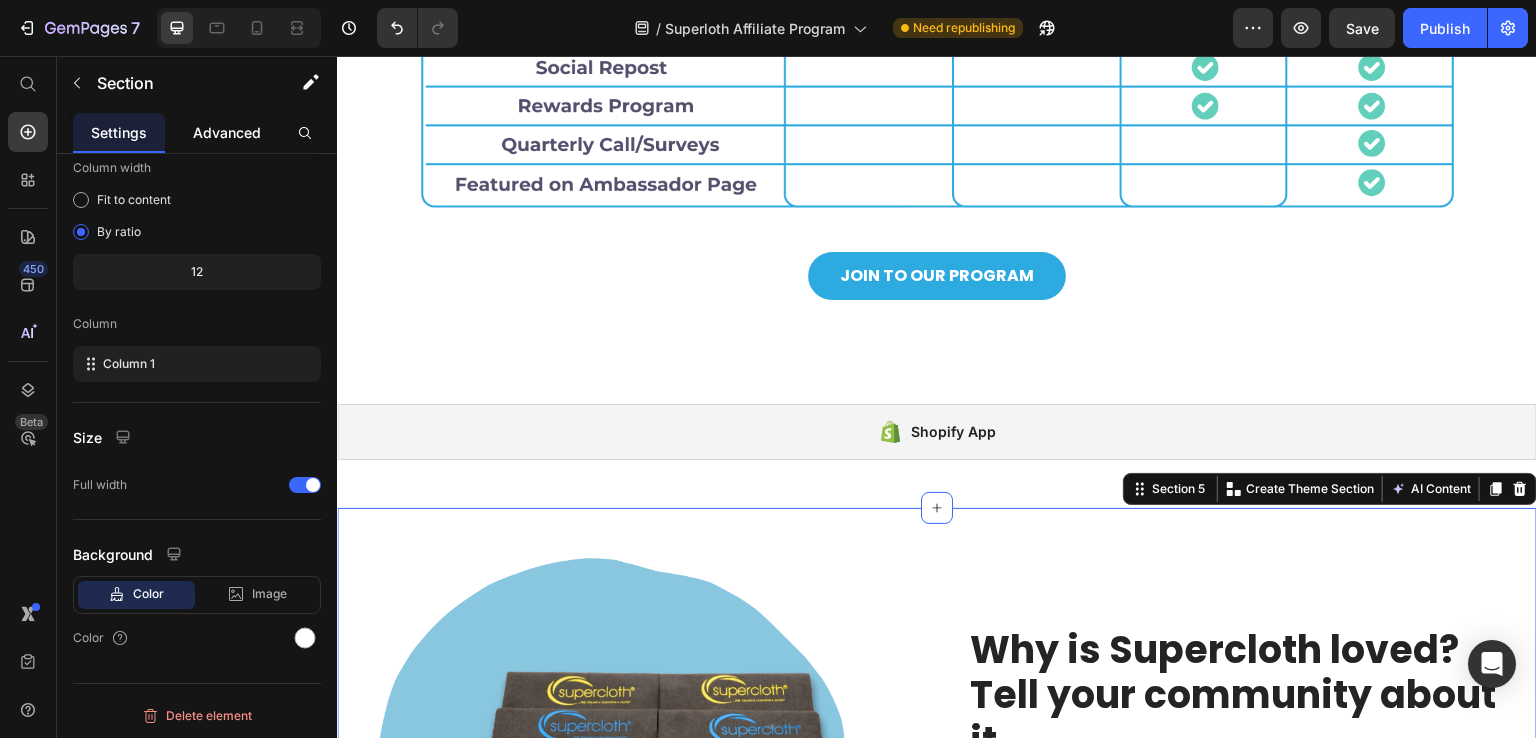 click on "Advanced" at bounding box center (227, 132) 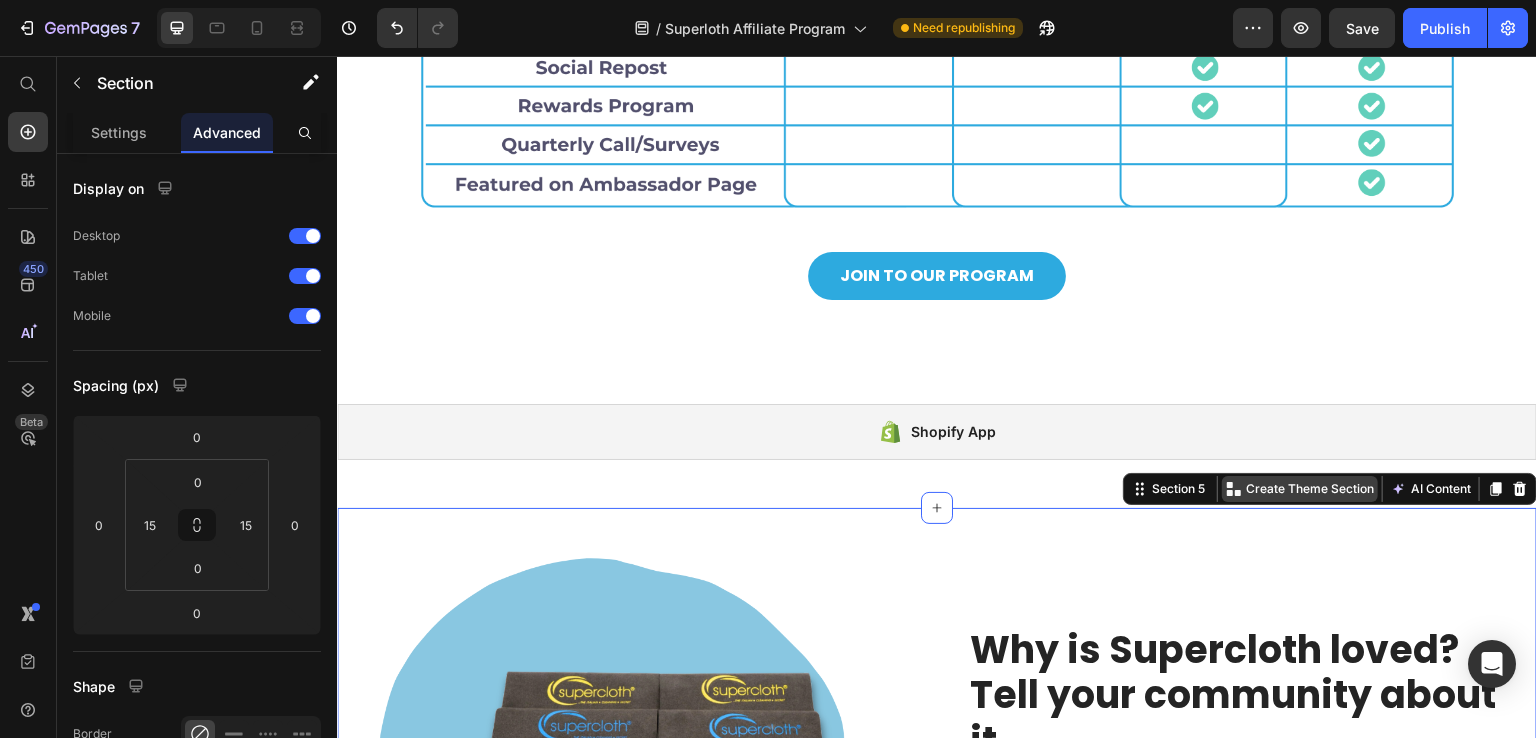 click on "Create Theme Section" at bounding box center (1300, 489) 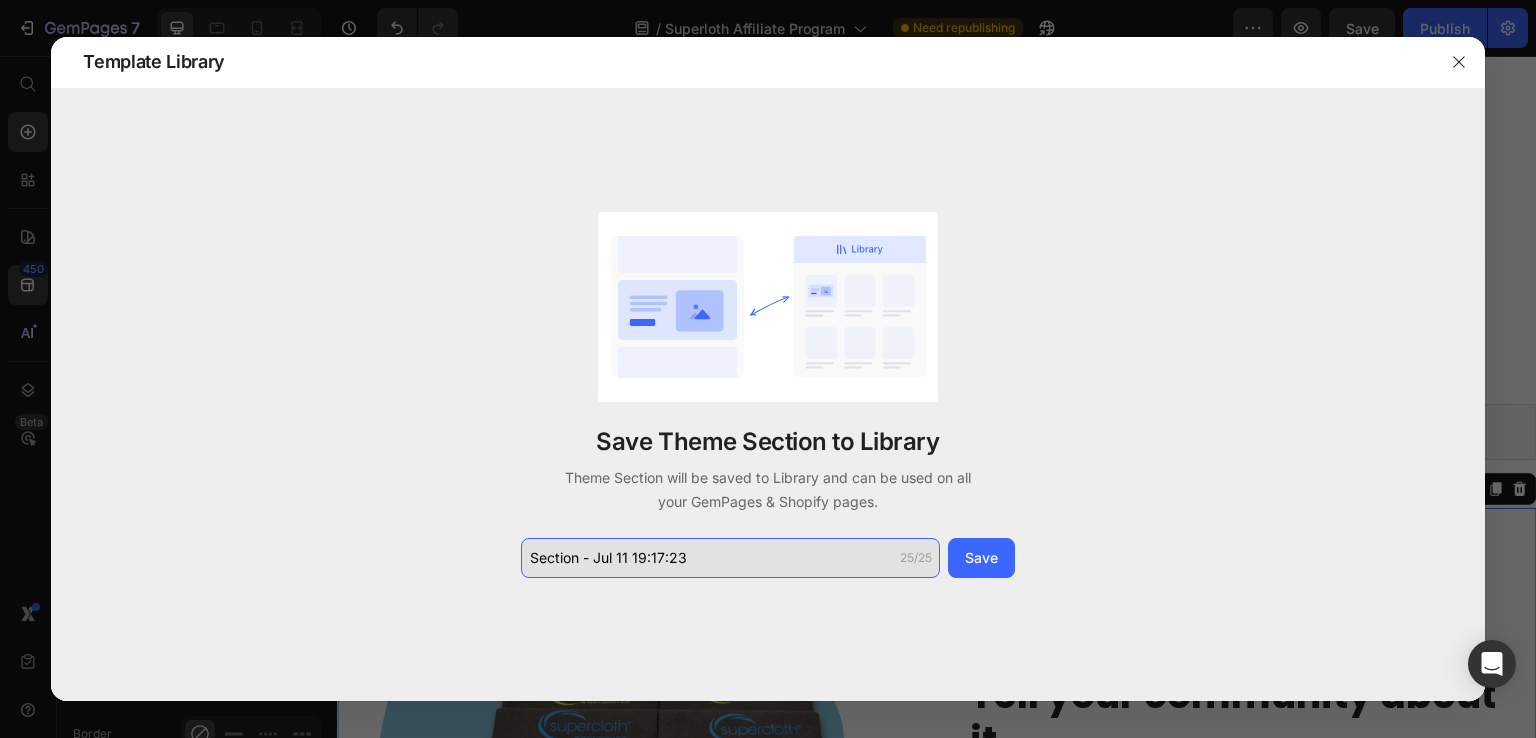 click on "Section - Jul 11 19:17:23" 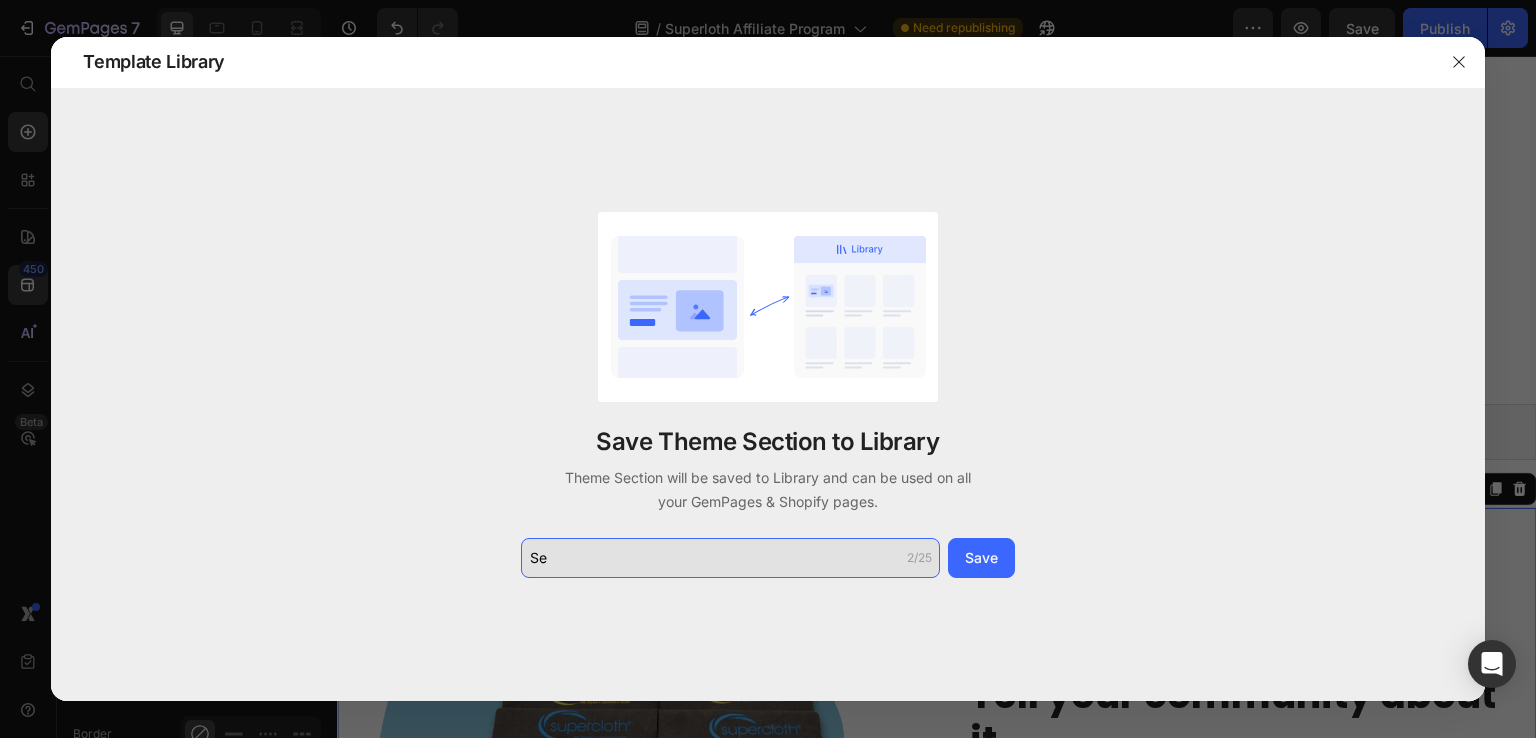 type on "S" 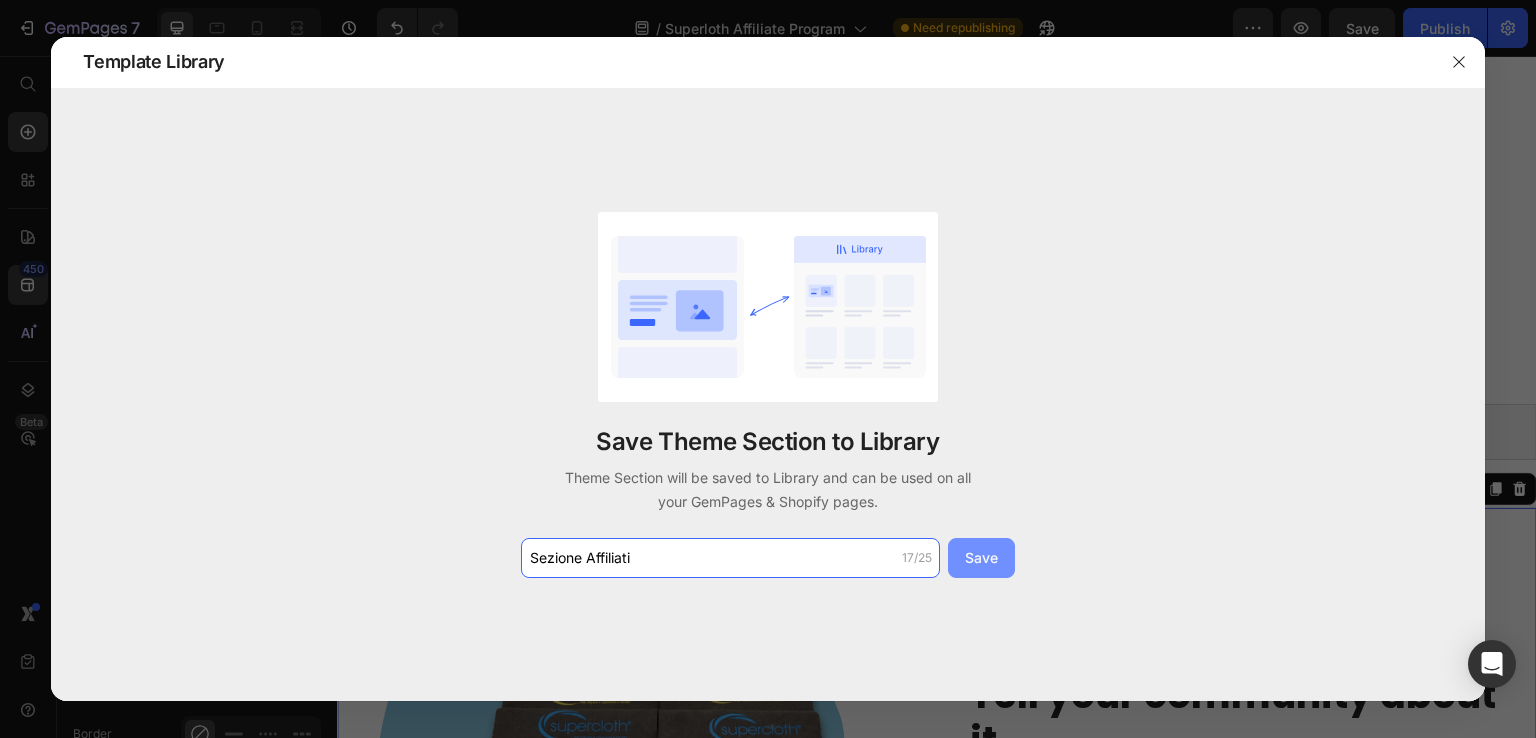 type on "Sezione Affiliati" 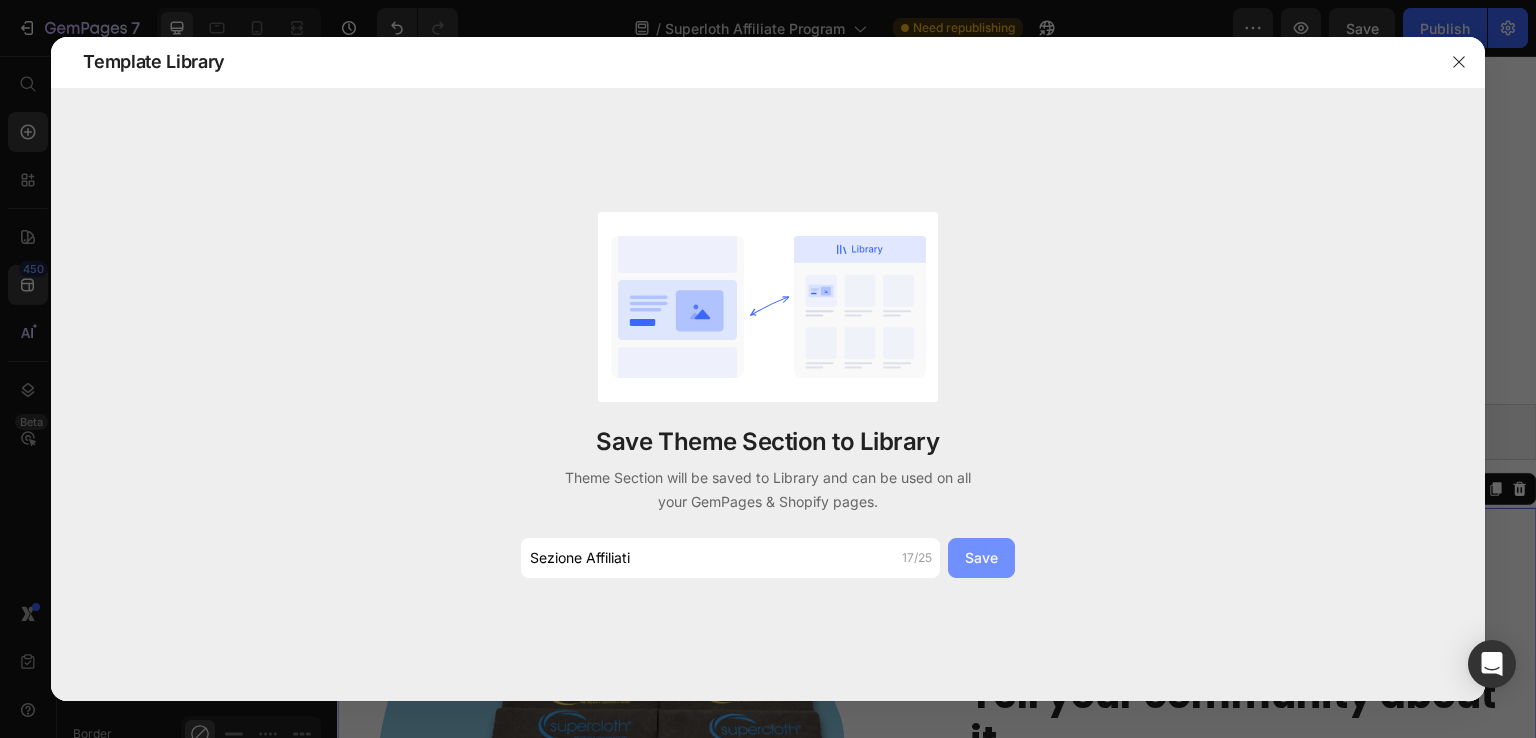 click on "Save" at bounding box center (981, 557) 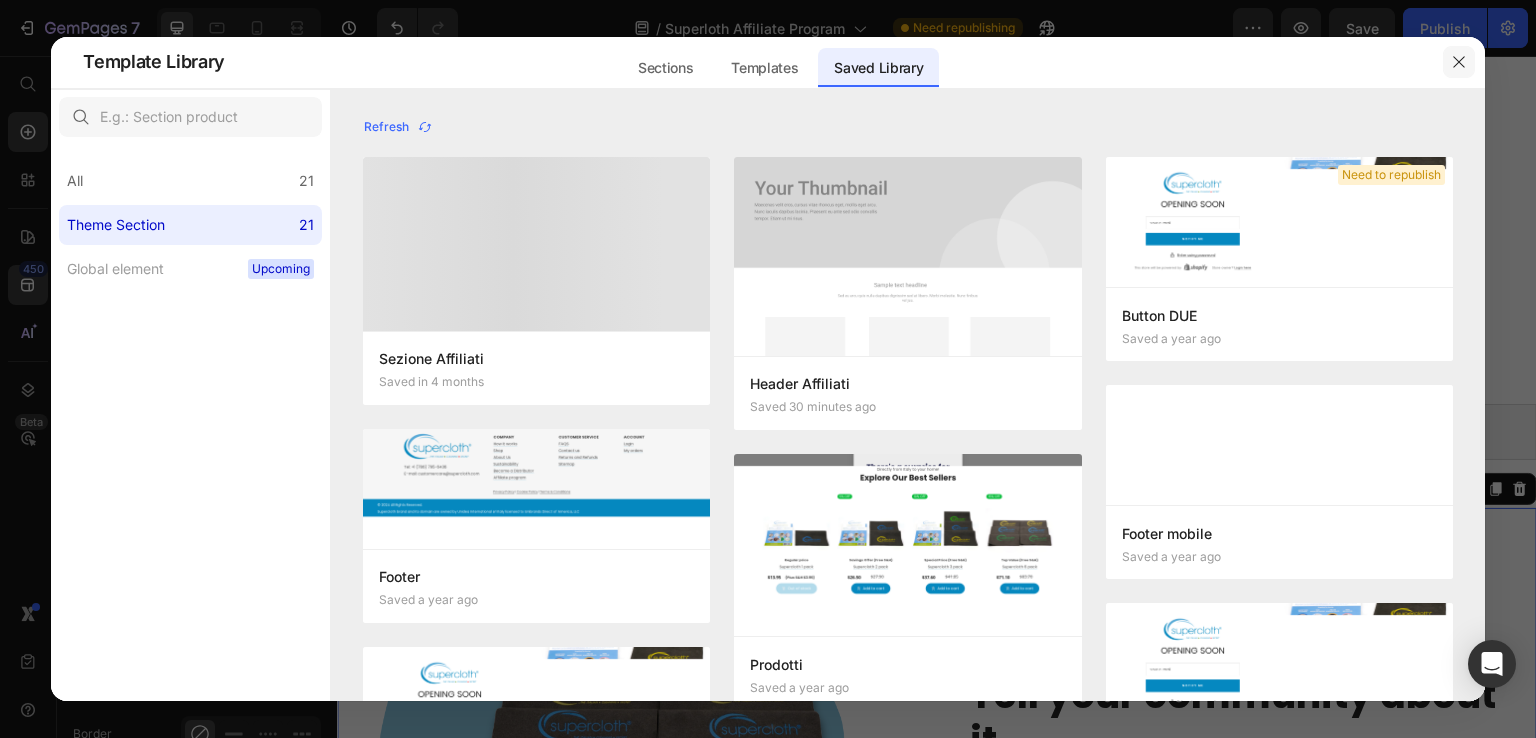 click 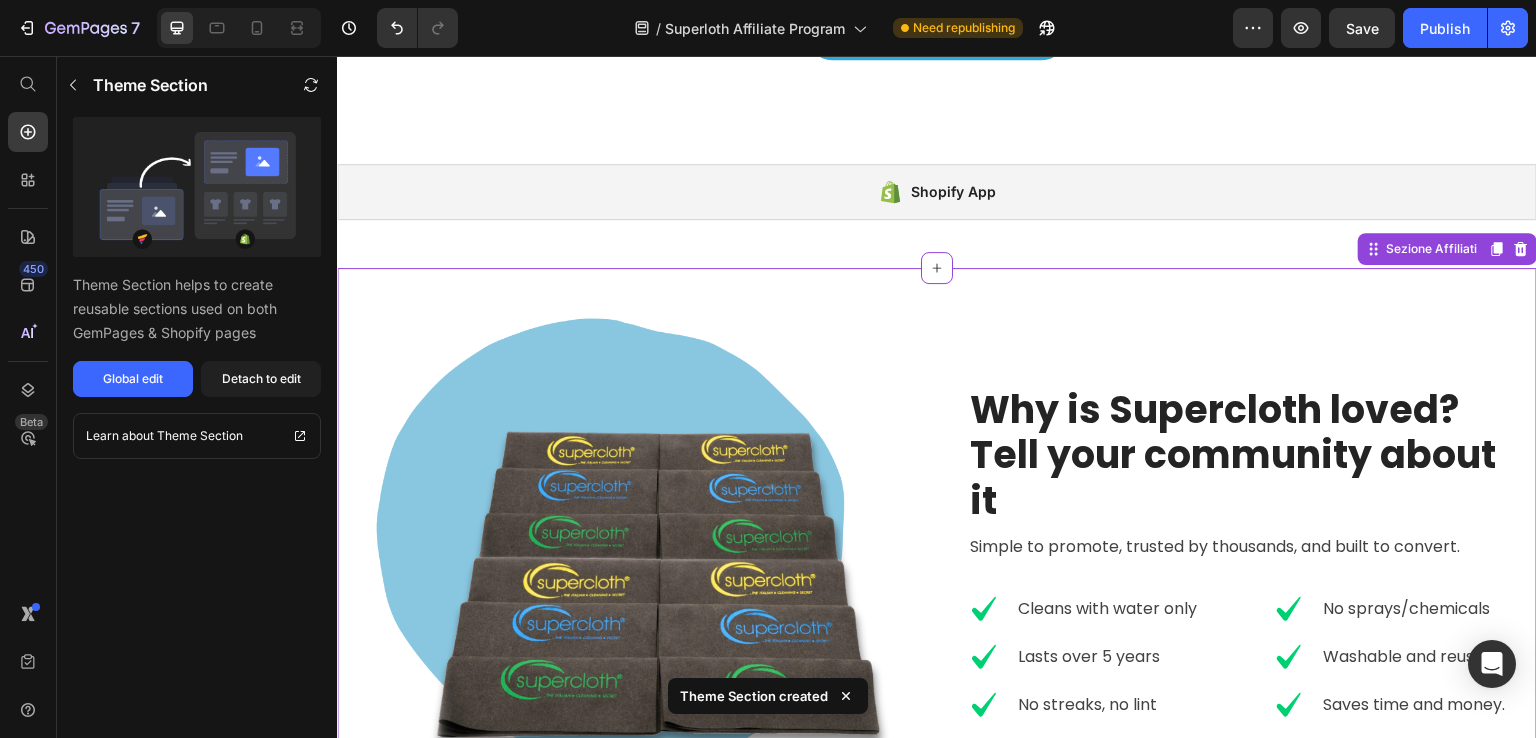 scroll, scrollTop: 1720, scrollLeft: 0, axis: vertical 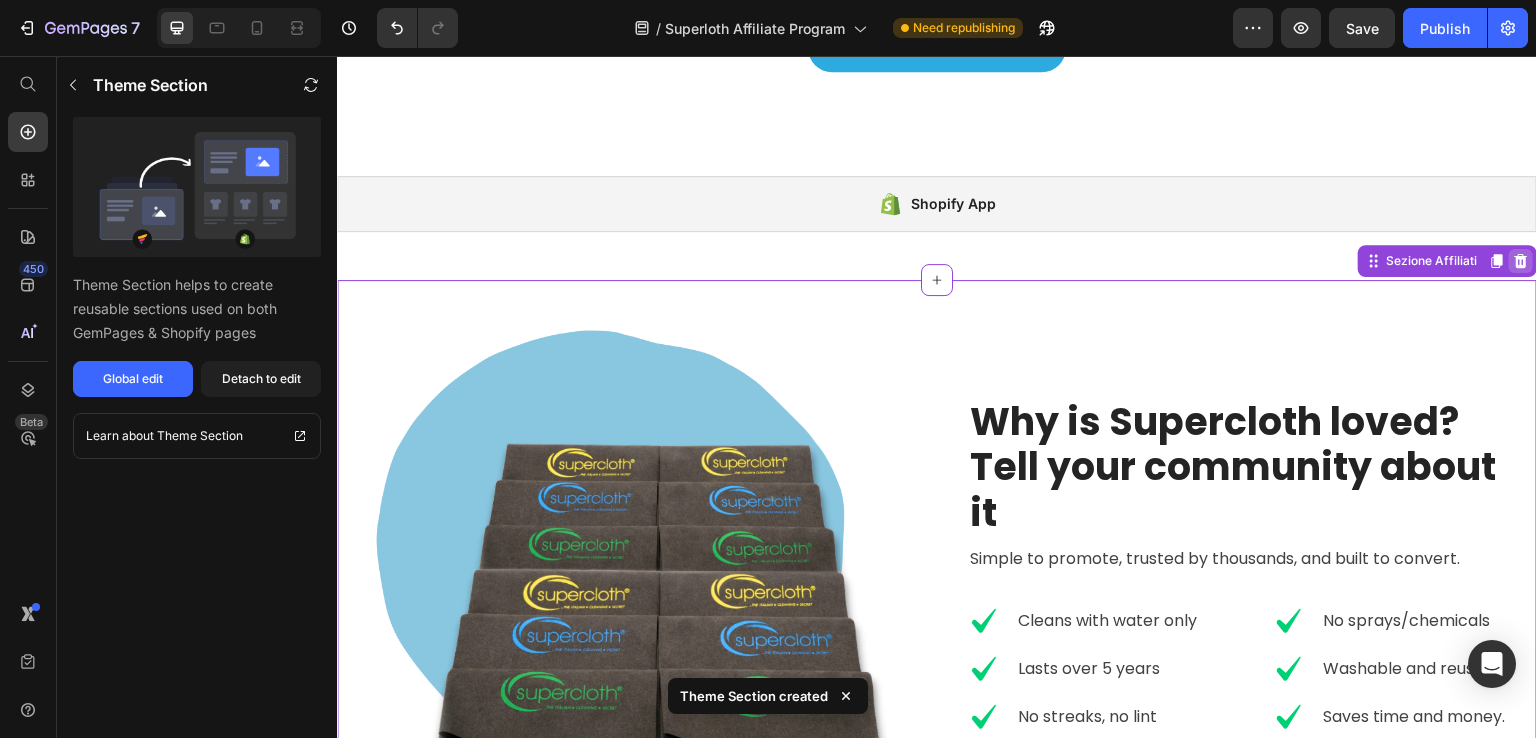 click 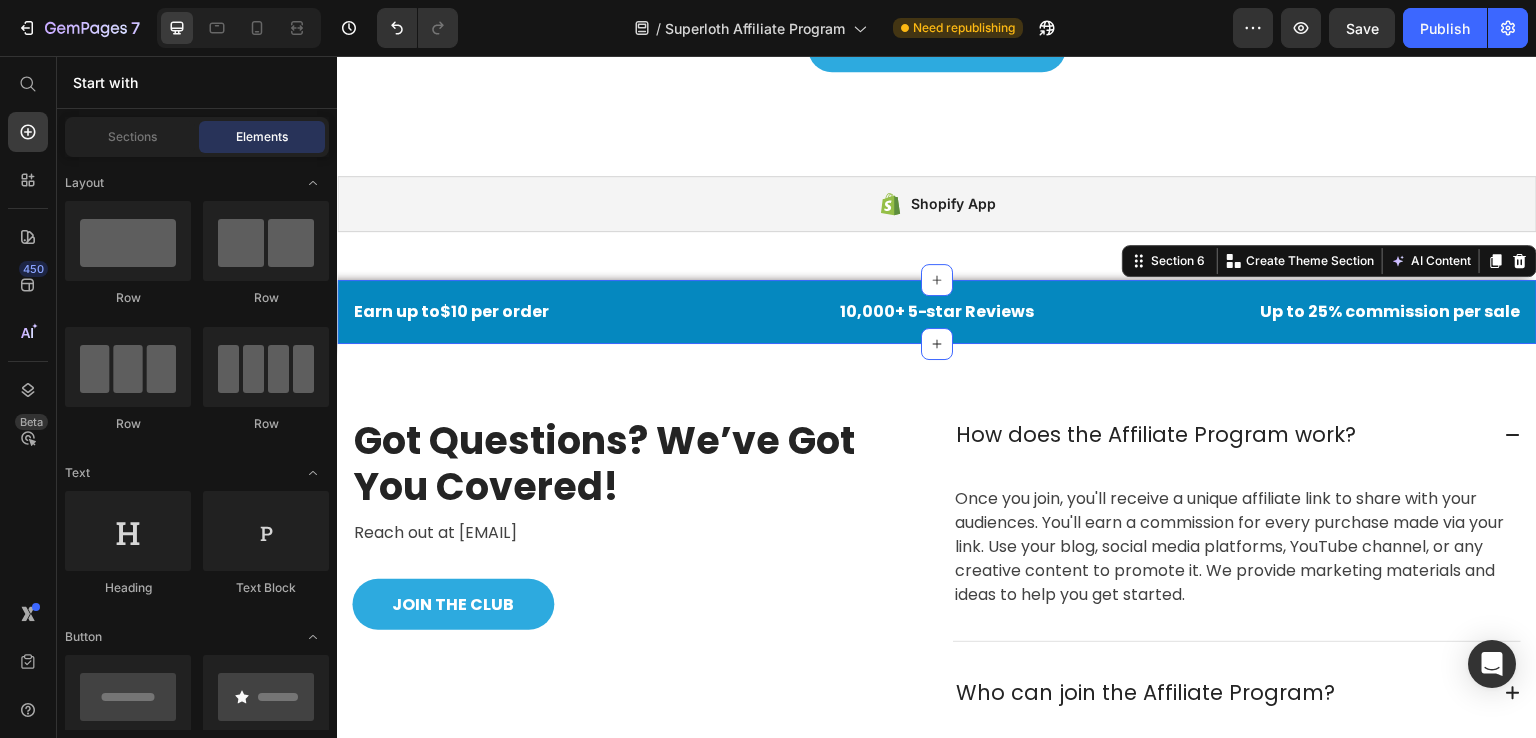click on "Earn up to  $10 per order Text block 10,000+ 5-star Reviews Text block Up to 25% commission per sale Text block Row
Earn up to  $10 per order Text block 10,000+ 5-star Reviews Text block Up to 25% commission per sale Text block
Carousel Row Section 6   Create Theme Section AI Content Write with GemAI What would you like to describe here? Tone and Voice Persuasive Product Show more Generate" at bounding box center [937, 312] 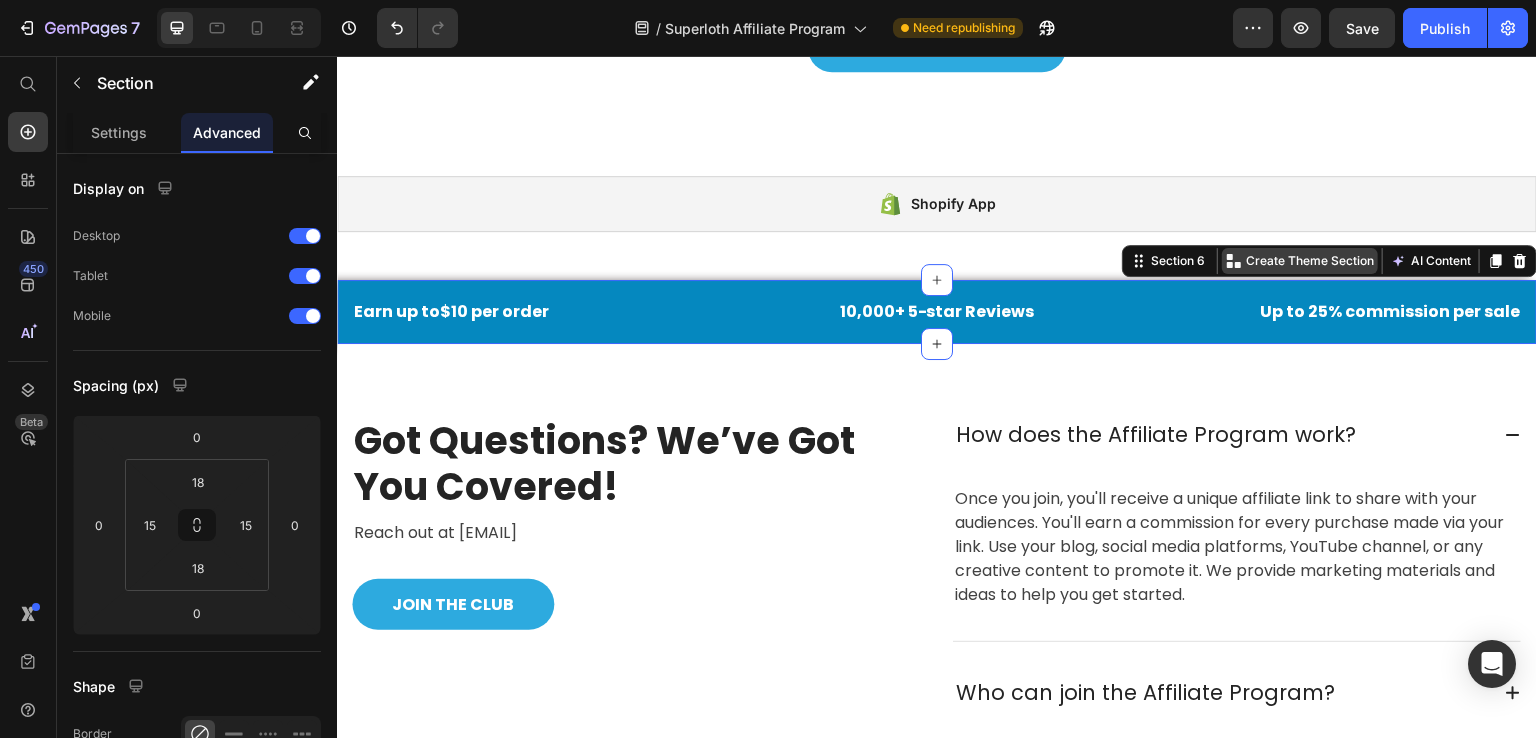 click on "Create Theme Section" at bounding box center (1300, 261) 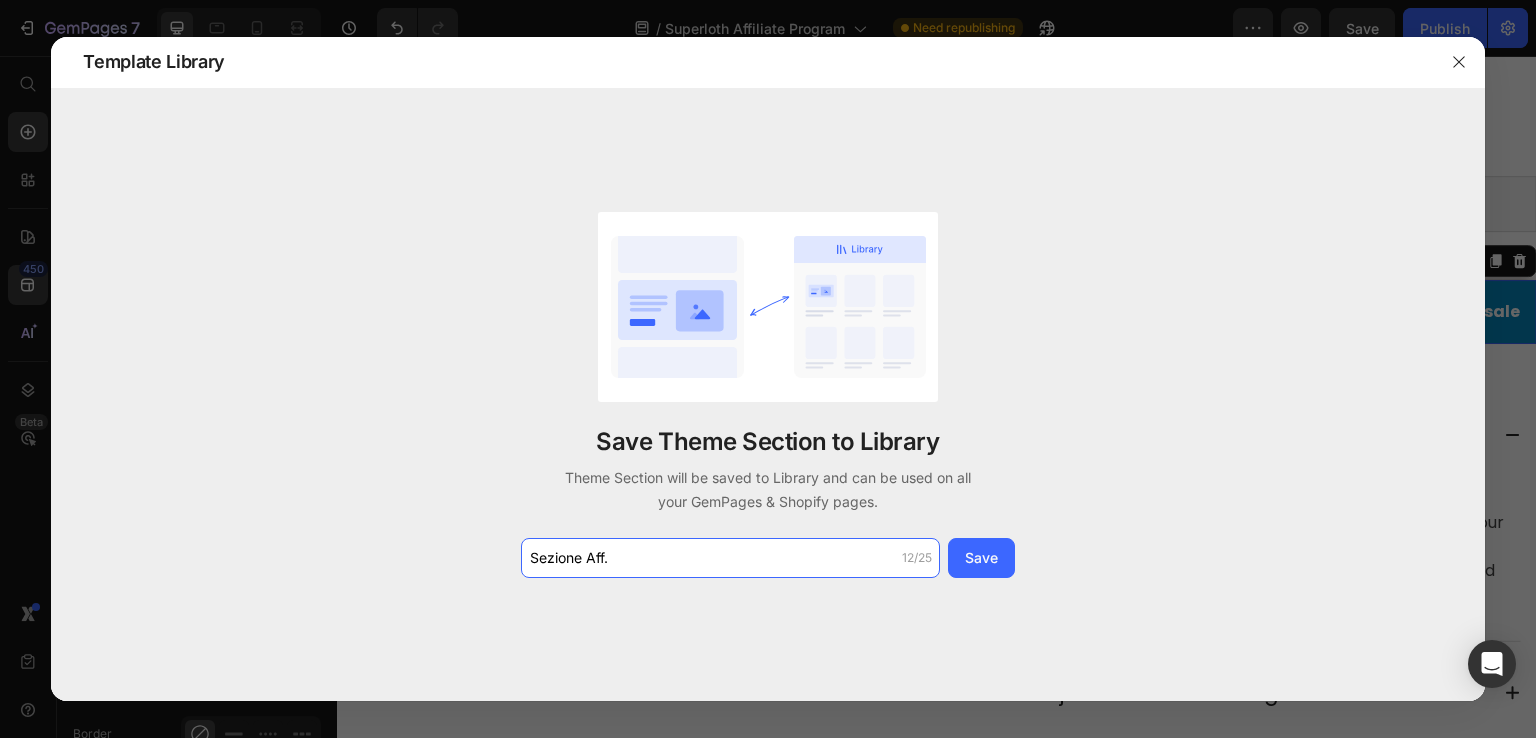 type on "Sezione Aff." 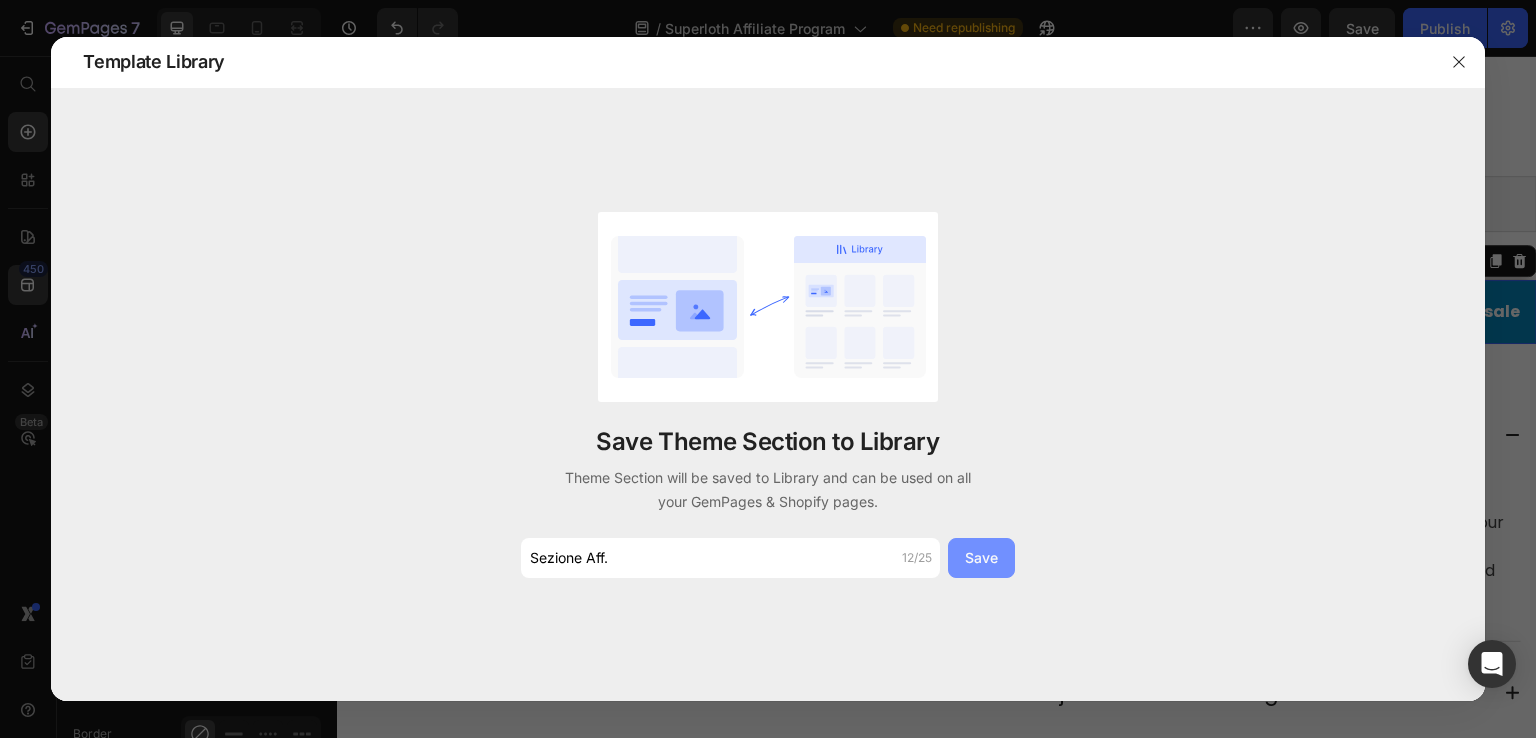 click on "Save" at bounding box center (981, 558) 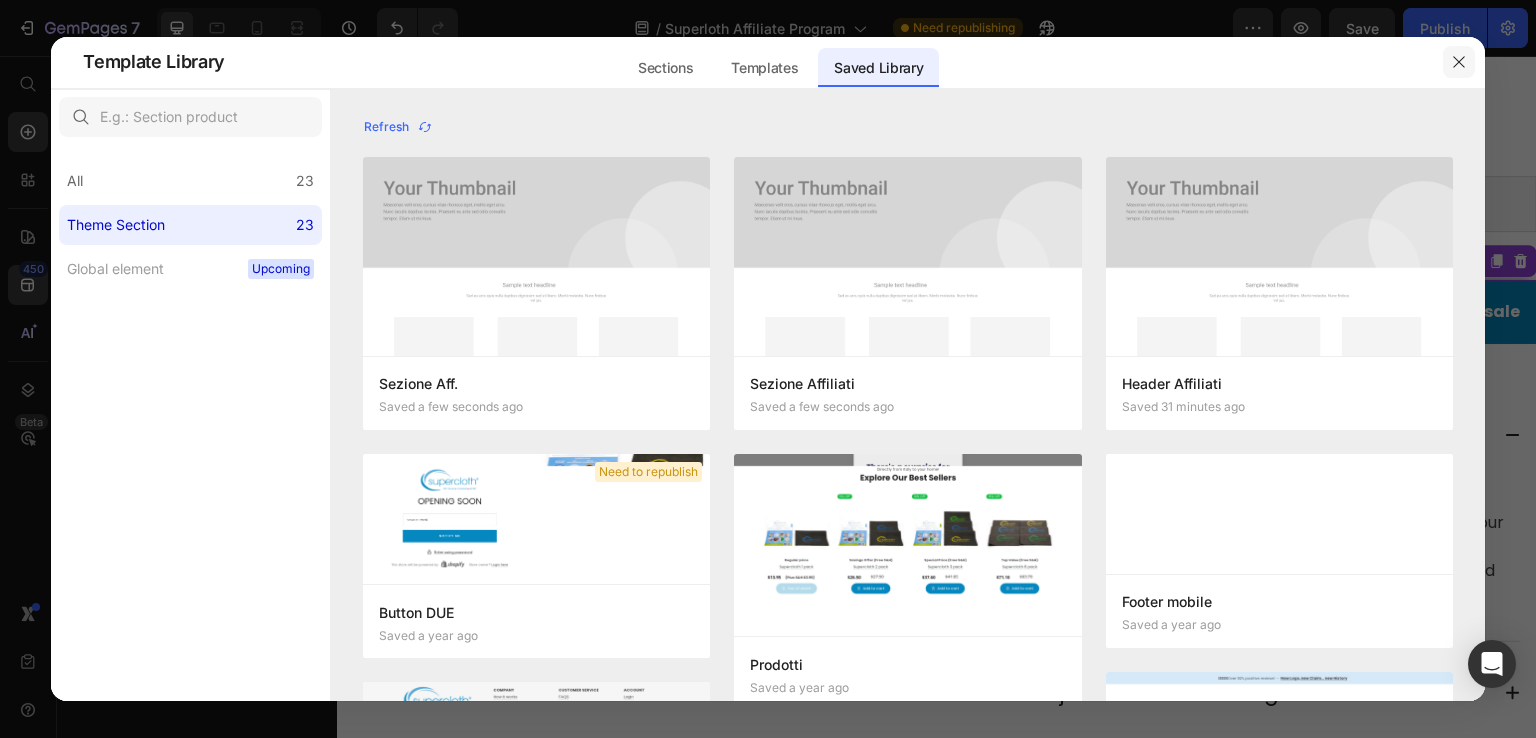 click 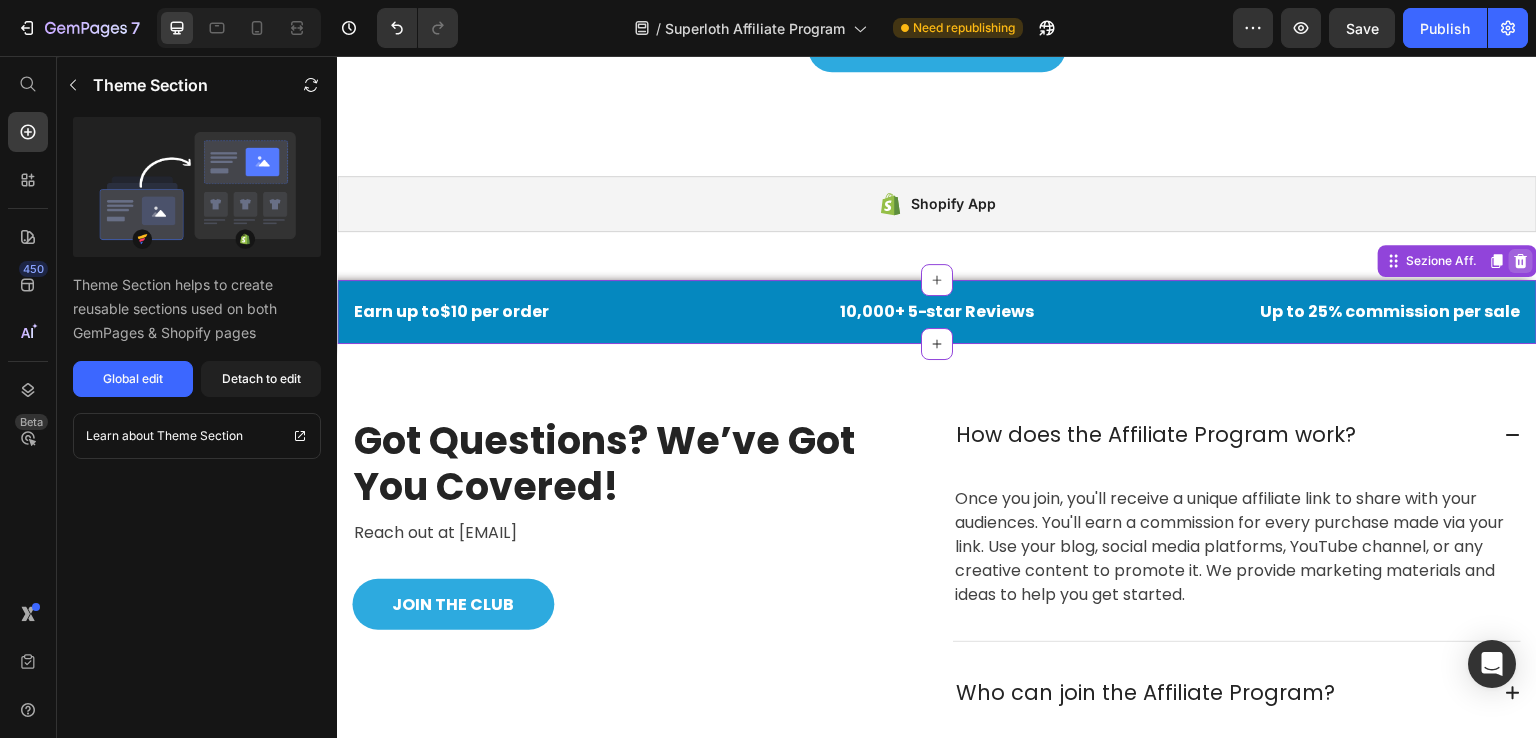 click 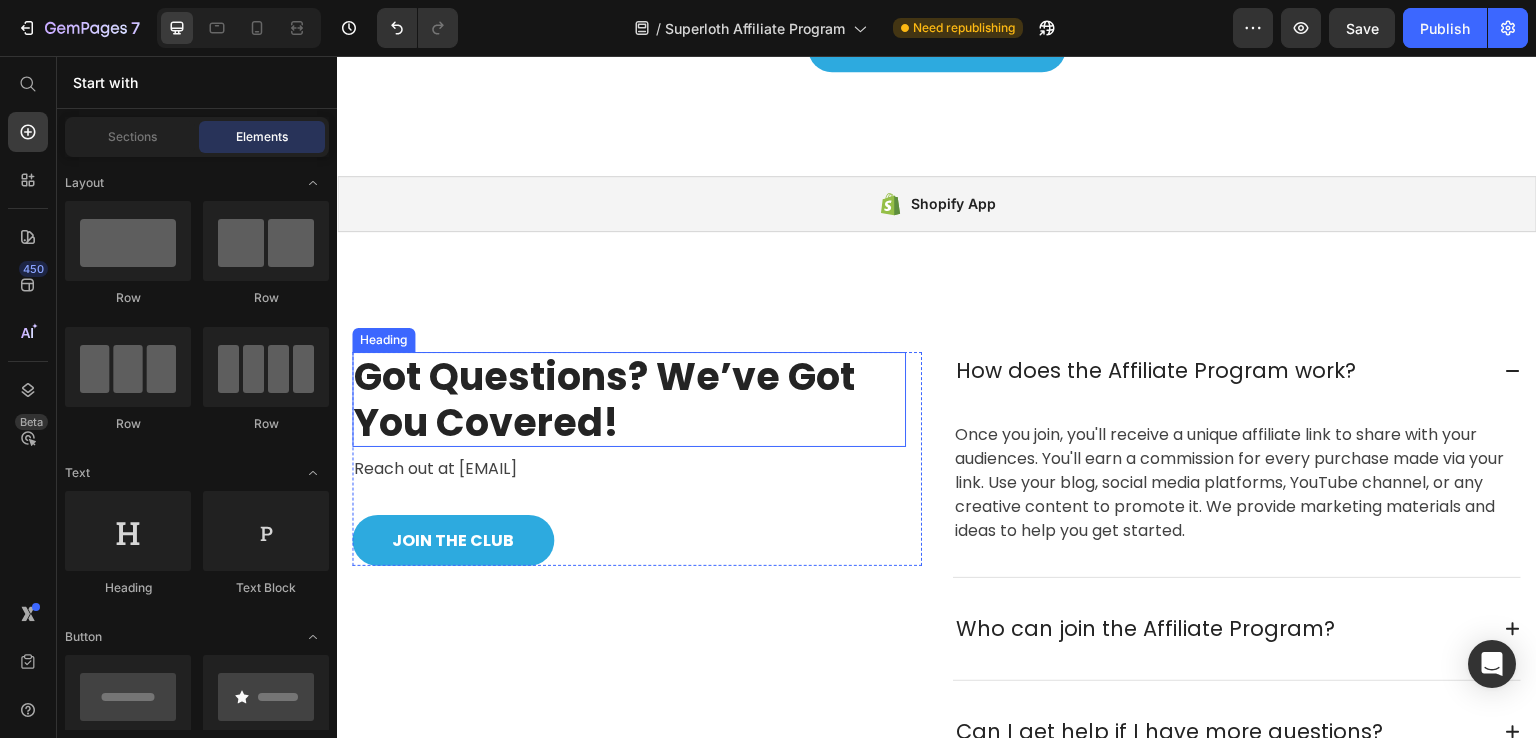 scroll, scrollTop: 1858, scrollLeft: 0, axis: vertical 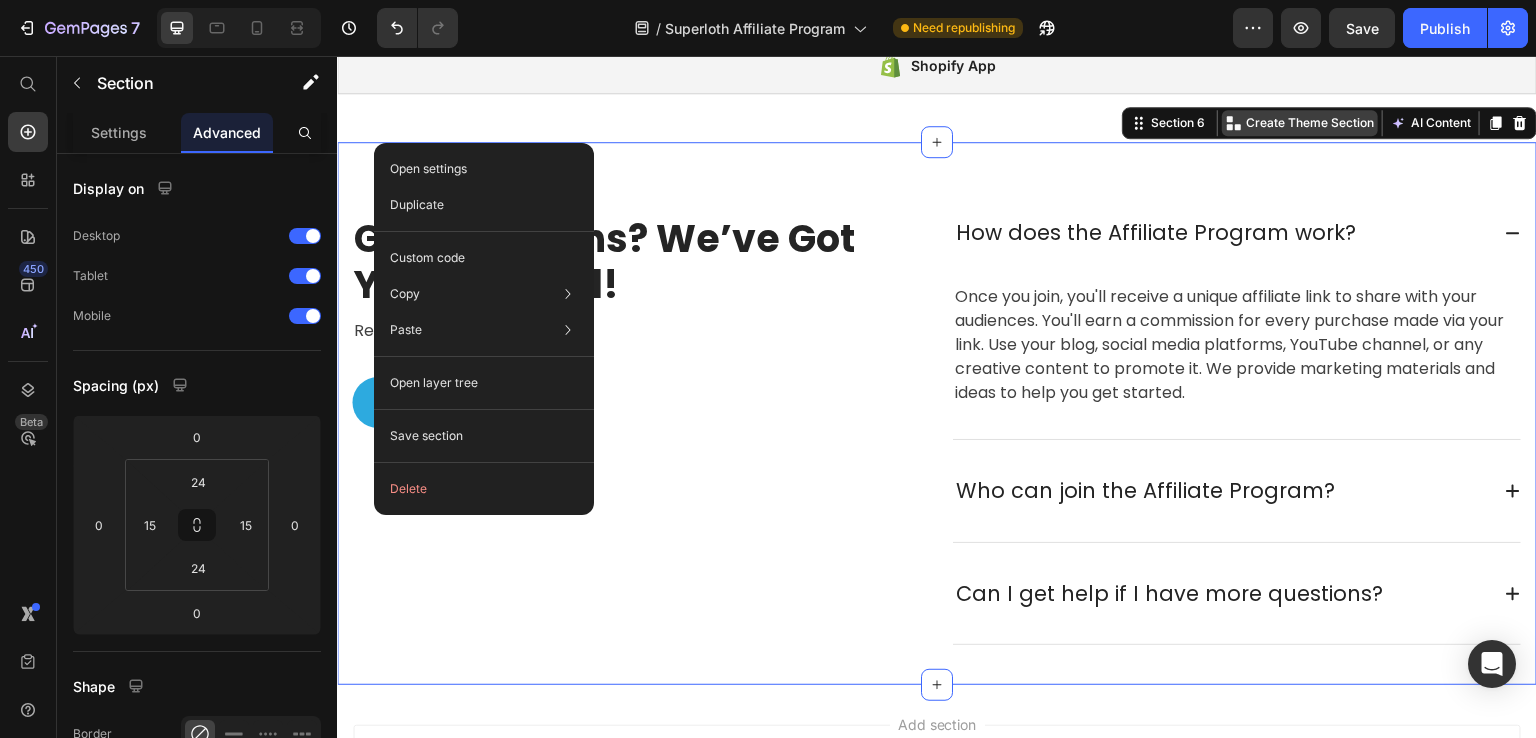 click on "Create Theme Section" at bounding box center (1310, 123) 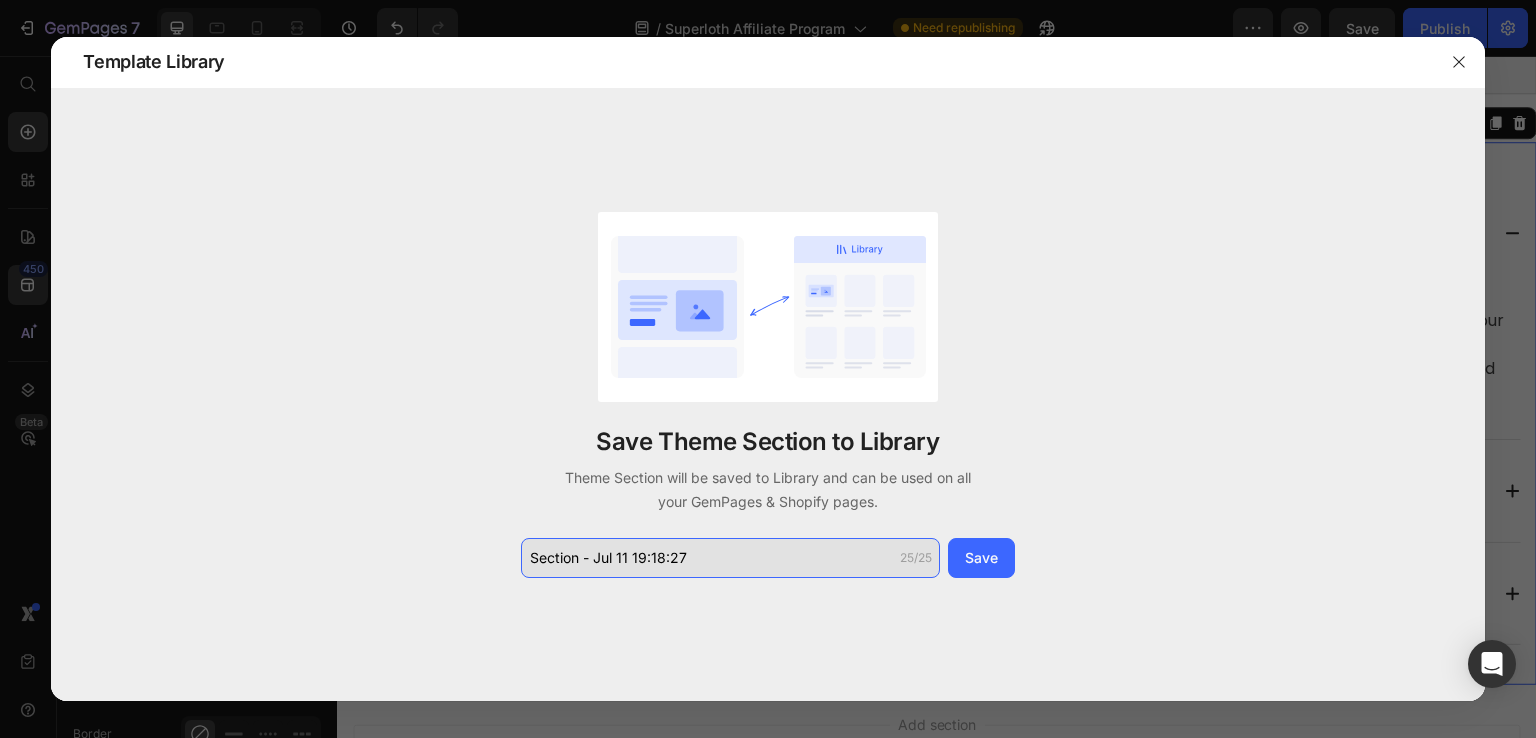 click on "Section - Jul 11 19:18:27" 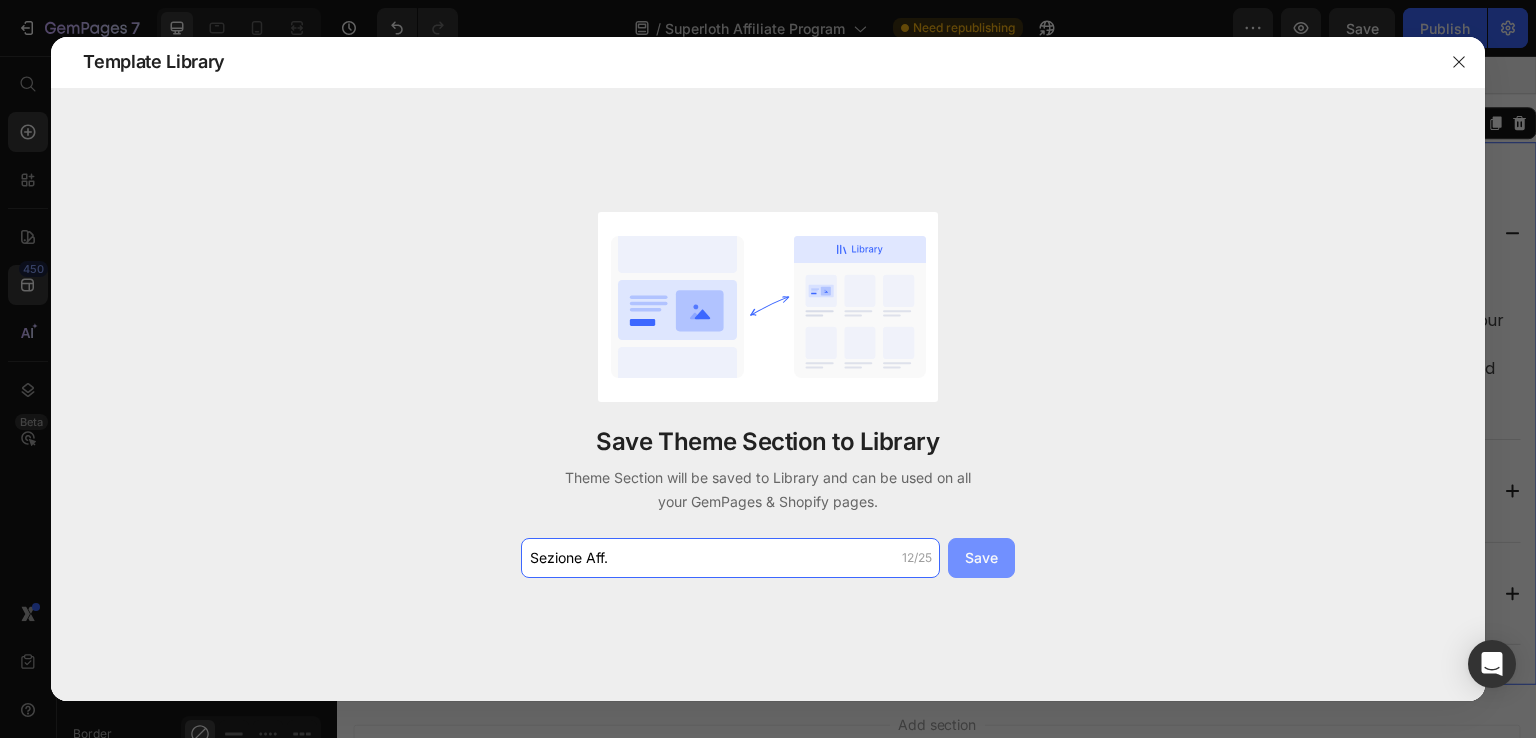 type on "Sezione Aff." 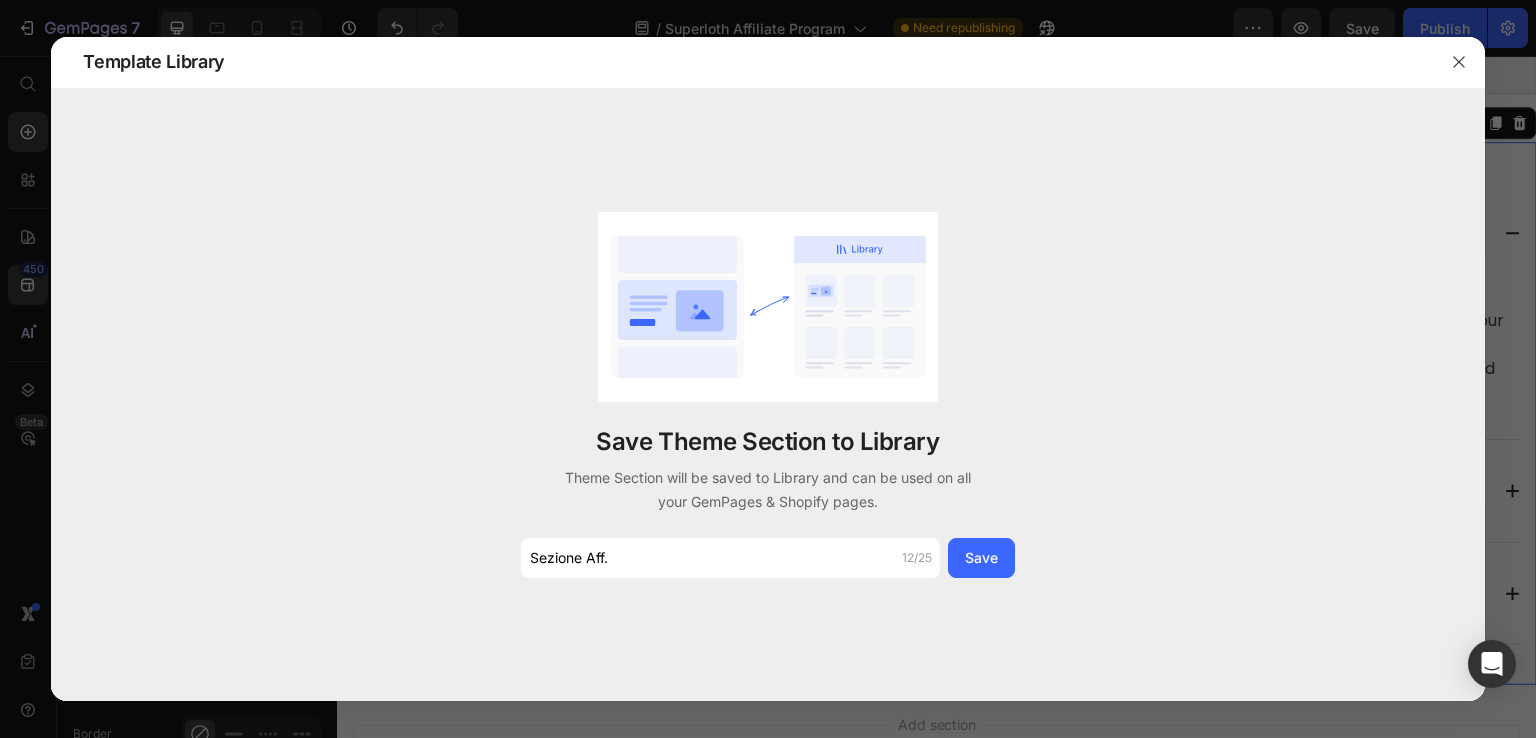 drag, startPoint x: 1007, startPoint y: 561, endPoint x: 972, endPoint y: 578, distance: 38.910152 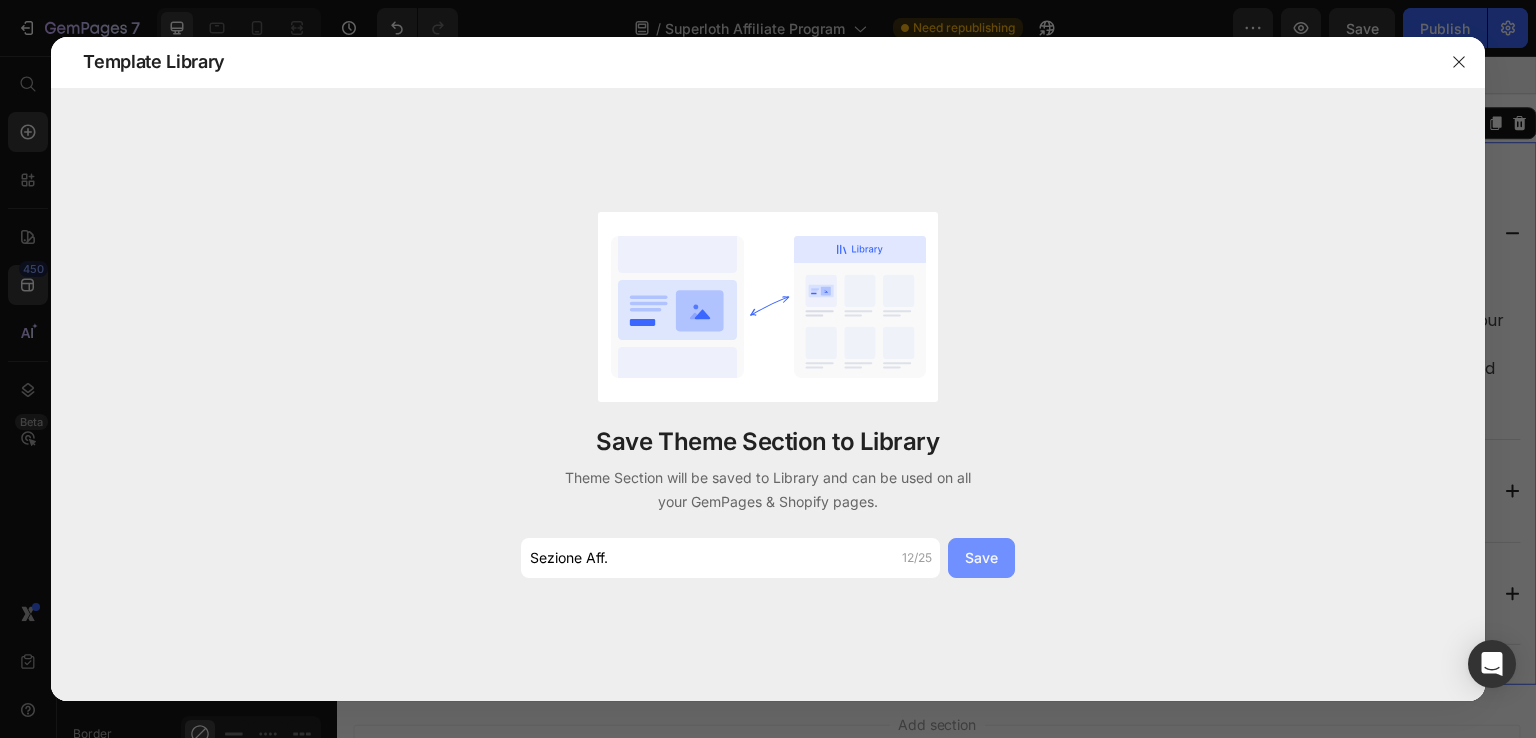 click on "Save" at bounding box center (981, 557) 